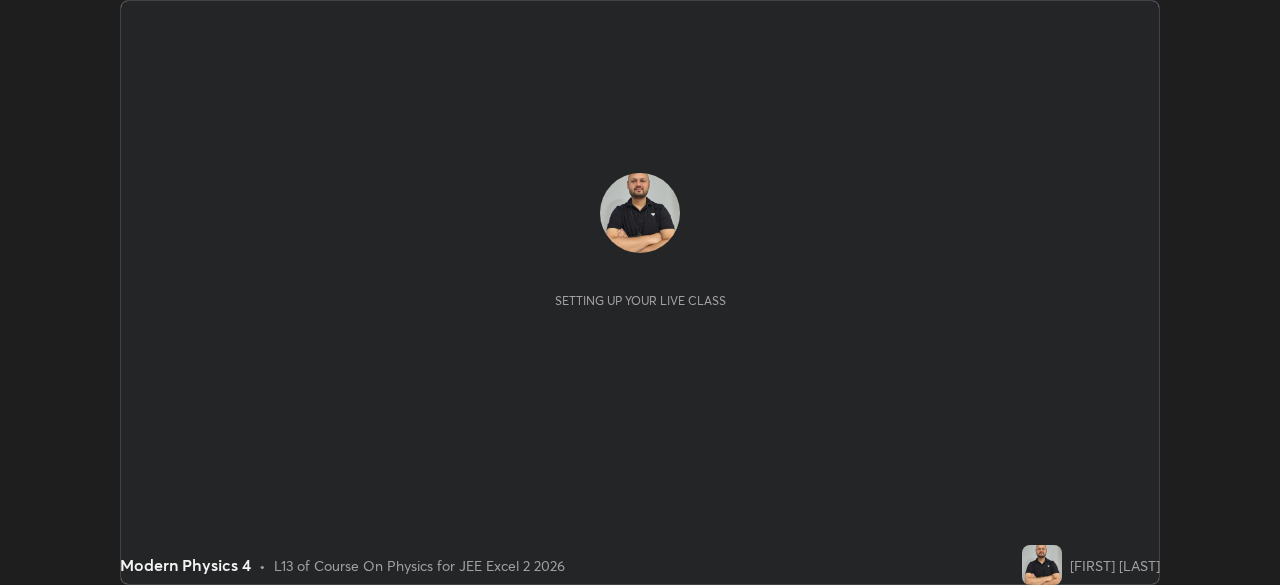 scroll, scrollTop: 0, scrollLeft: 0, axis: both 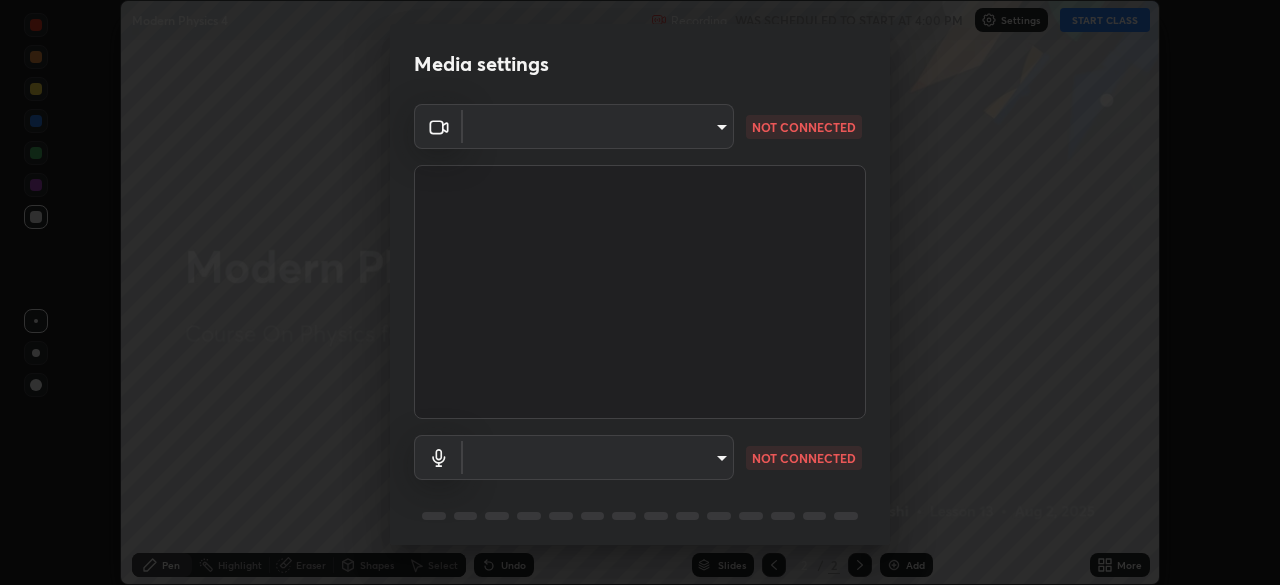 type on "7ffe746ce8ca42343a89eba51defe17308df5f7c8fbb39045481897f6e7d0854" 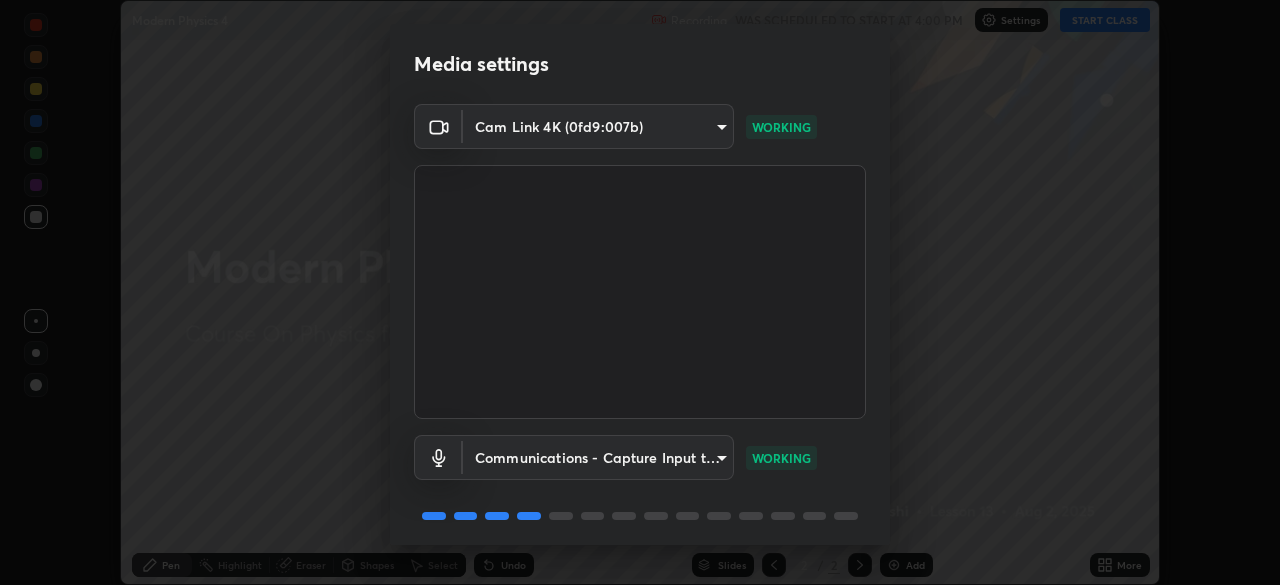 scroll, scrollTop: 71, scrollLeft: 0, axis: vertical 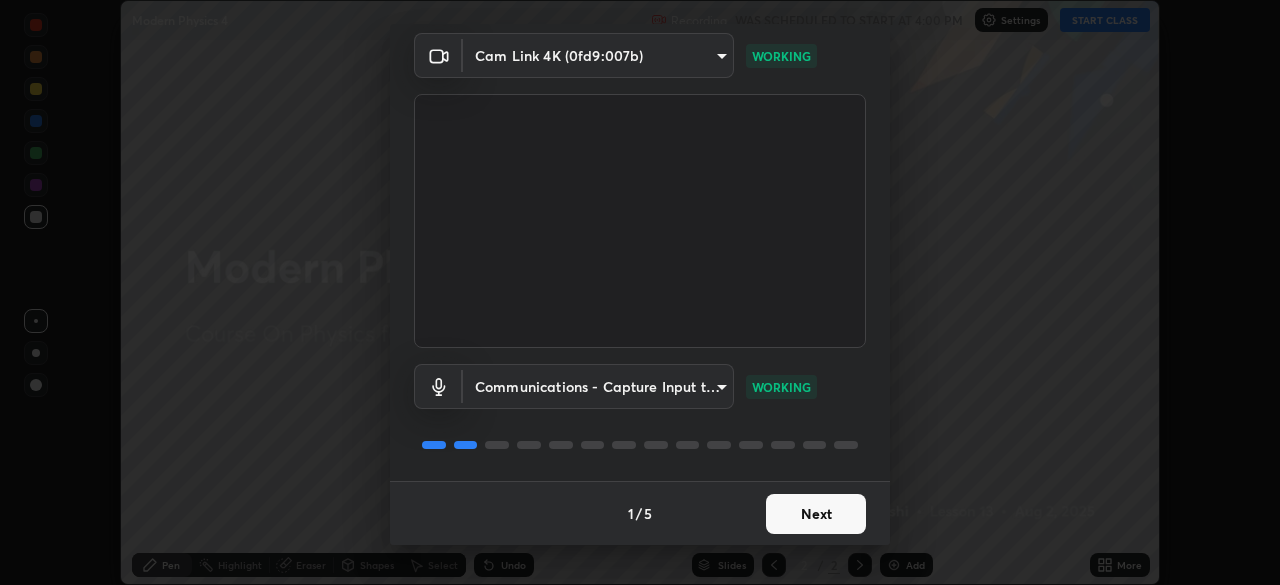 click on "Next" at bounding box center [816, 514] 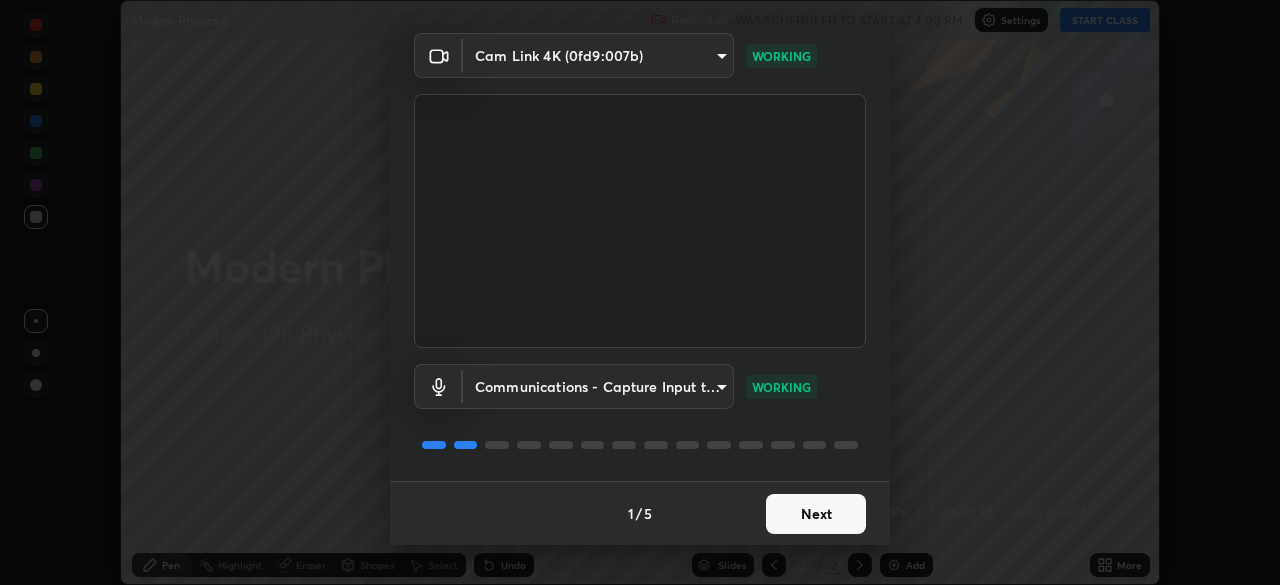 scroll, scrollTop: 0, scrollLeft: 0, axis: both 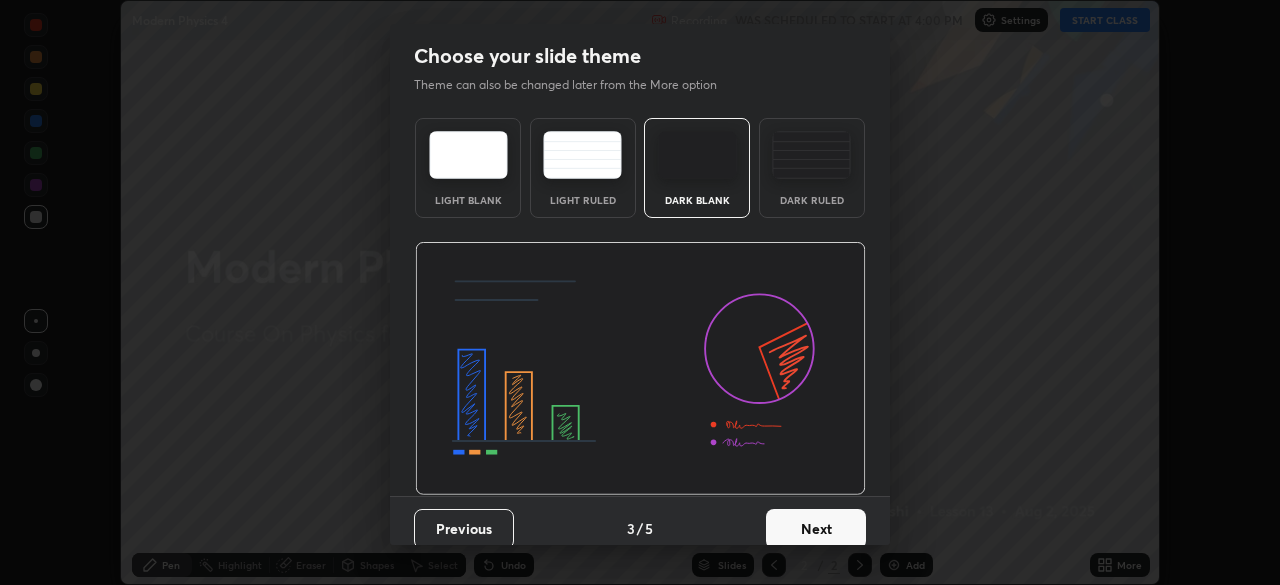 click on "Next" at bounding box center [816, 529] 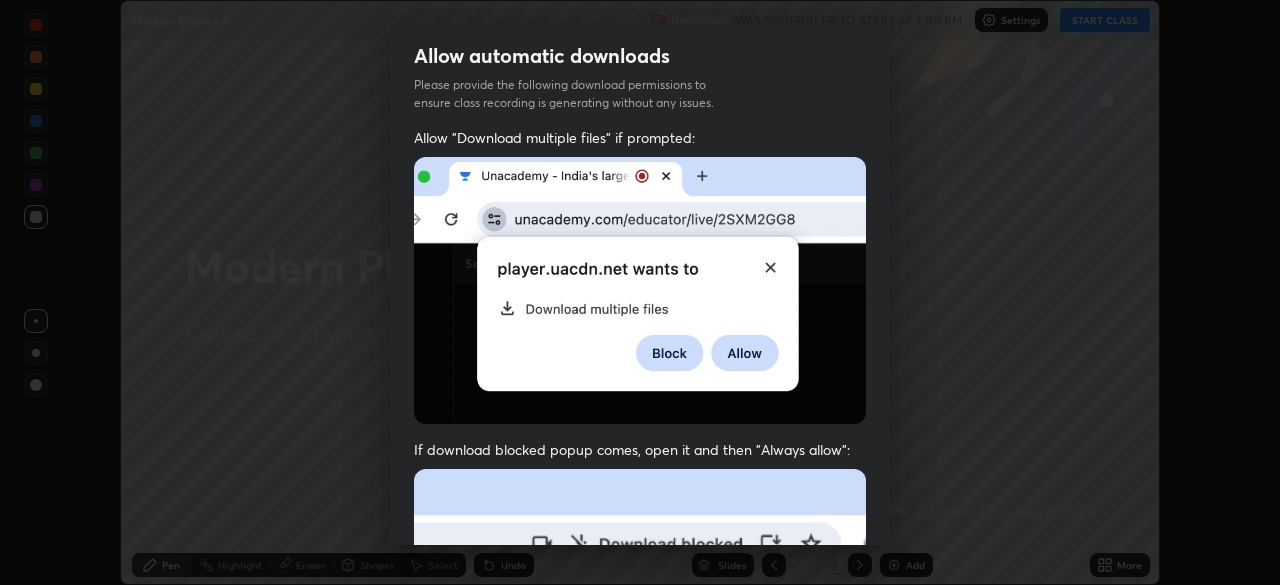 click at bounding box center (640, 687) 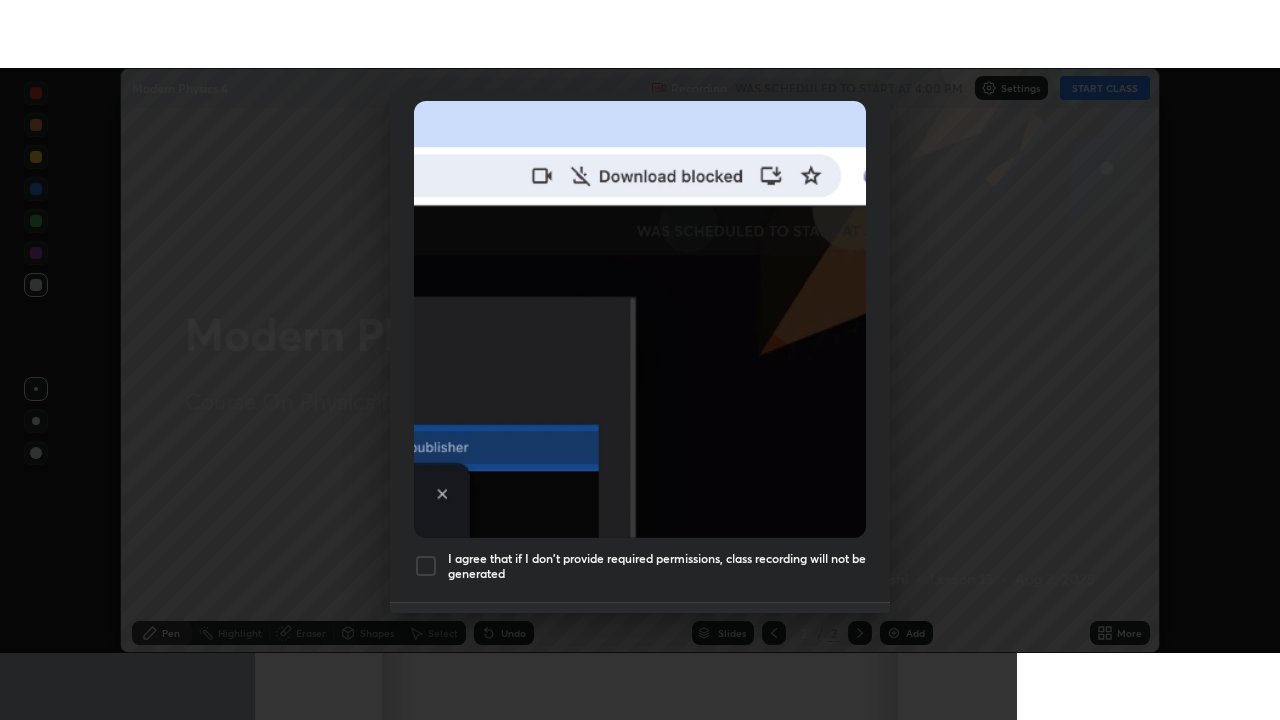 scroll, scrollTop: 479, scrollLeft: 0, axis: vertical 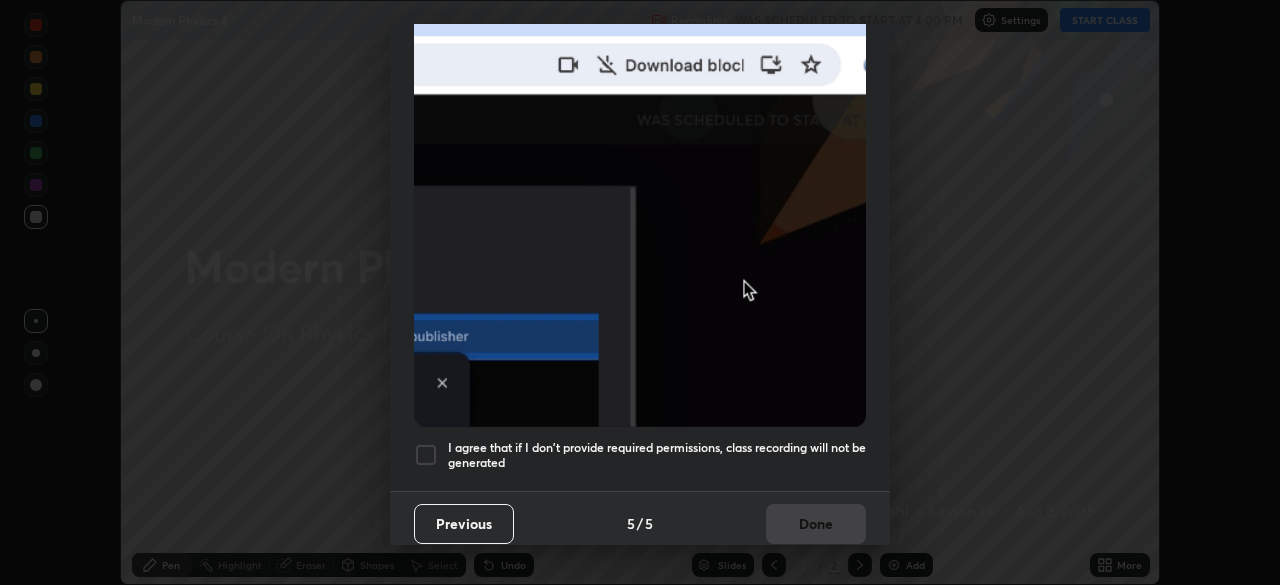 click at bounding box center [426, 455] 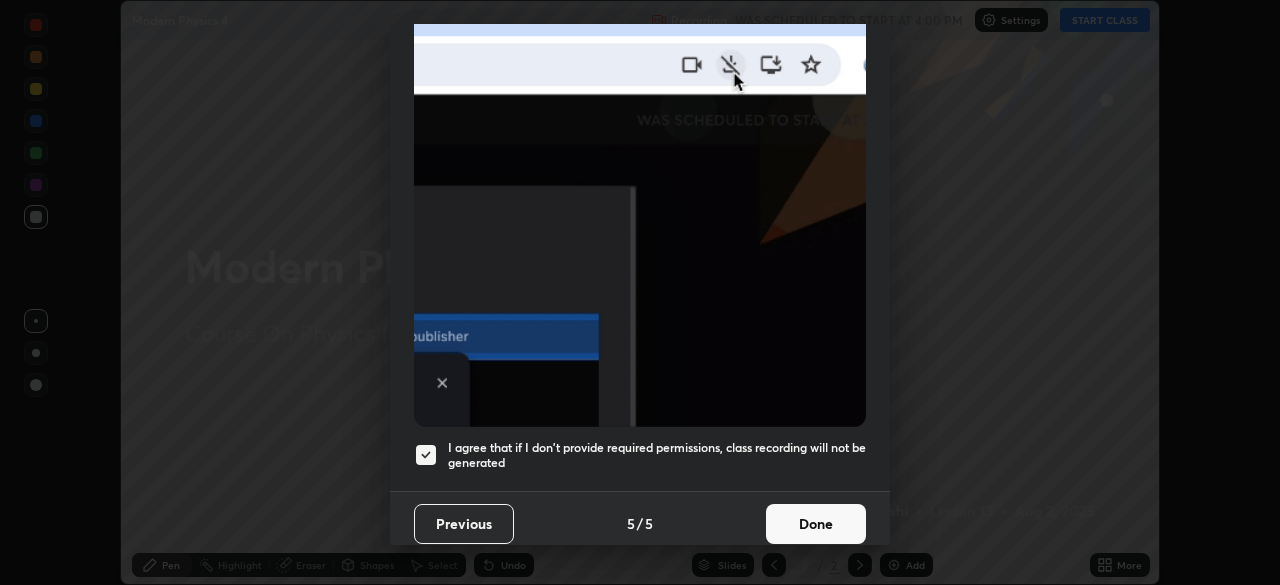 click on "Done" at bounding box center (816, 524) 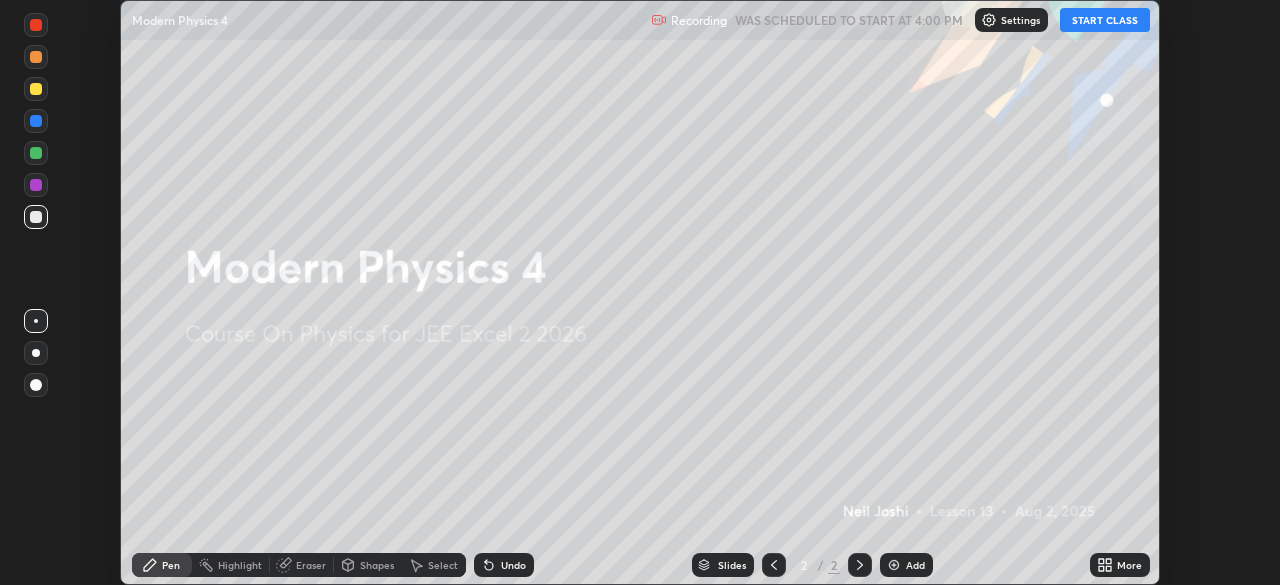click on "START CLASS" at bounding box center (1105, 20) 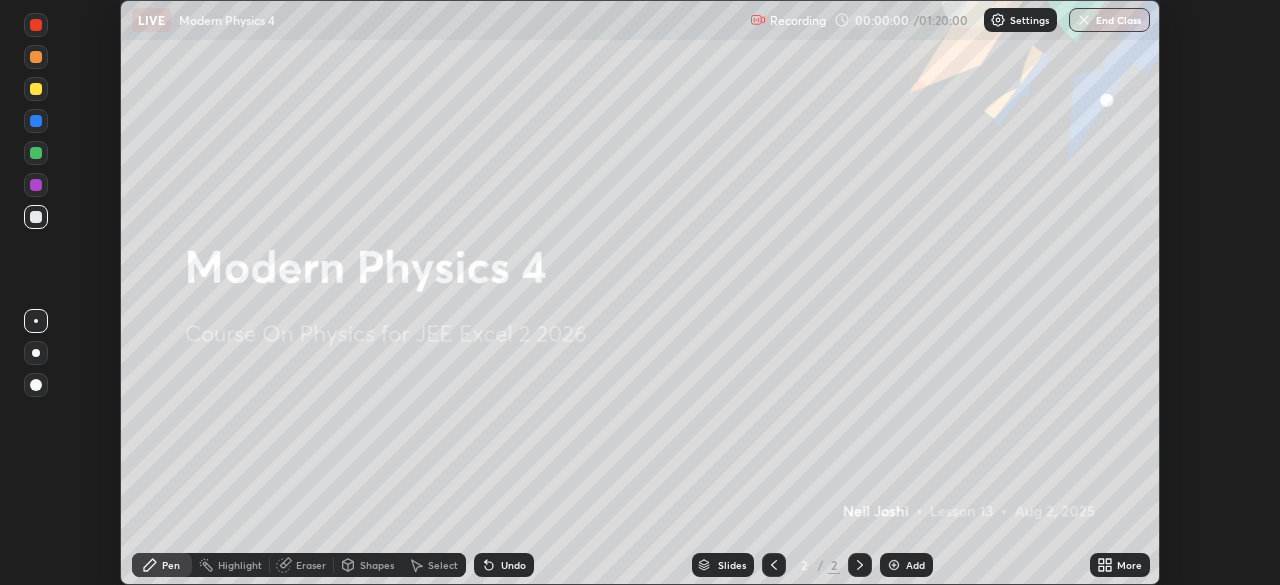 click on "Add" at bounding box center [915, 565] 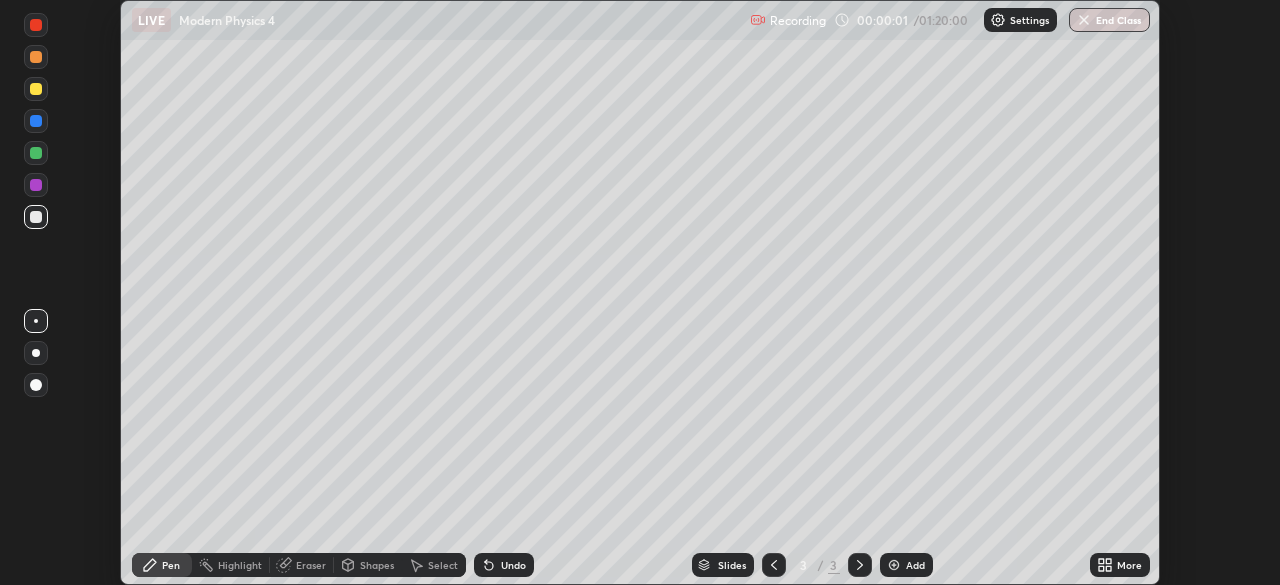 click on "More" at bounding box center (1120, 565) 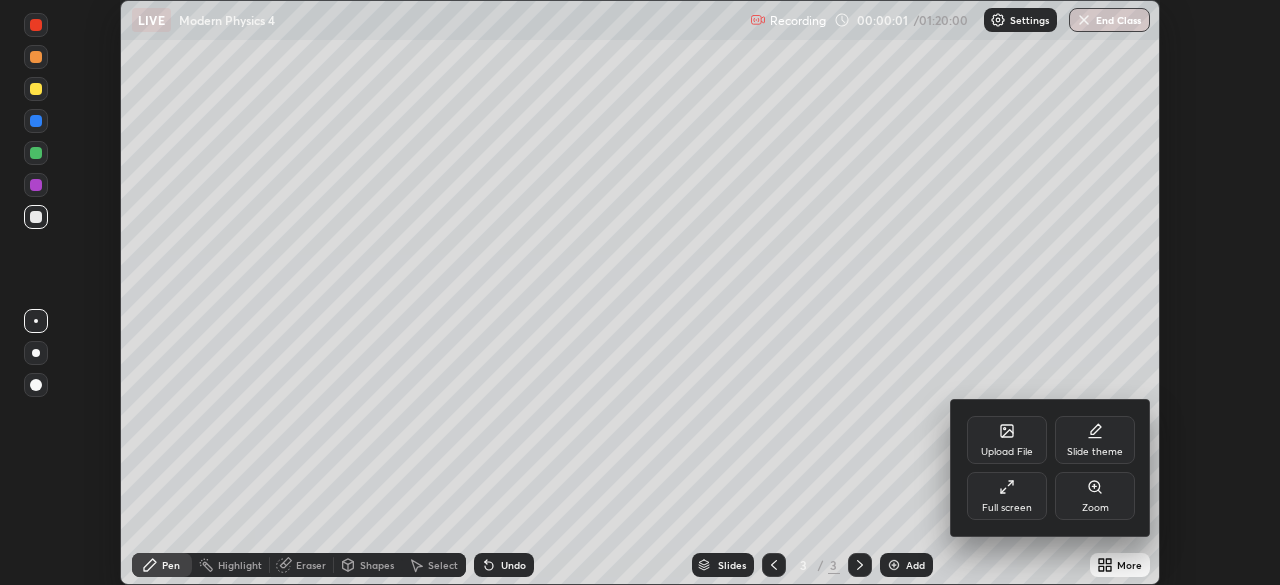 click on "Full screen" at bounding box center (1007, 496) 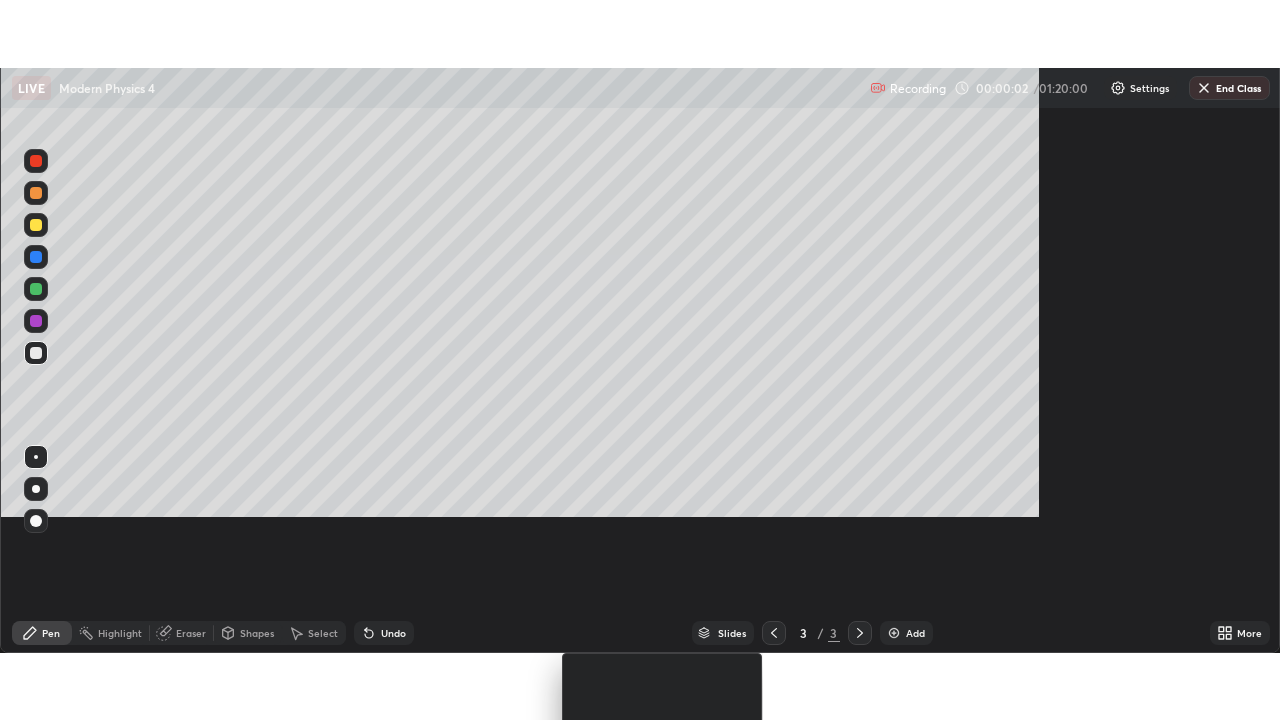 scroll, scrollTop: 99280, scrollLeft: 98720, axis: both 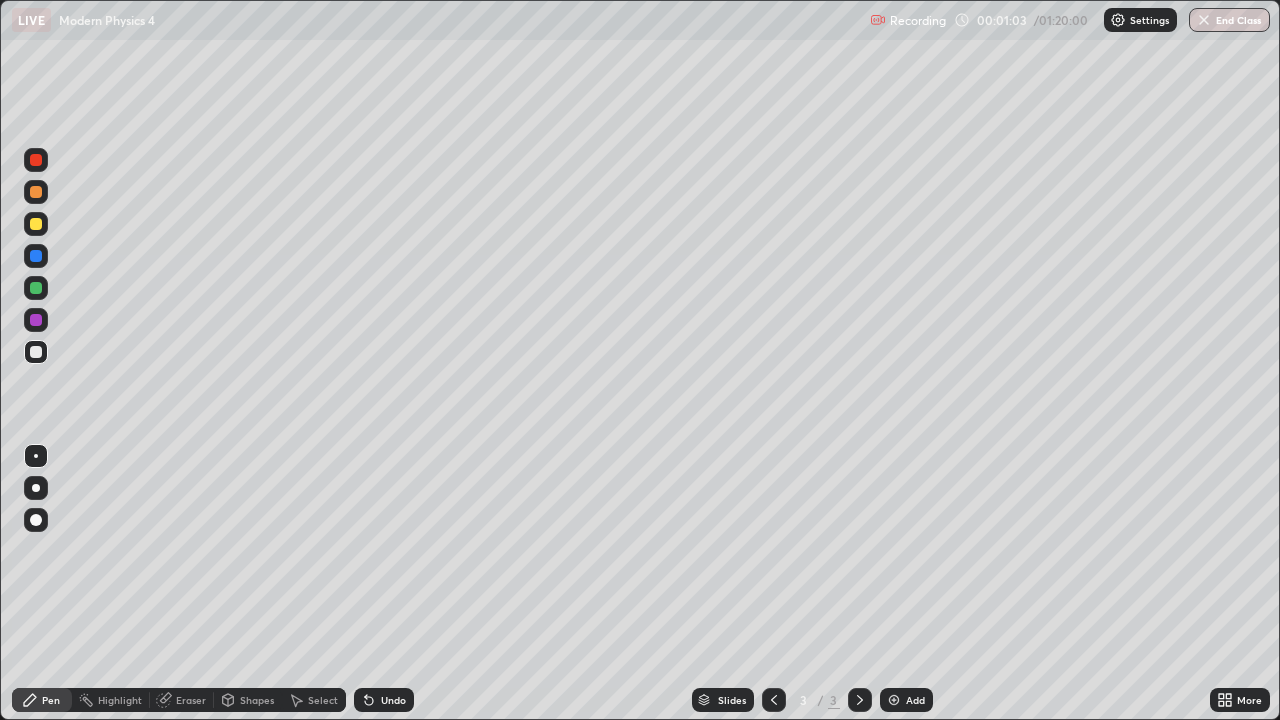 click at bounding box center [36, 224] 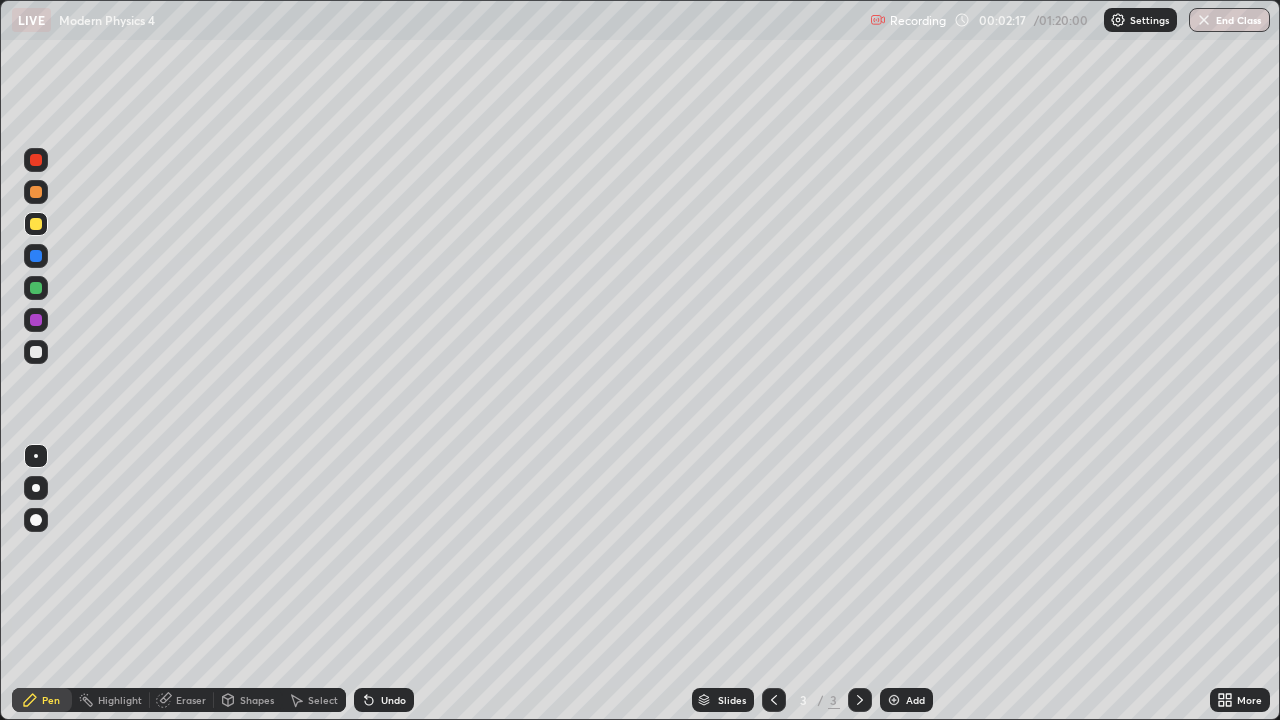 click on "Undo" at bounding box center [393, 700] 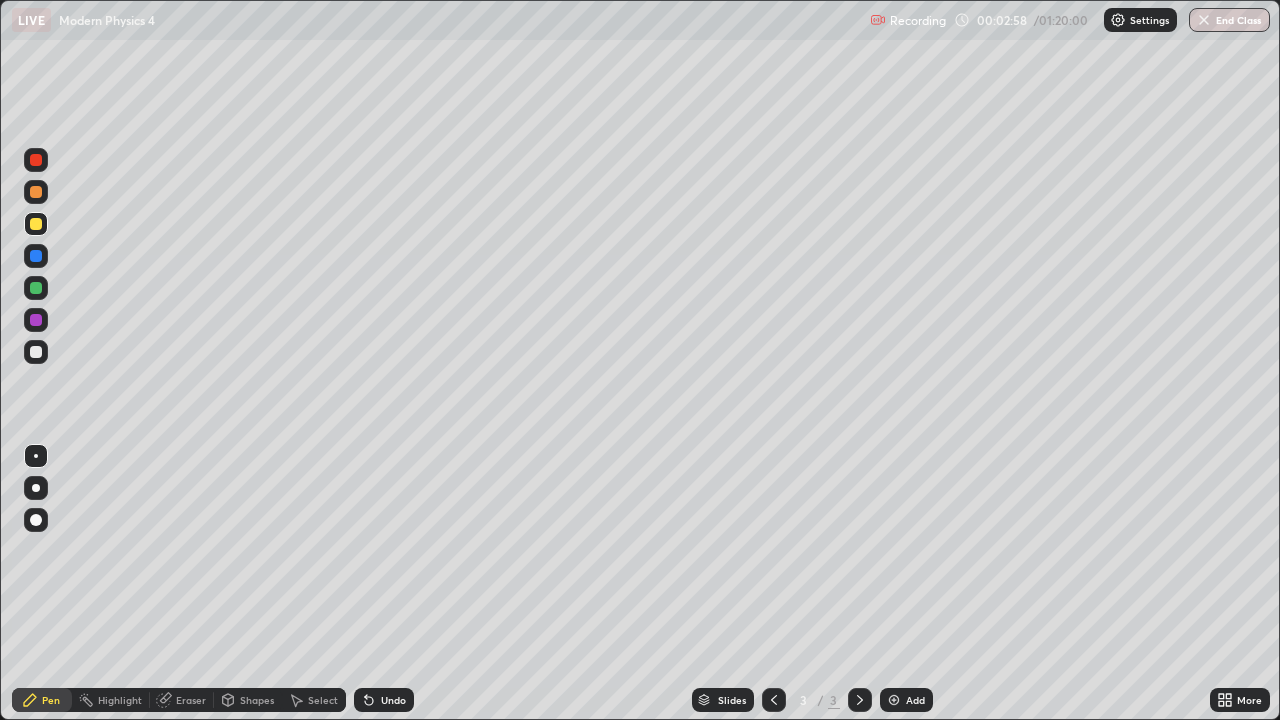 click on "Eraser" at bounding box center [191, 700] 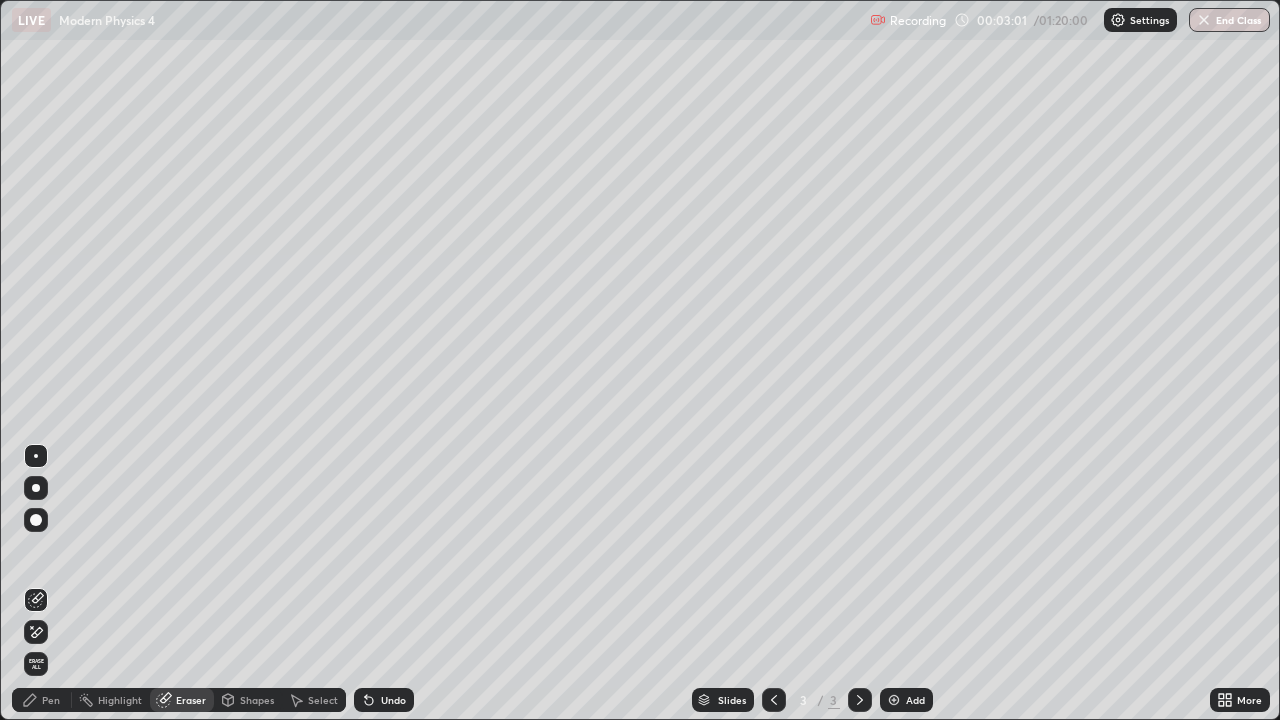 click on "Pen" at bounding box center [51, 700] 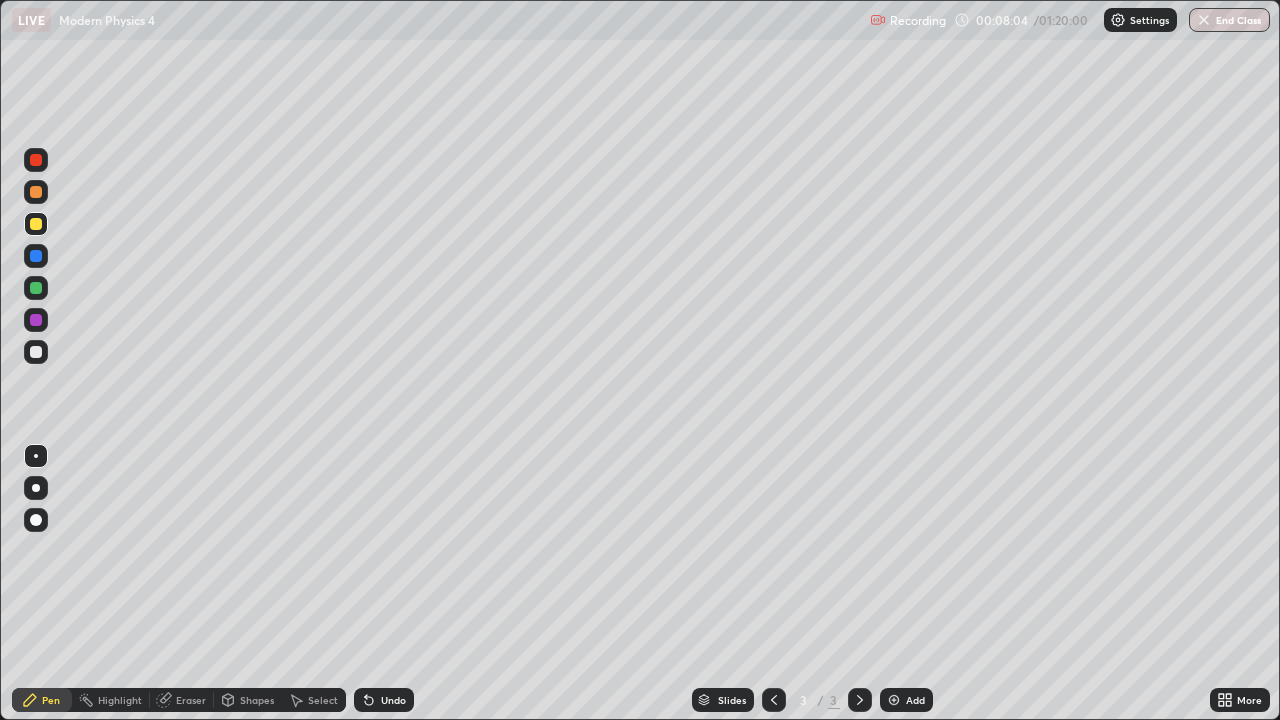 click at bounding box center [36, 352] 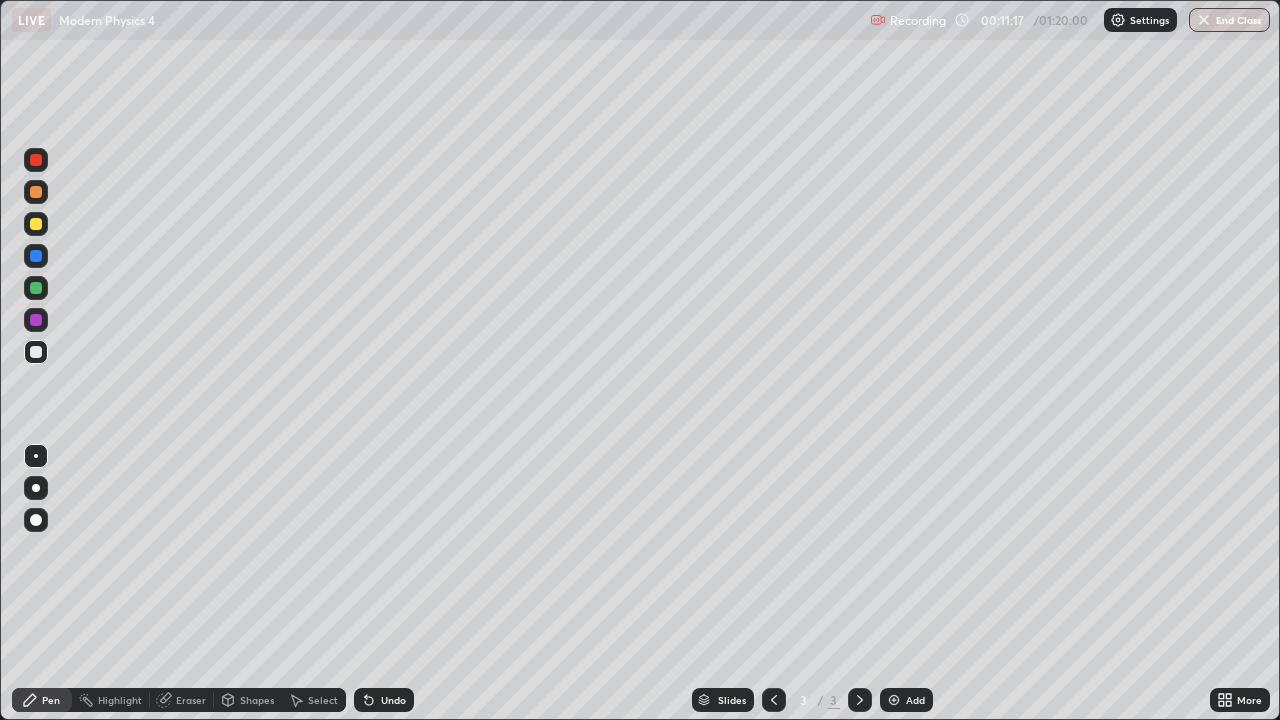 click on "Add" at bounding box center (915, 700) 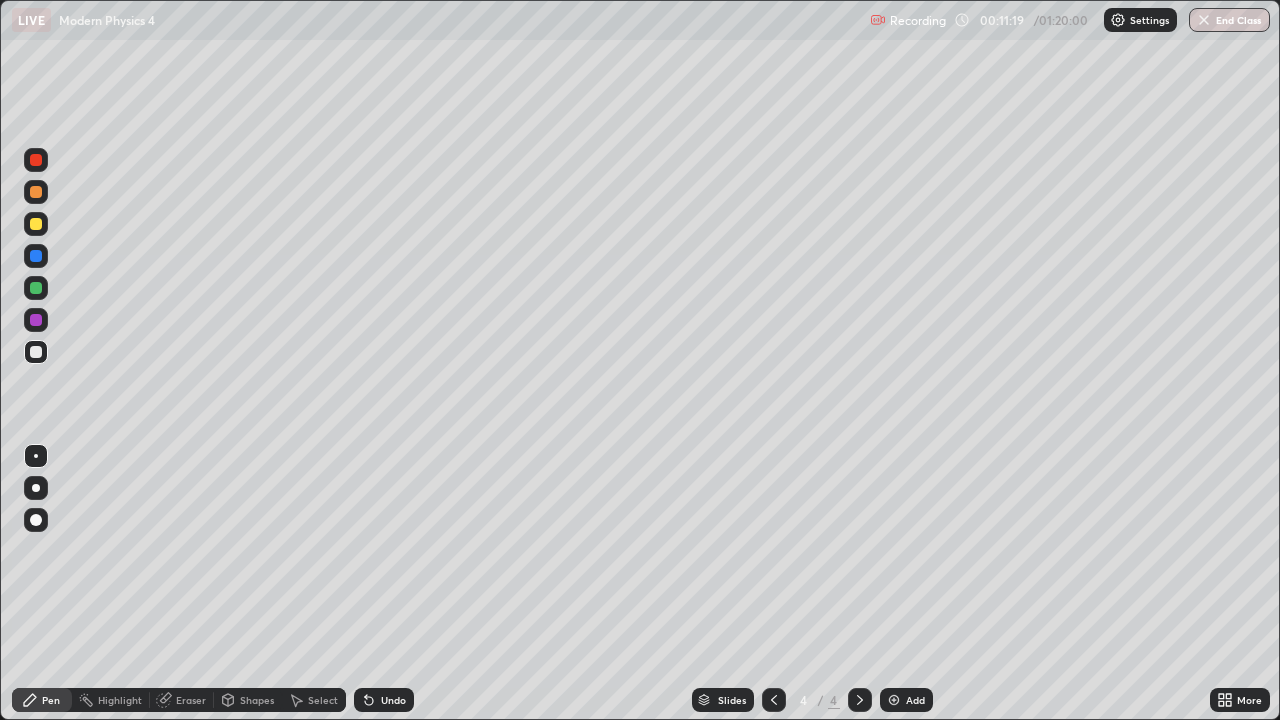 click at bounding box center [36, 224] 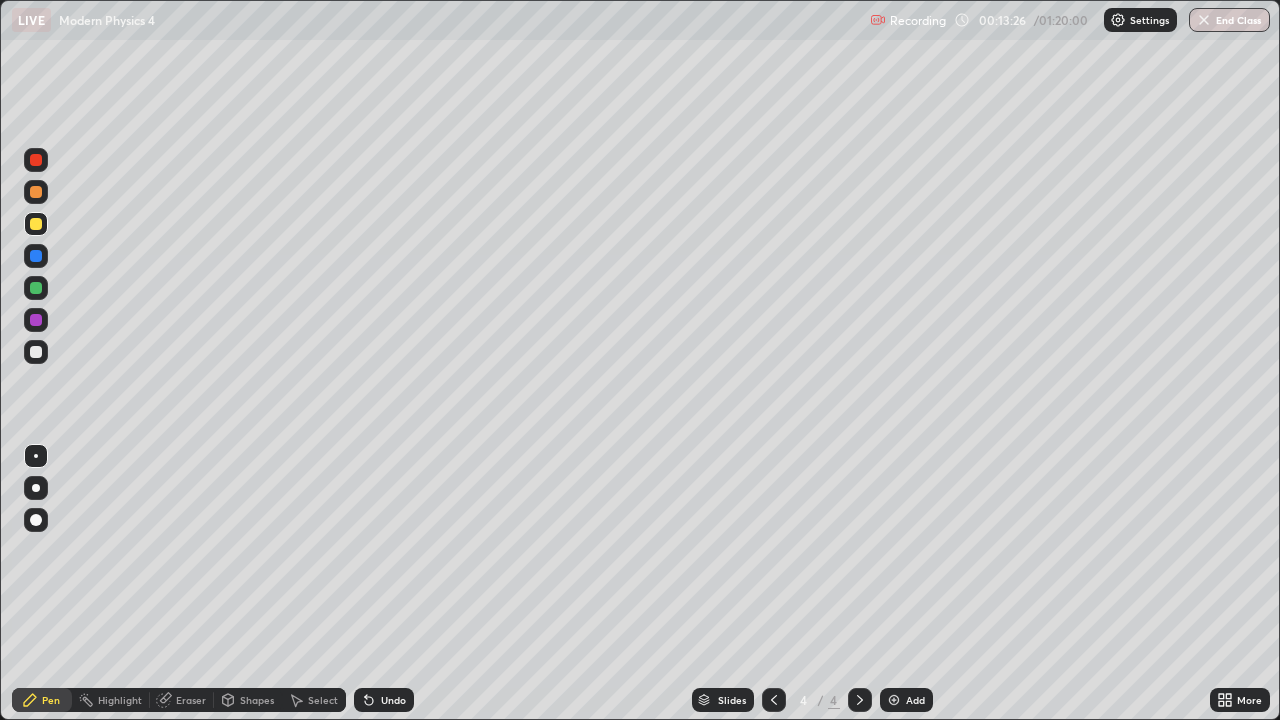 click at bounding box center (36, 288) 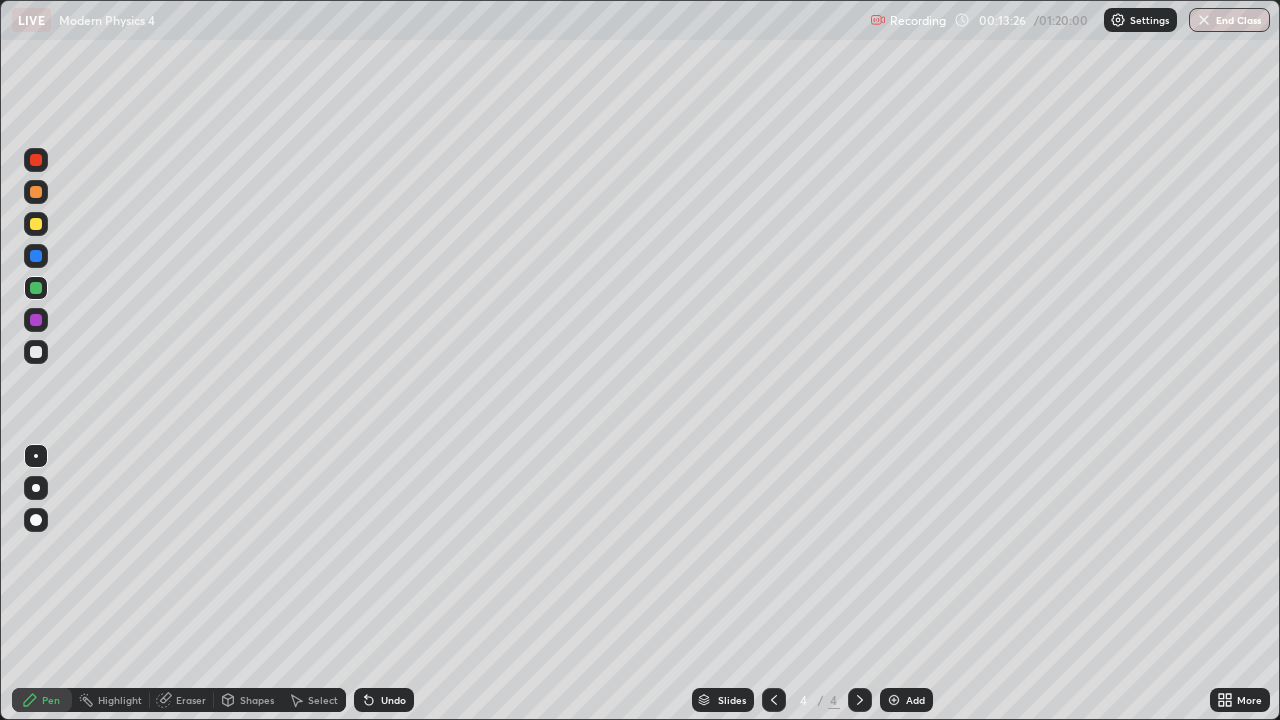 click at bounding box center [36, 288] 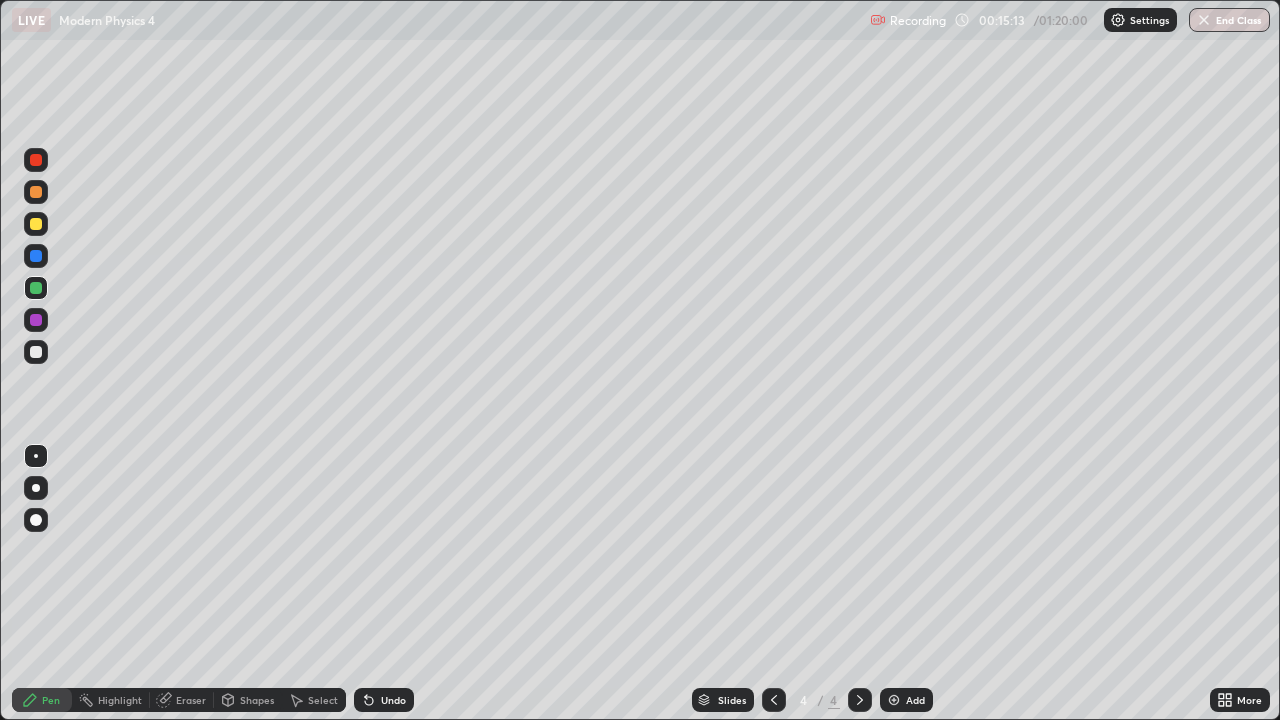 click on "Undo" at bounding box center (393, 700) 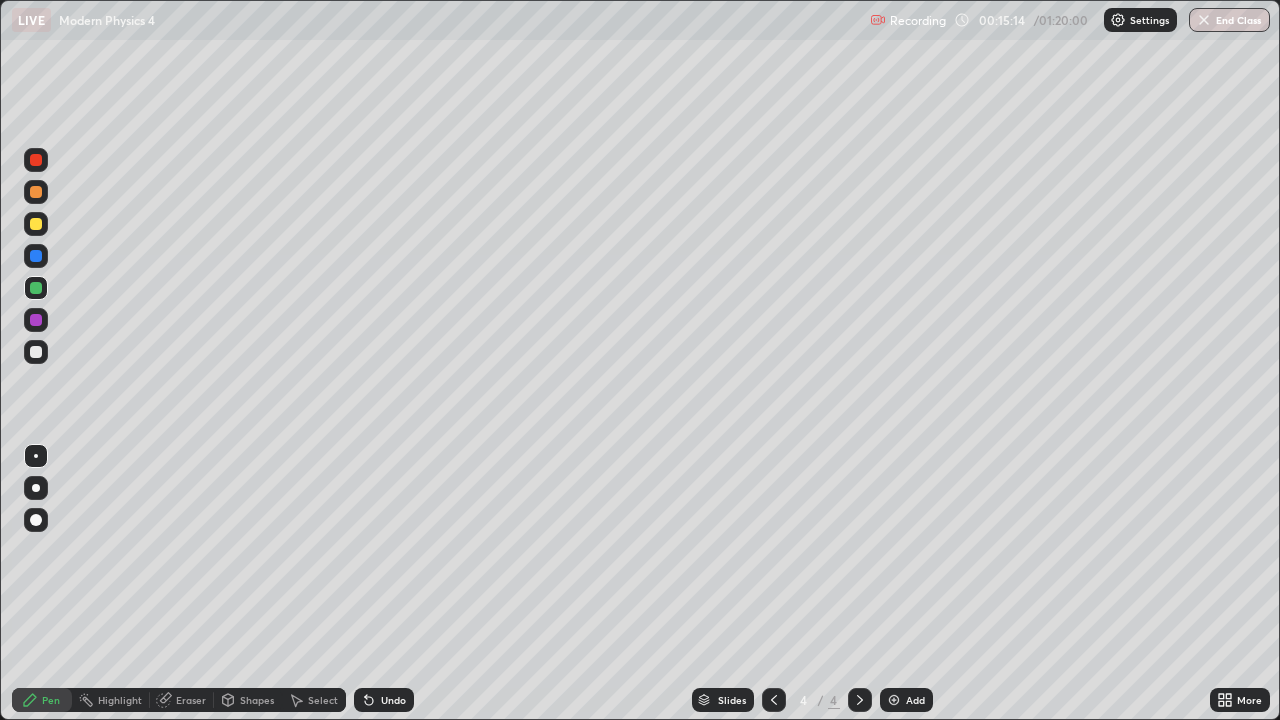 click on "Undo" at bounding box center (384, 700) 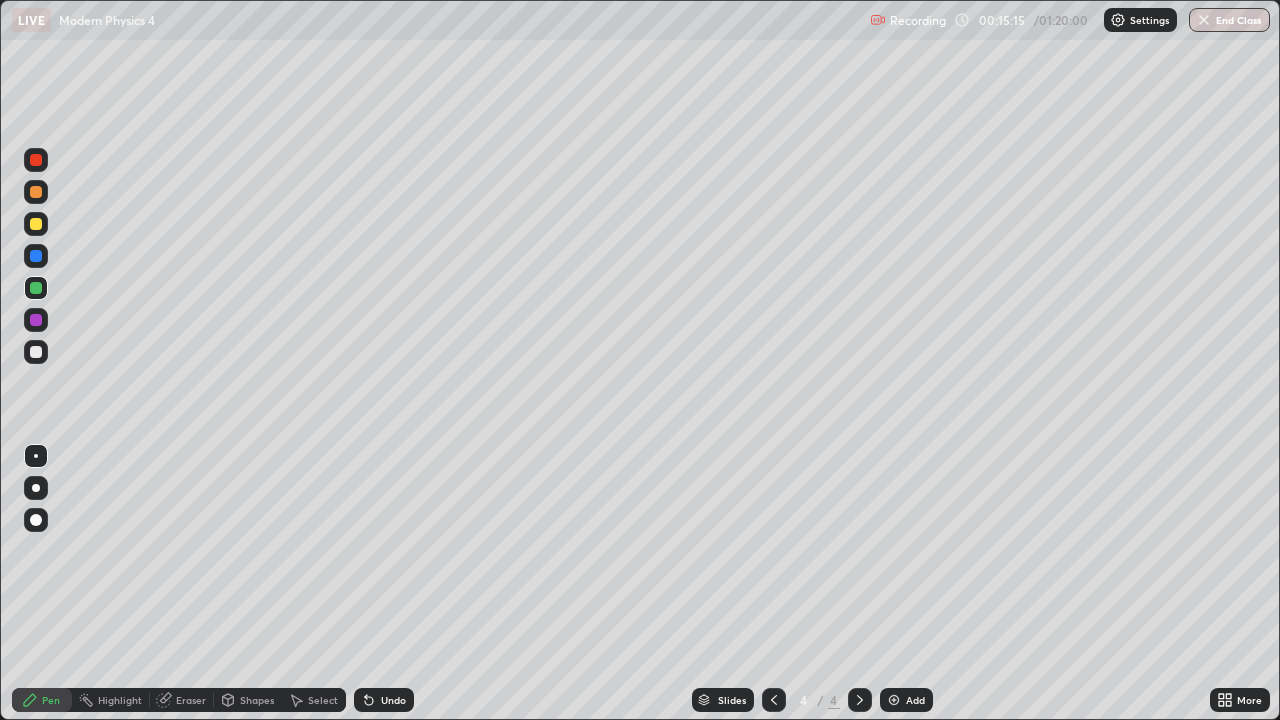 click on "Undo" at bounding box center [384, 700] 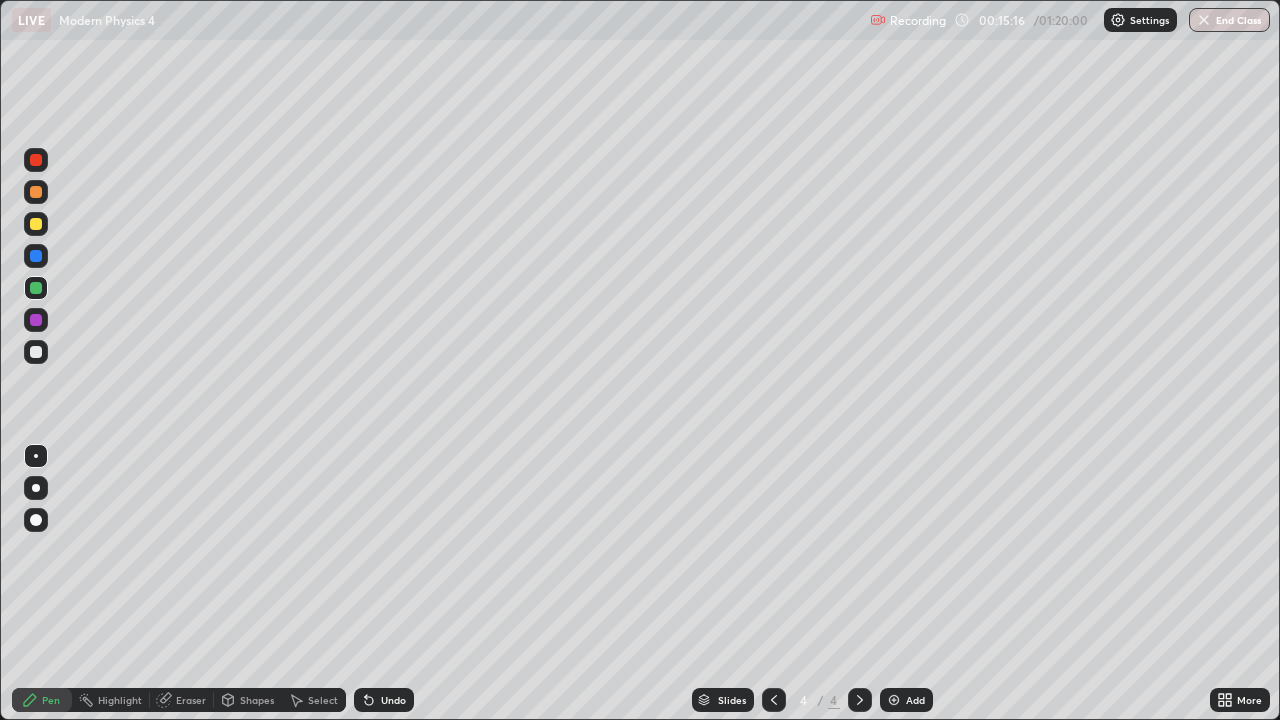click on "Undo" at bounding box center [393, 700] 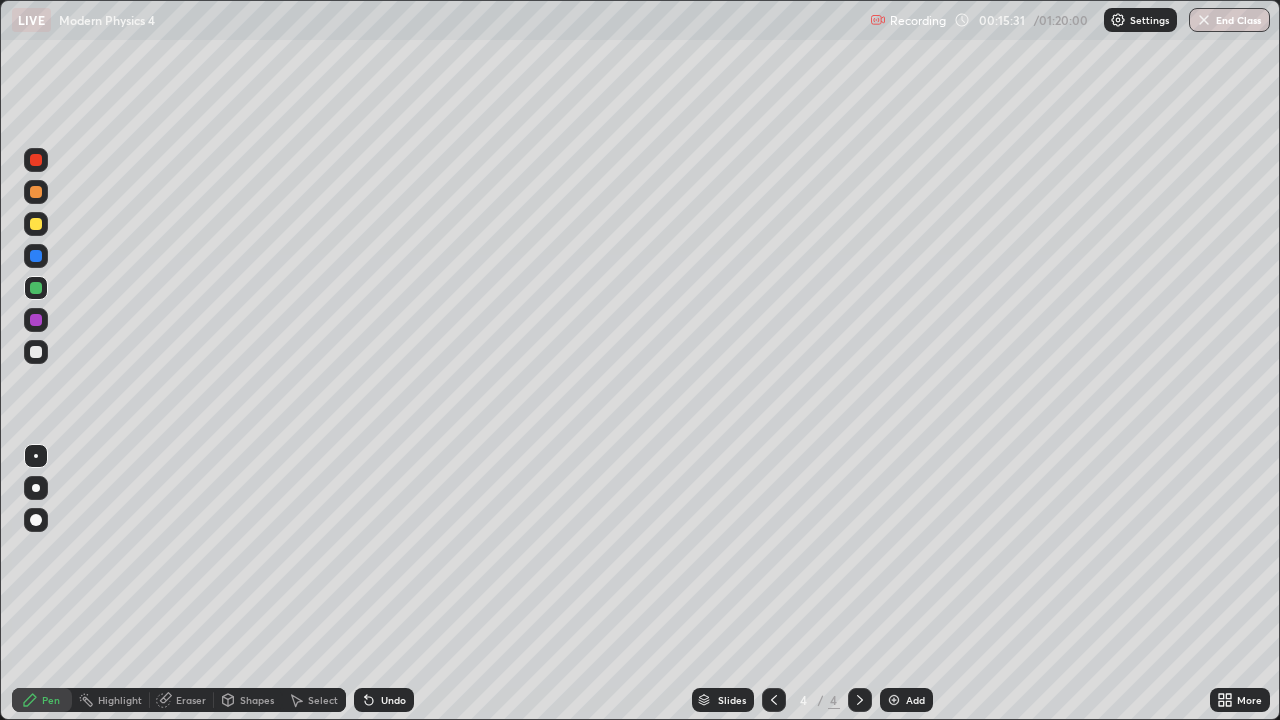 click at bounding box center (36, 352) 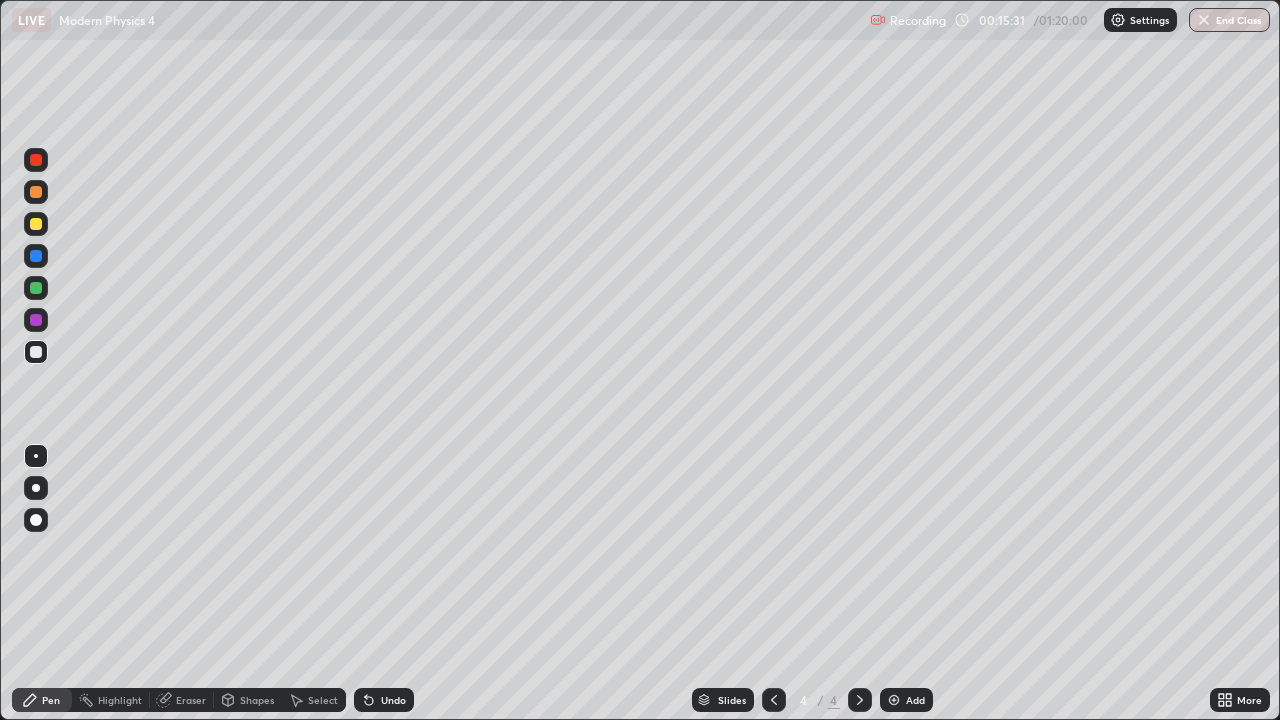 click at bounding box center (36, 352) 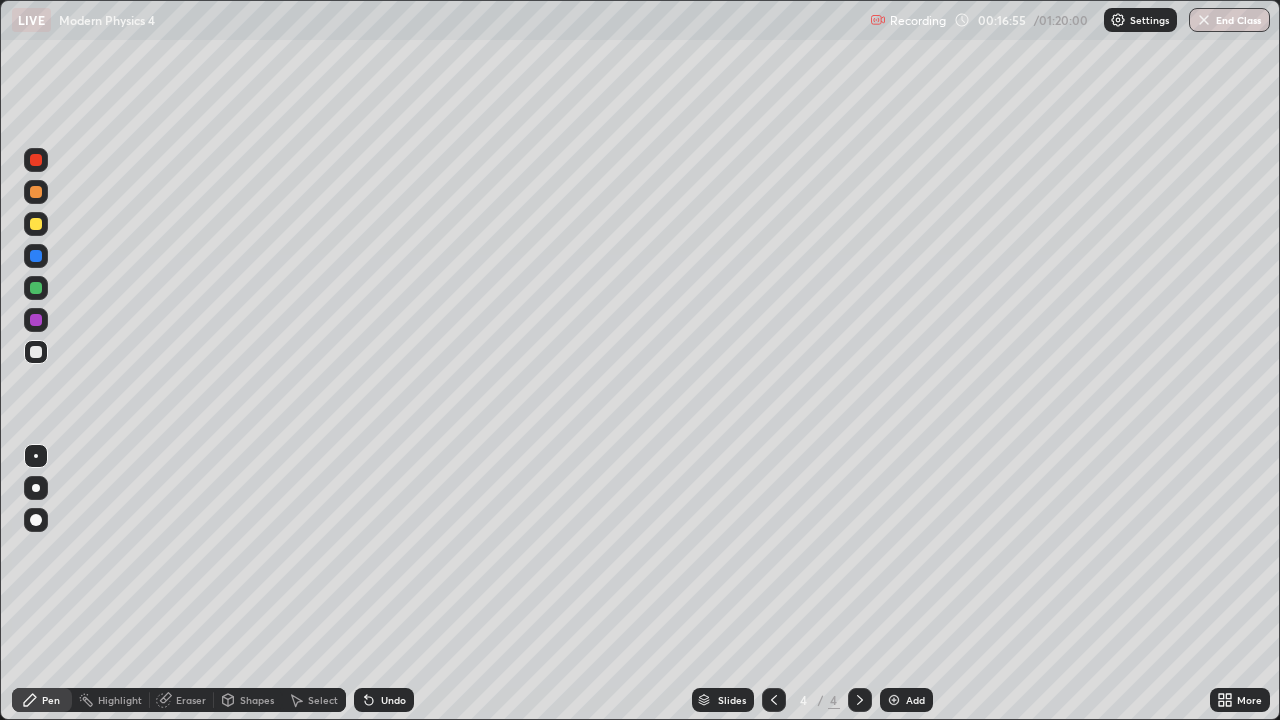 click at bounding box center [36, 288] 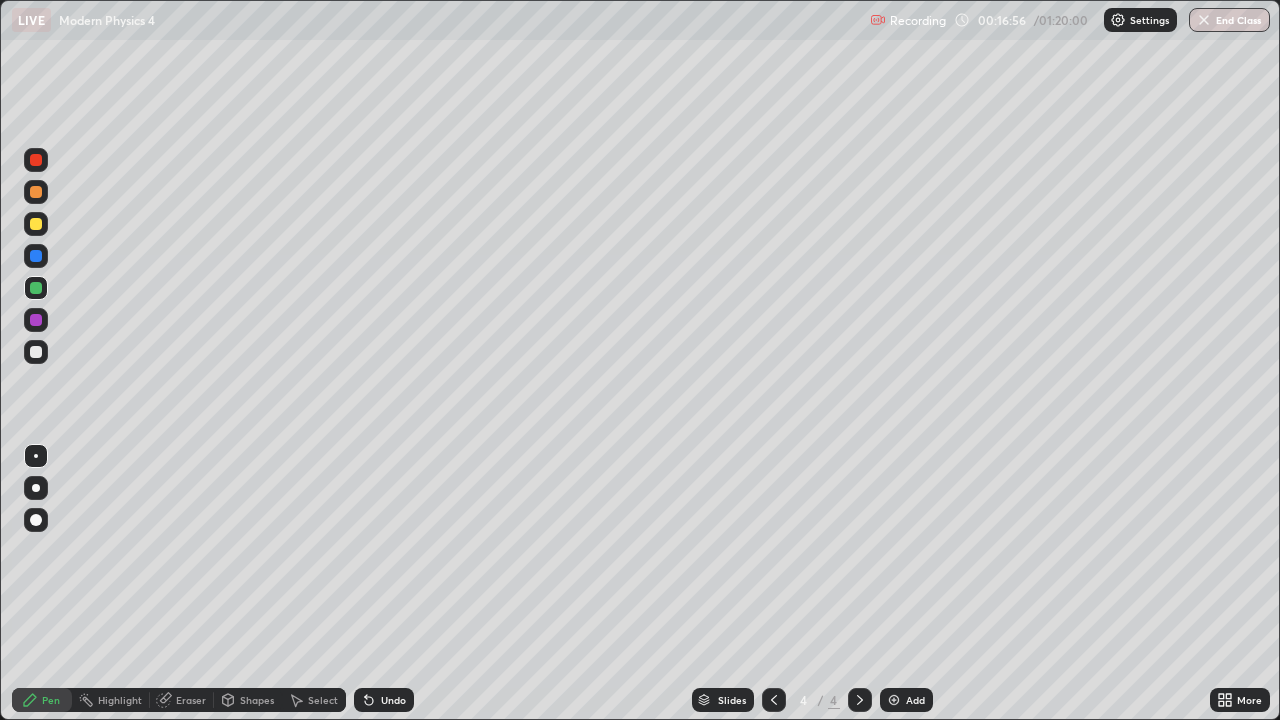 click at bounding box center (36, 320) 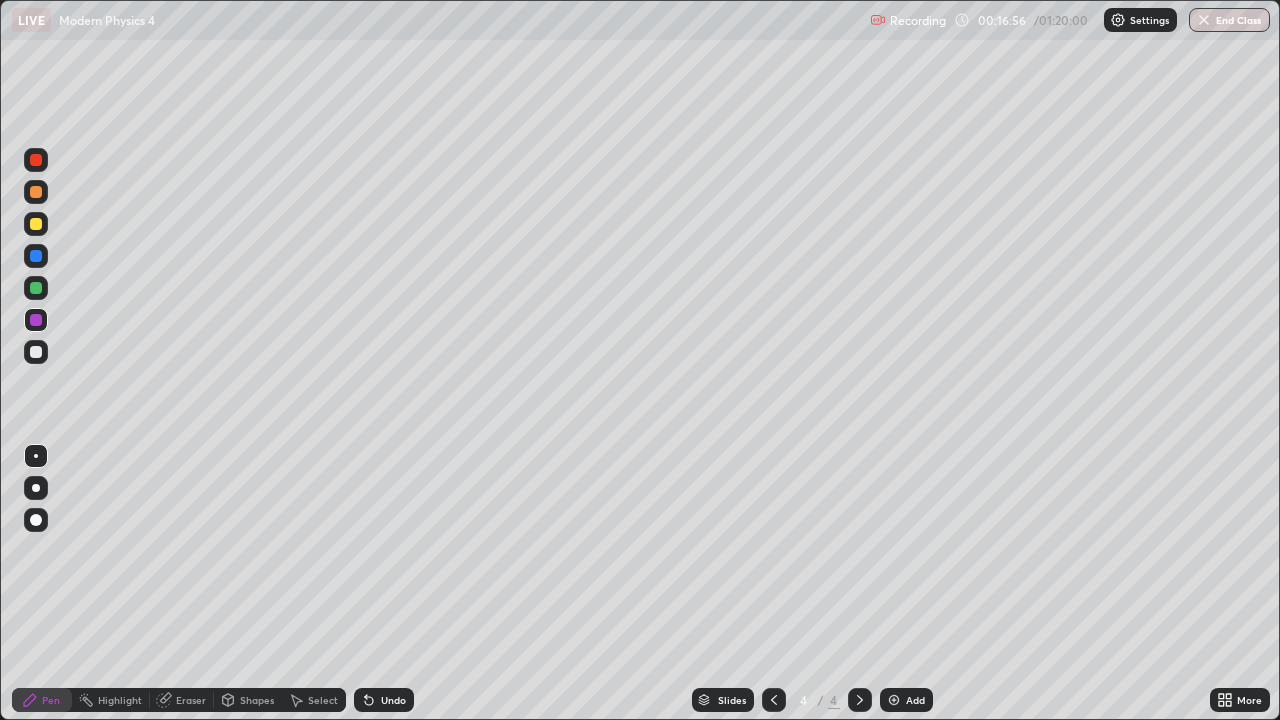 click at bounding box center [36, 224] 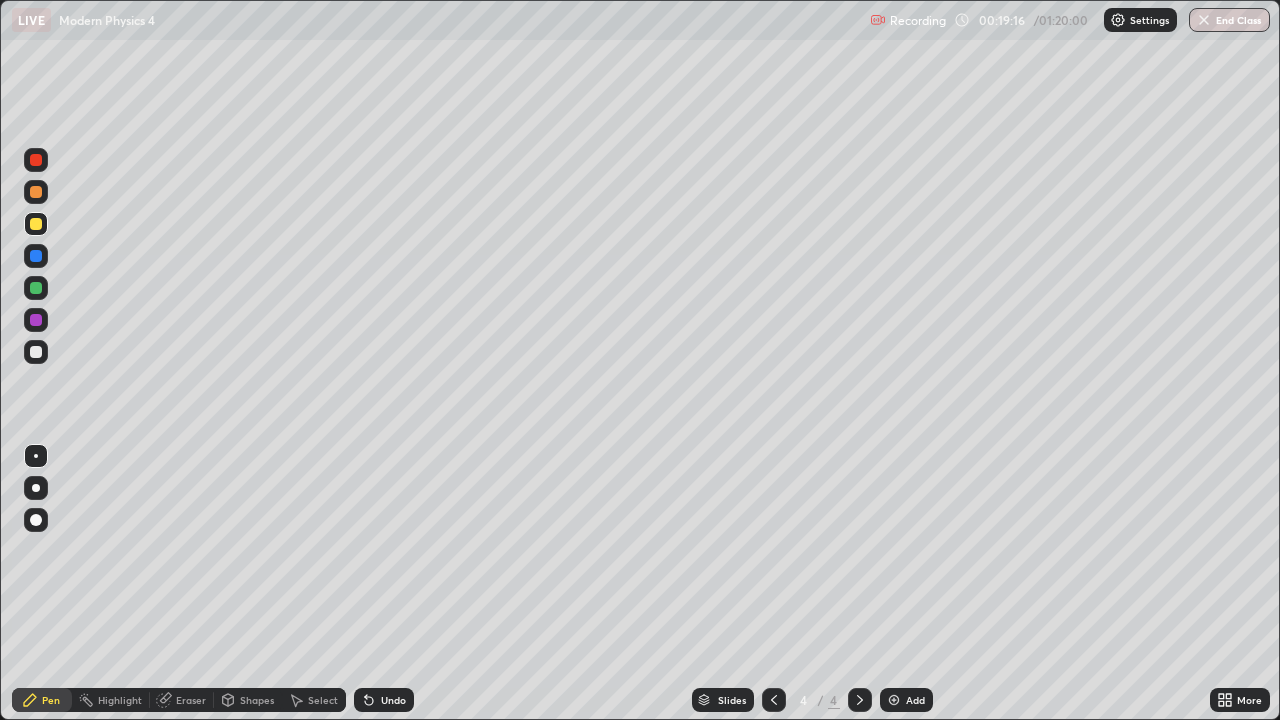 click on "Undo" at bounding box center (384, 700) 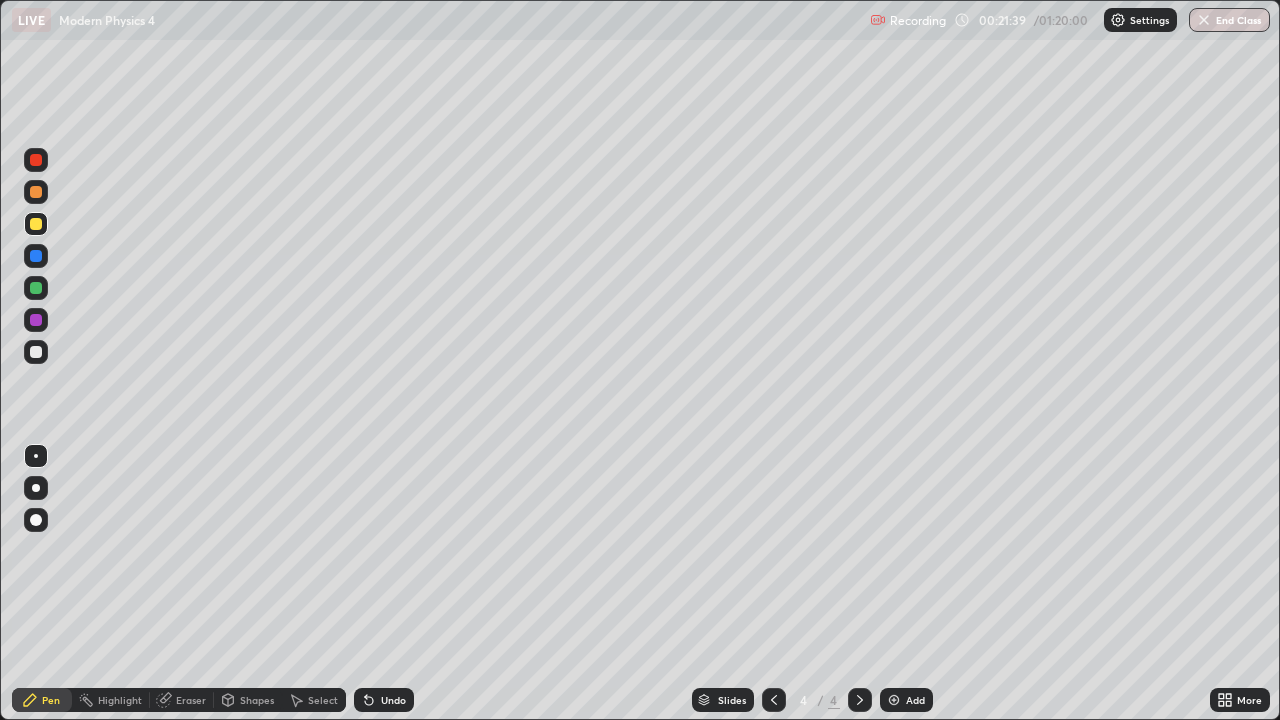 click on "Add" at bounding box center [915, 700] 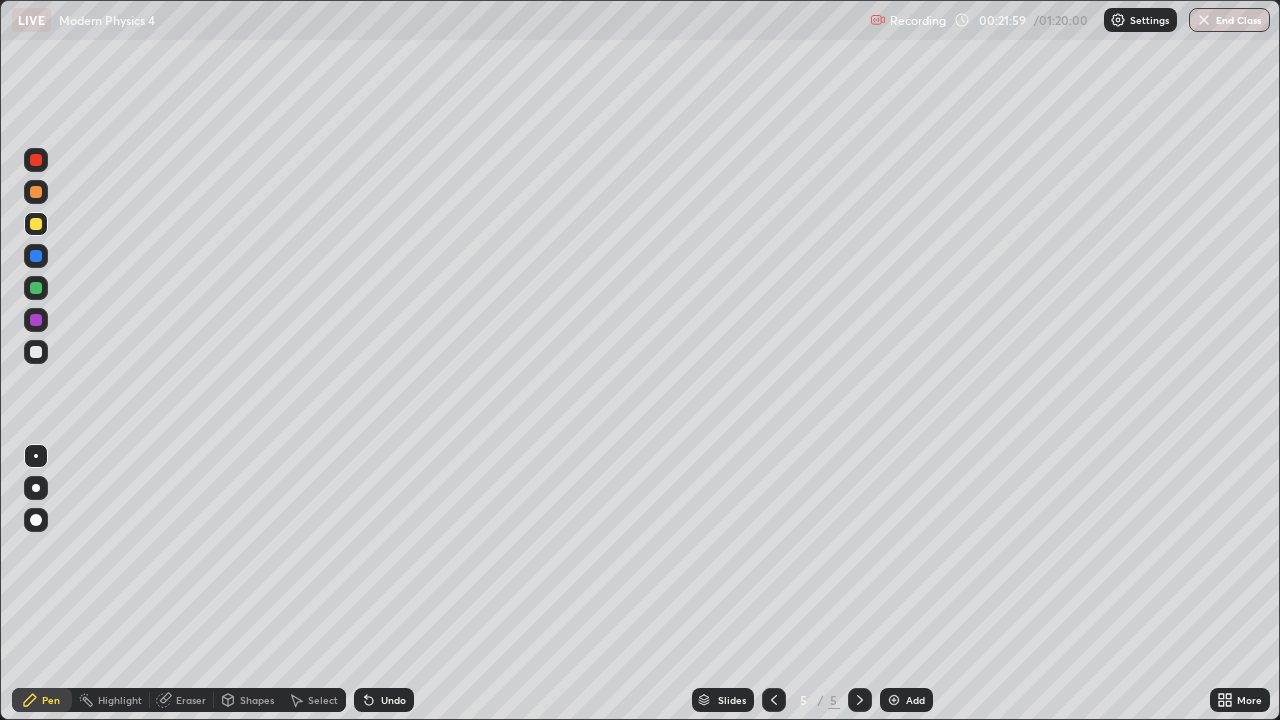 click on "Undo" at bounding box center (393, 700) 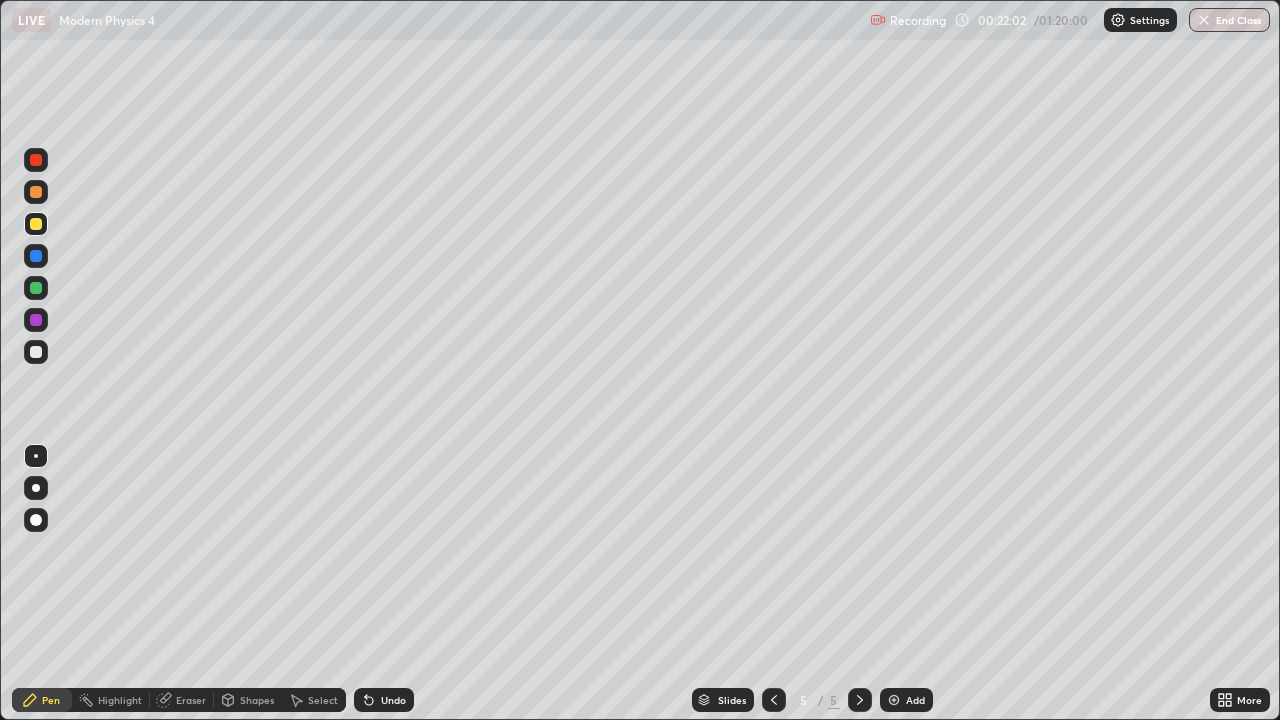 click on "Undo" at bounding box center [393, 700] 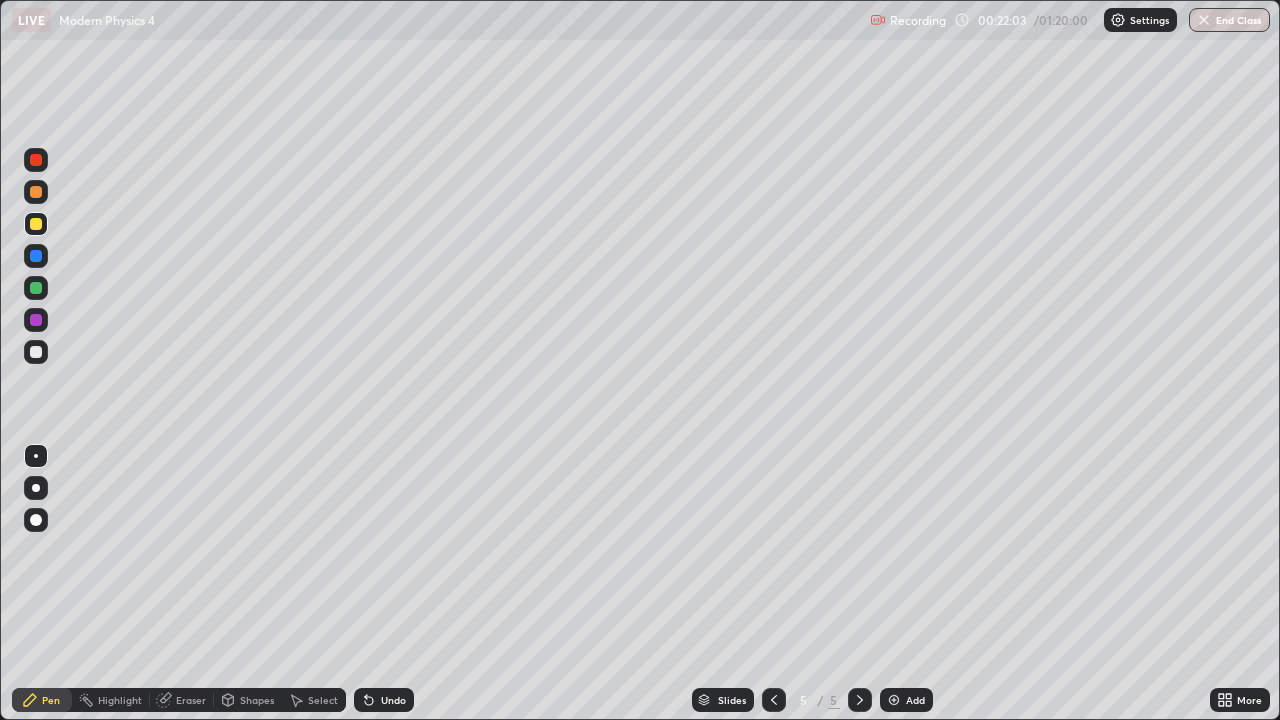 click on "Undo" at bounding box center (393, 700) 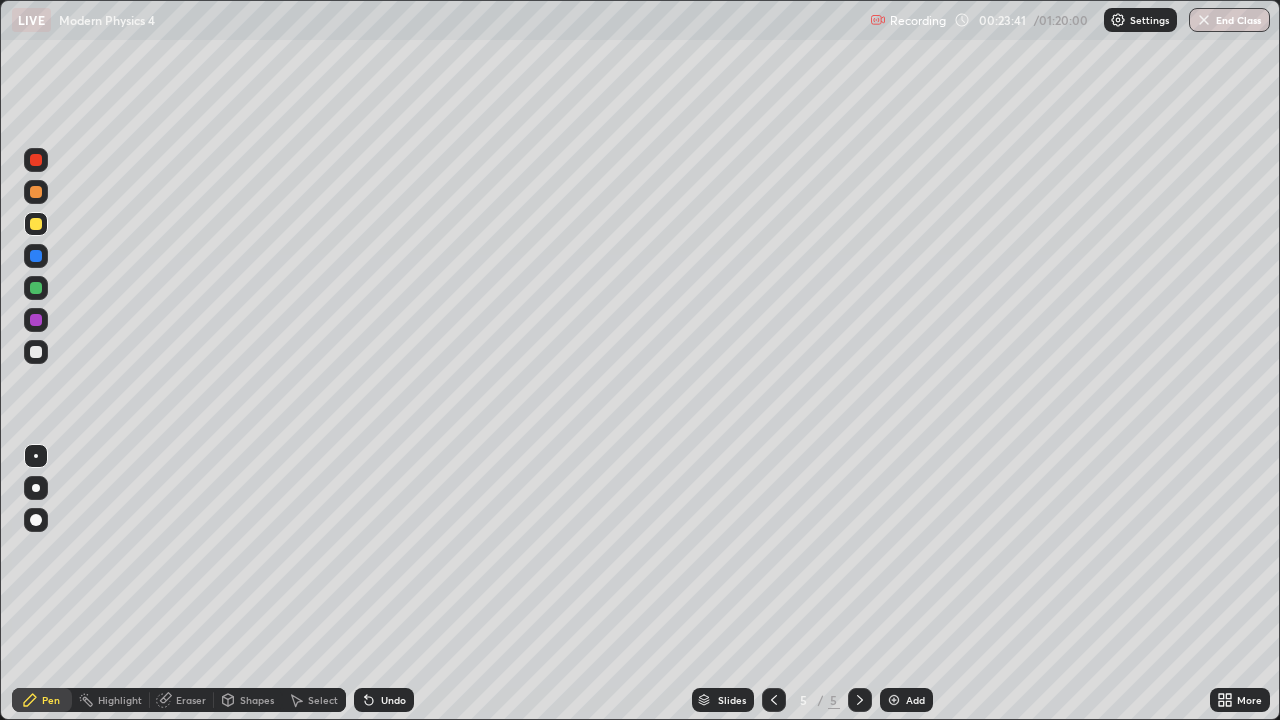 click at bounding box center (36, 288) 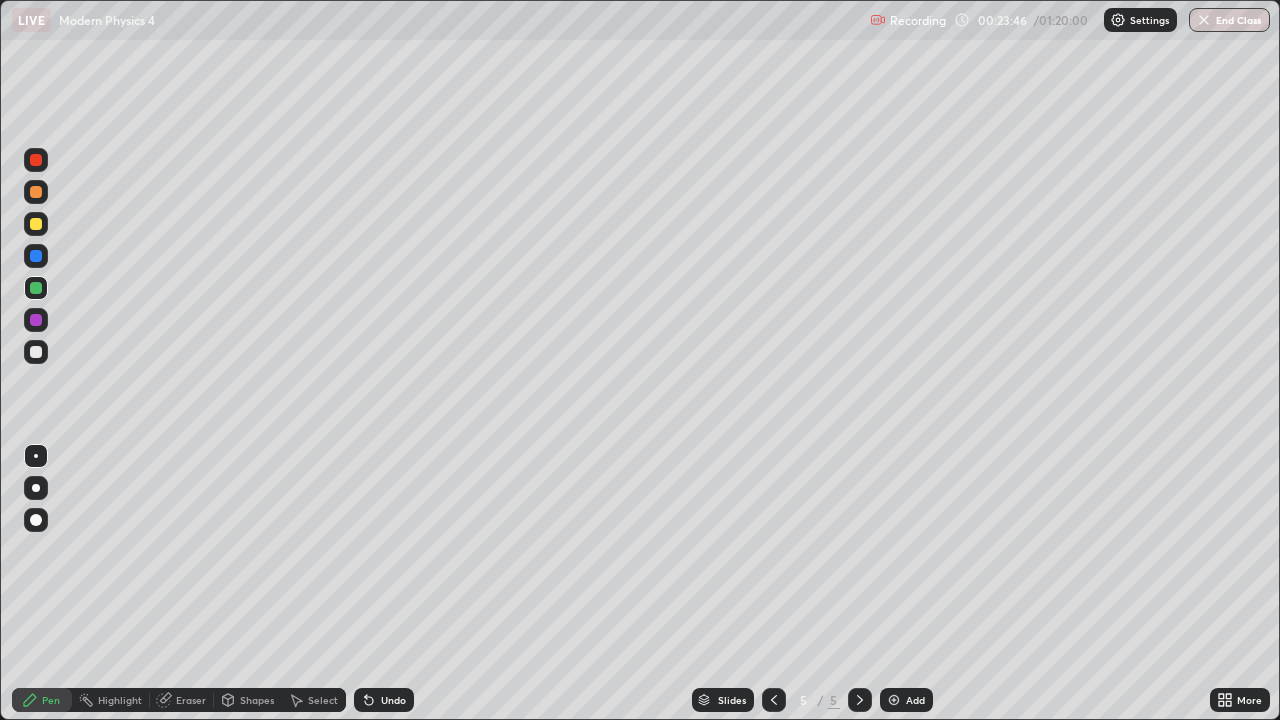 click on "Undo" at bounding box center [393, 700] 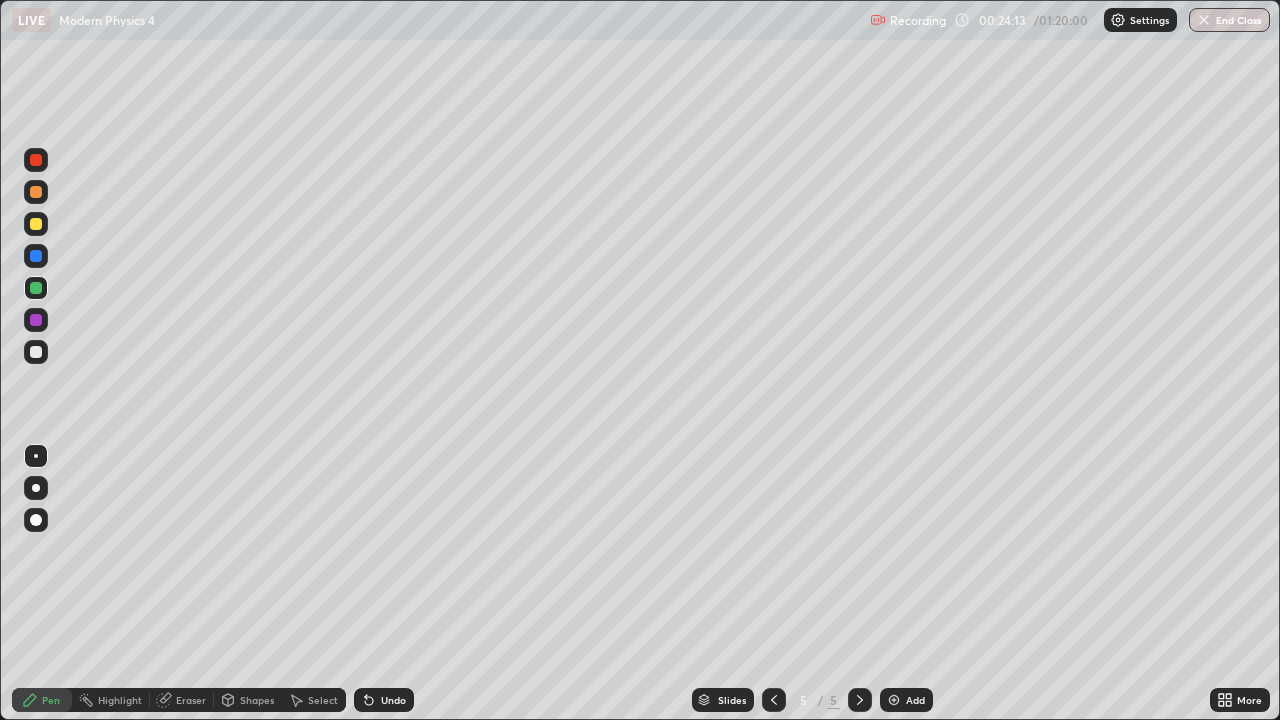click at bounding box center (36, 224) 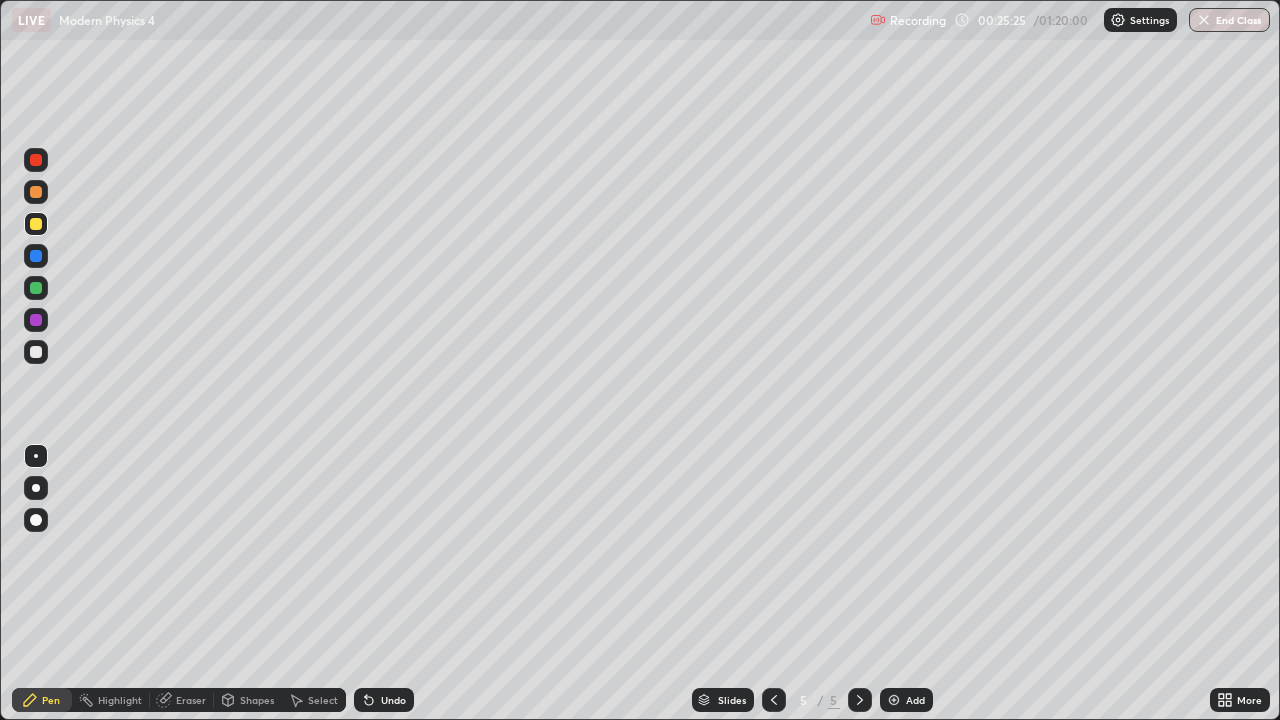 click on "Undo" at bounding box center [393, 700] 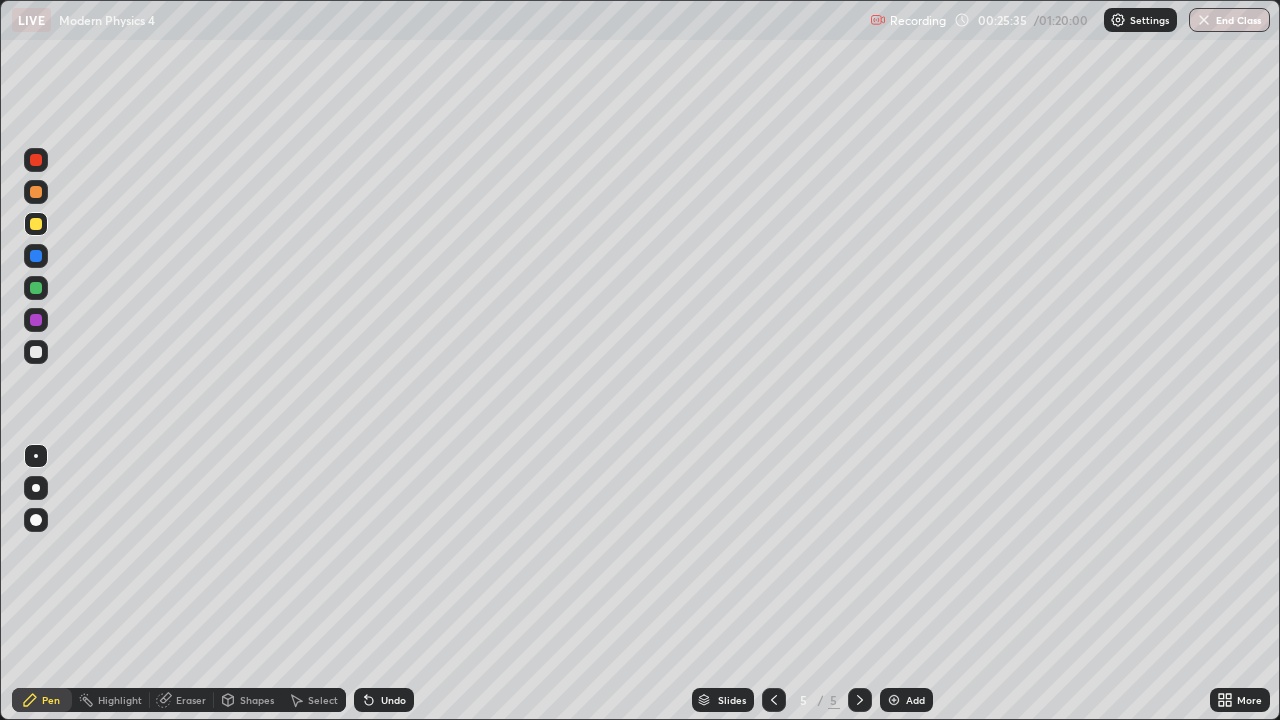 click on "Eraser" at bounding box center [191, 700] 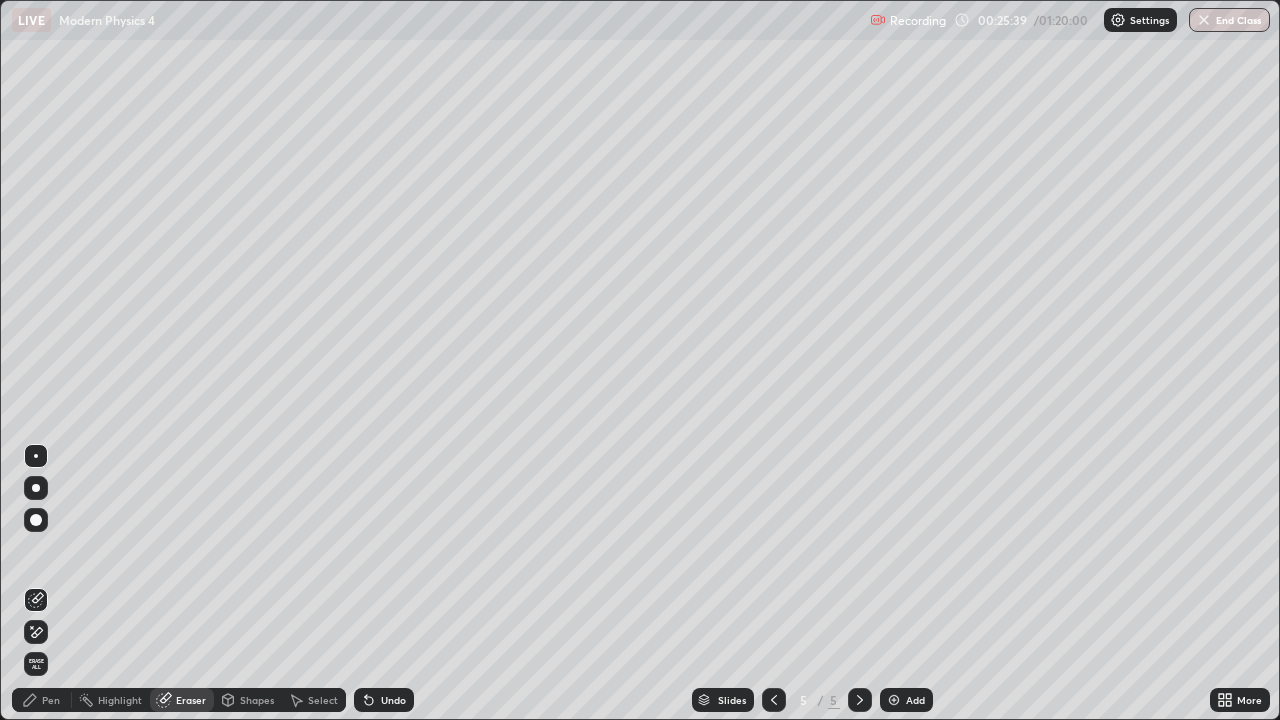 click on "Pen" at bounding box center (51, 700) 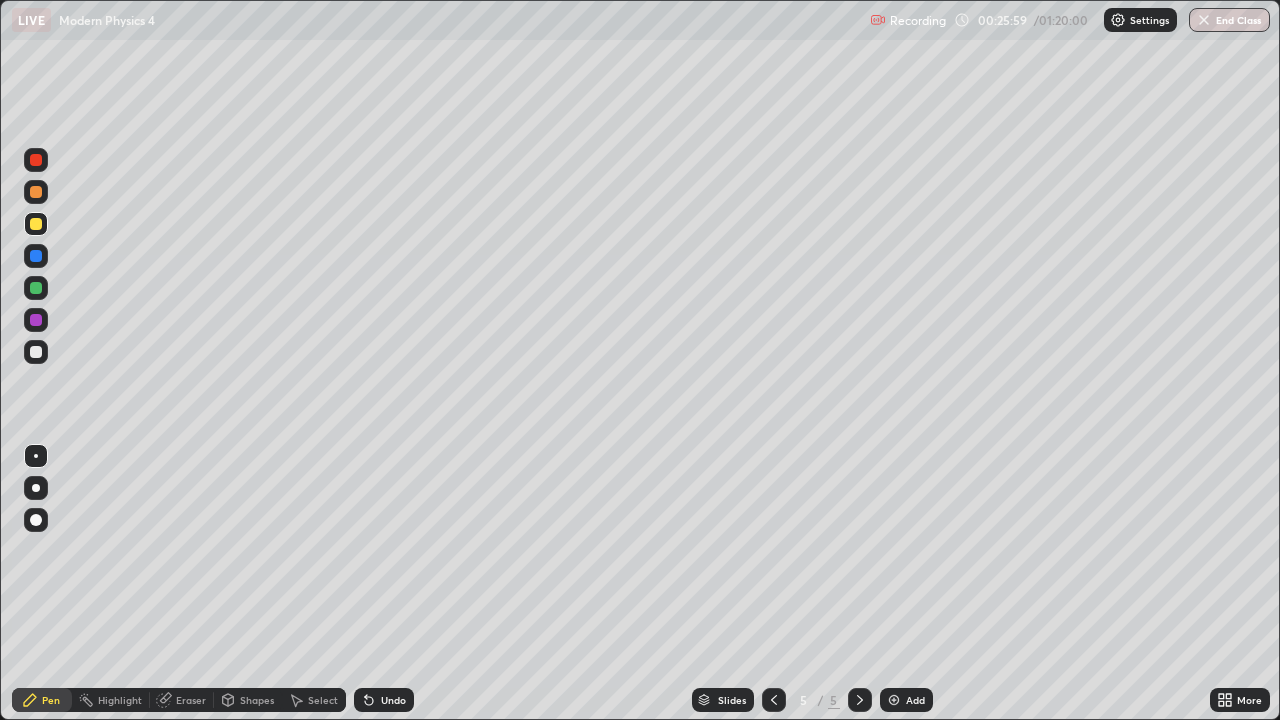 click on "Slides 5 / 5 Add" at bounding box center (812, 700) 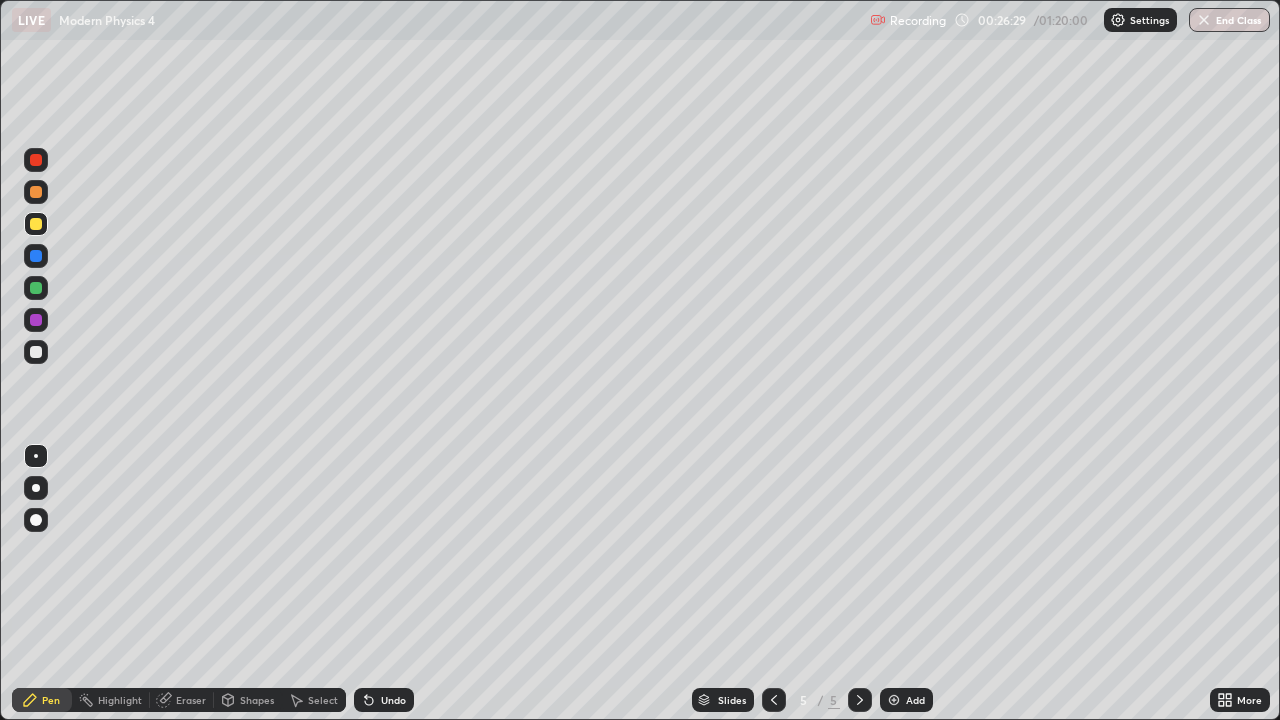 click on "Highlight" at bounding box center [120, 700] 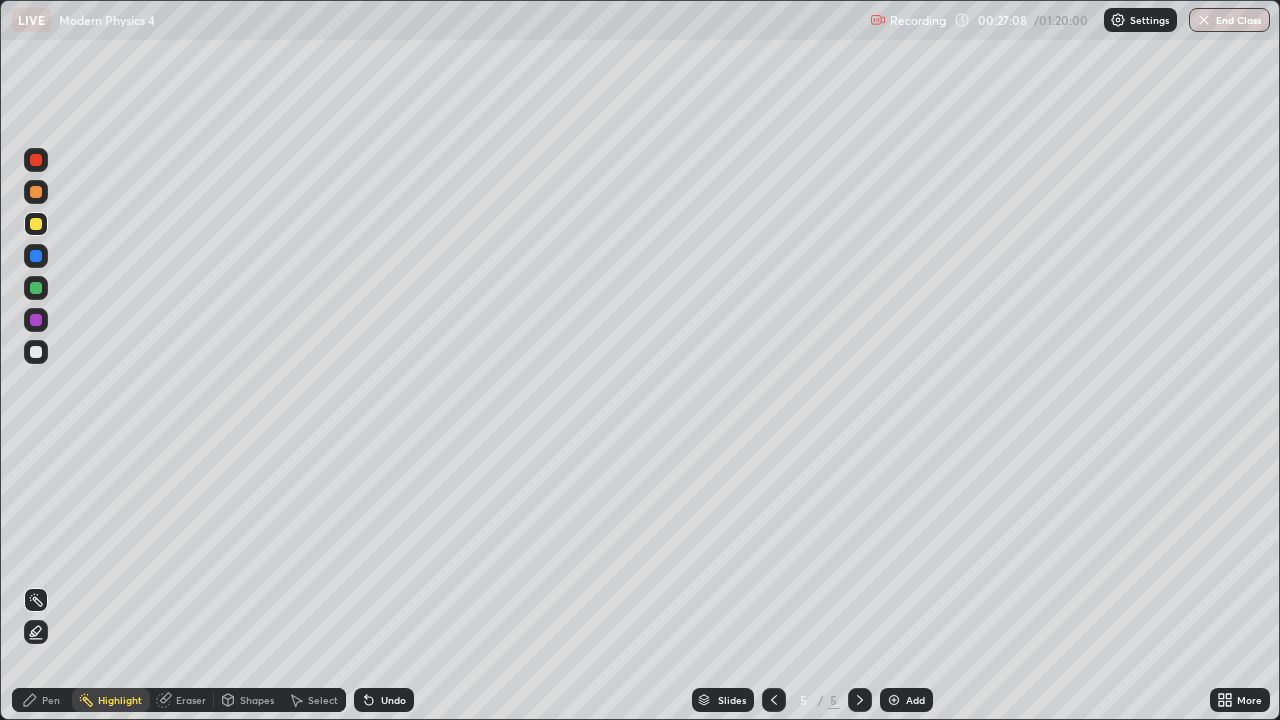 click 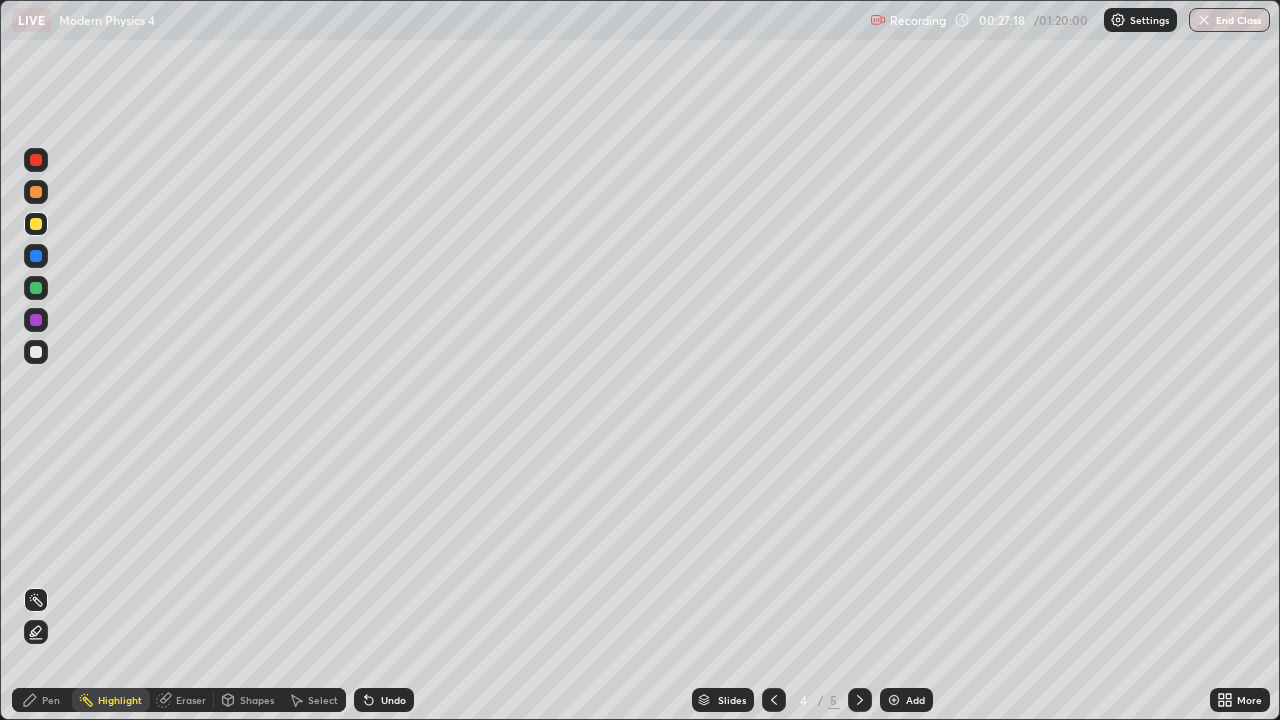 click on "Pen" at bounding box center (42, 700) 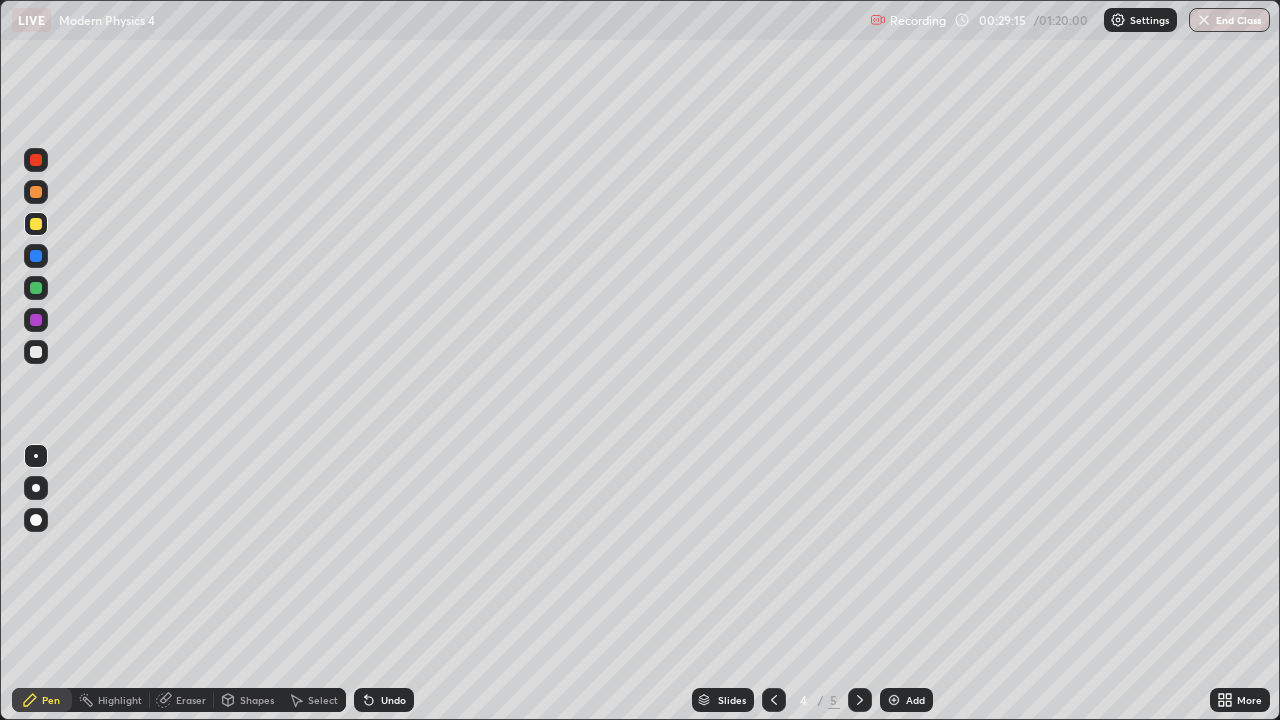 click 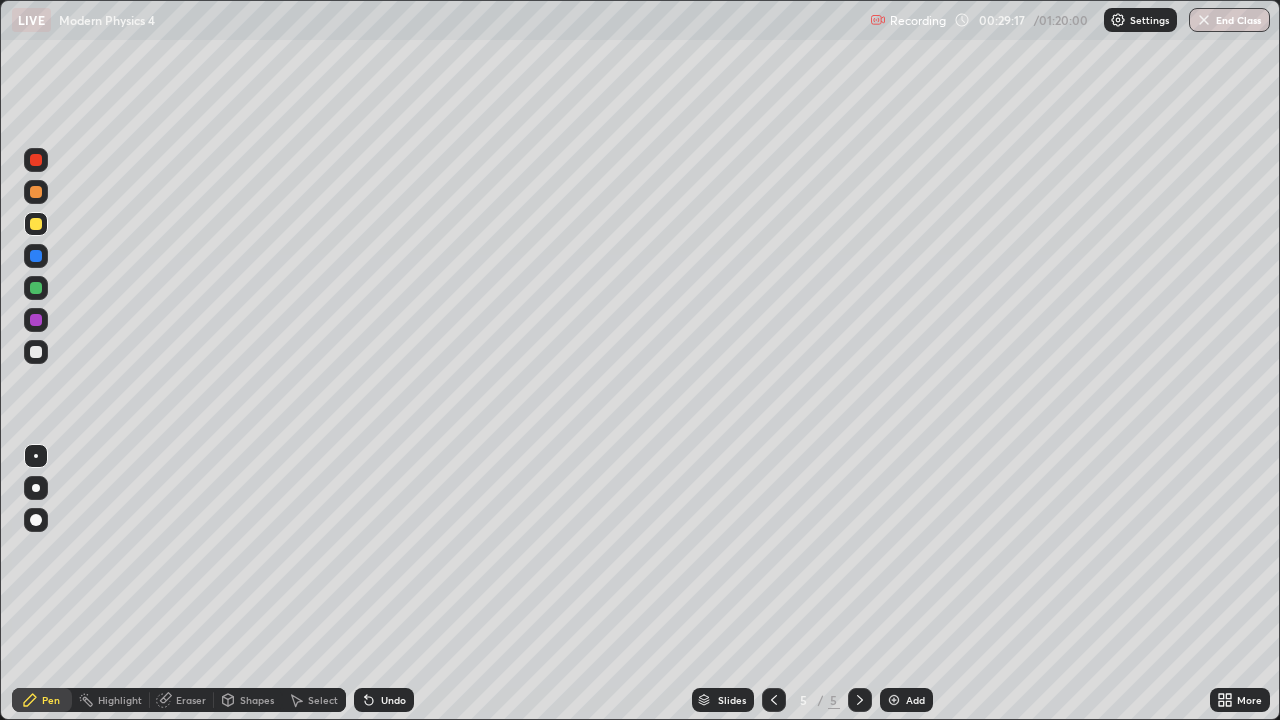 click on "Highlight" at bounding box center (120, 700) 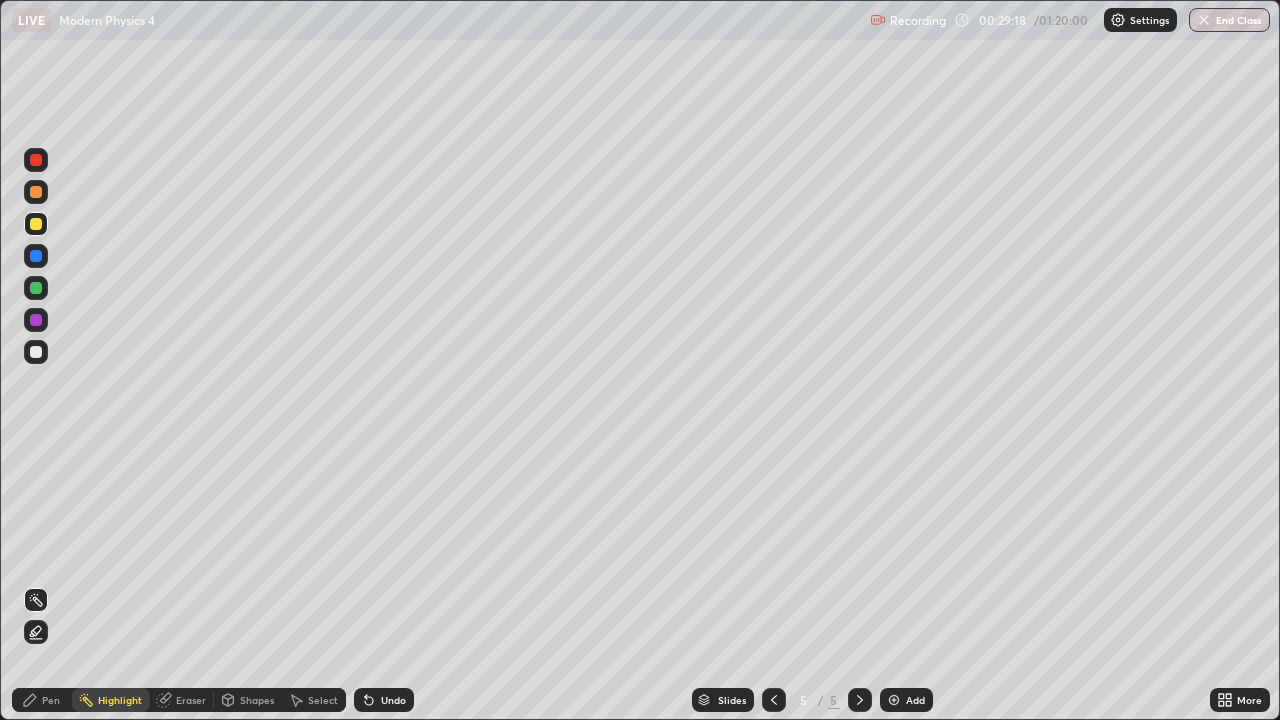 click at bounding box center (36, 160) 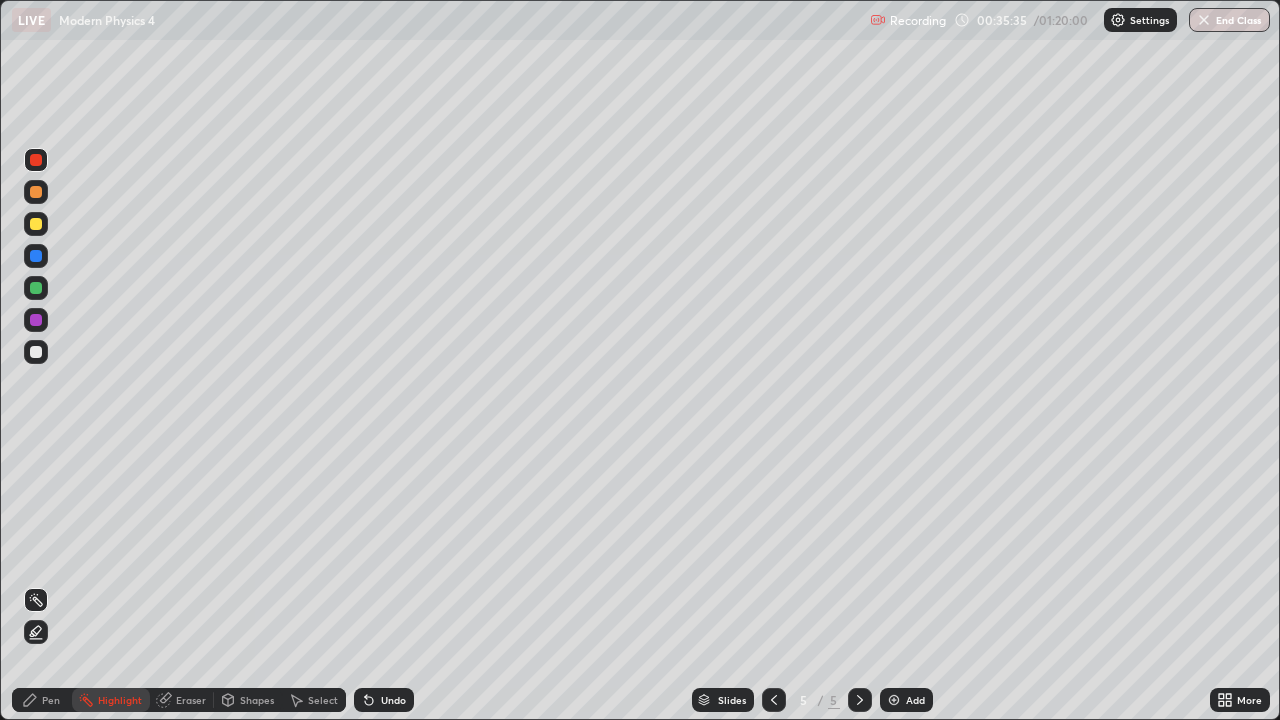 click on "Add" at bounding box center (915, 700) 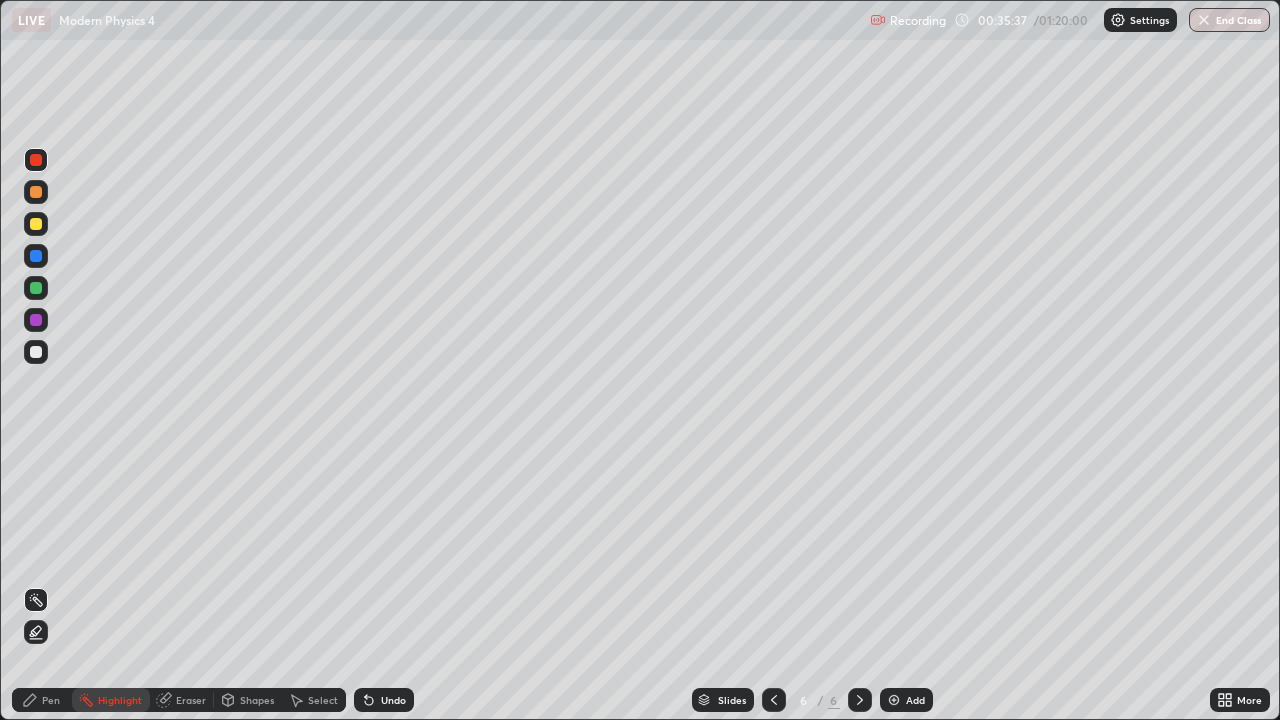 click at bounding box center [36, 224] 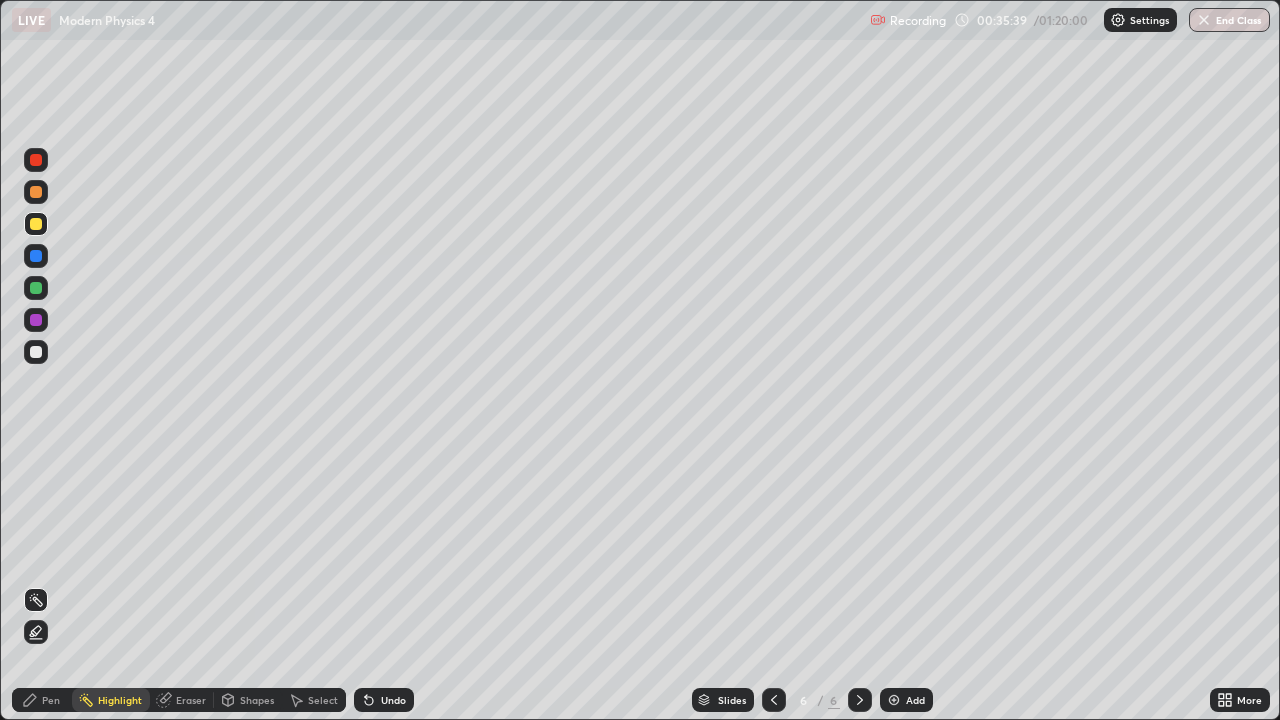 click on "Pen" at bounding box center (42, 700) 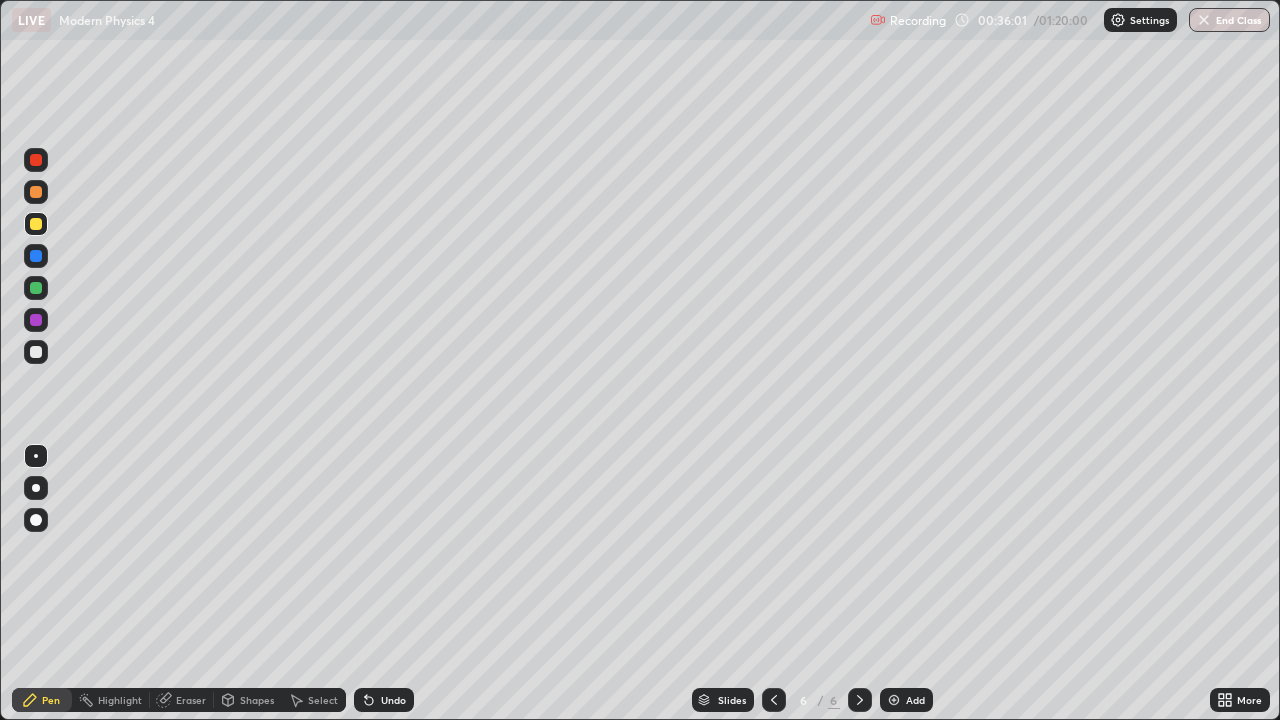 click on "Eraser" at bounding box center [191, 700] 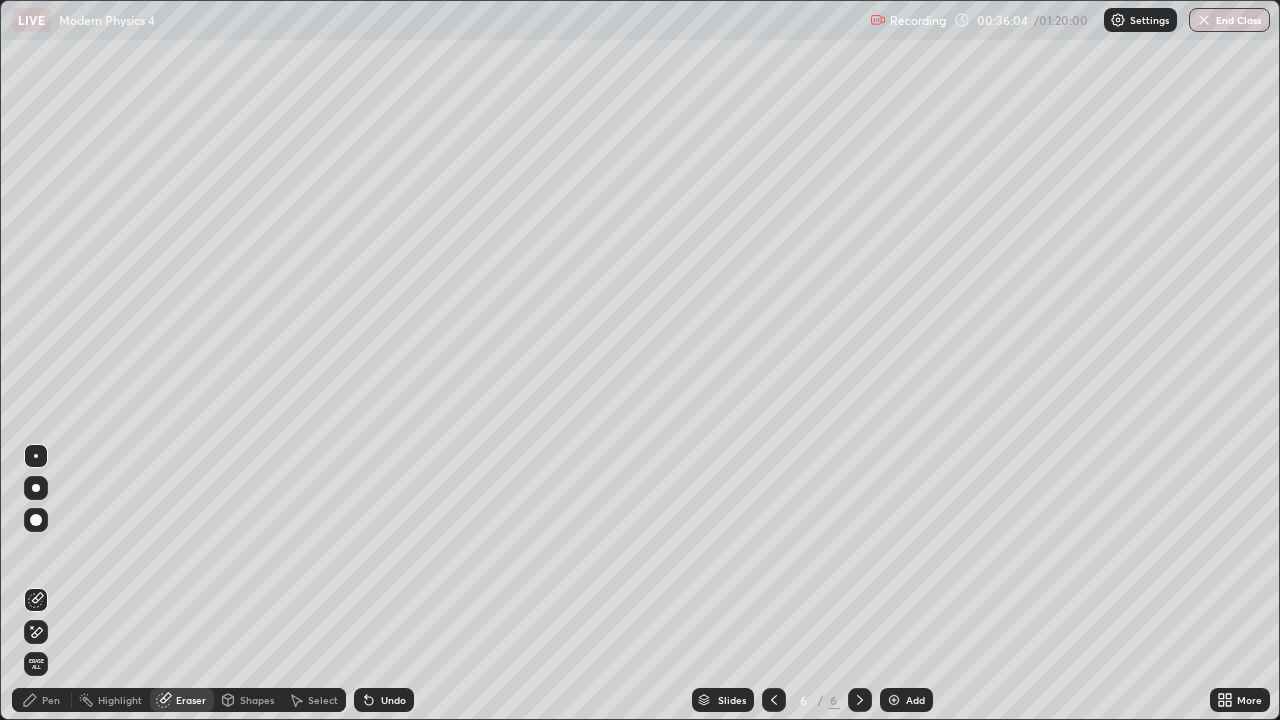 click on "Pen" at bounding box center (51, 700) 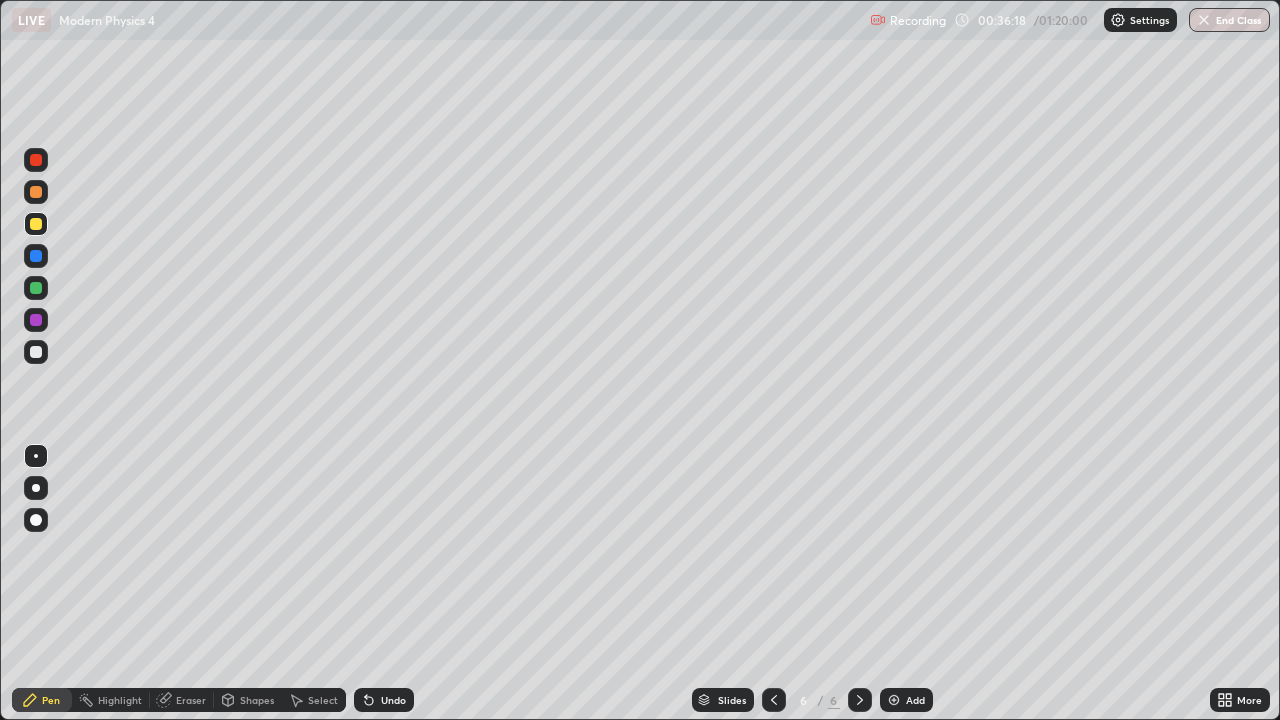 click at bounding box center [36, 256] 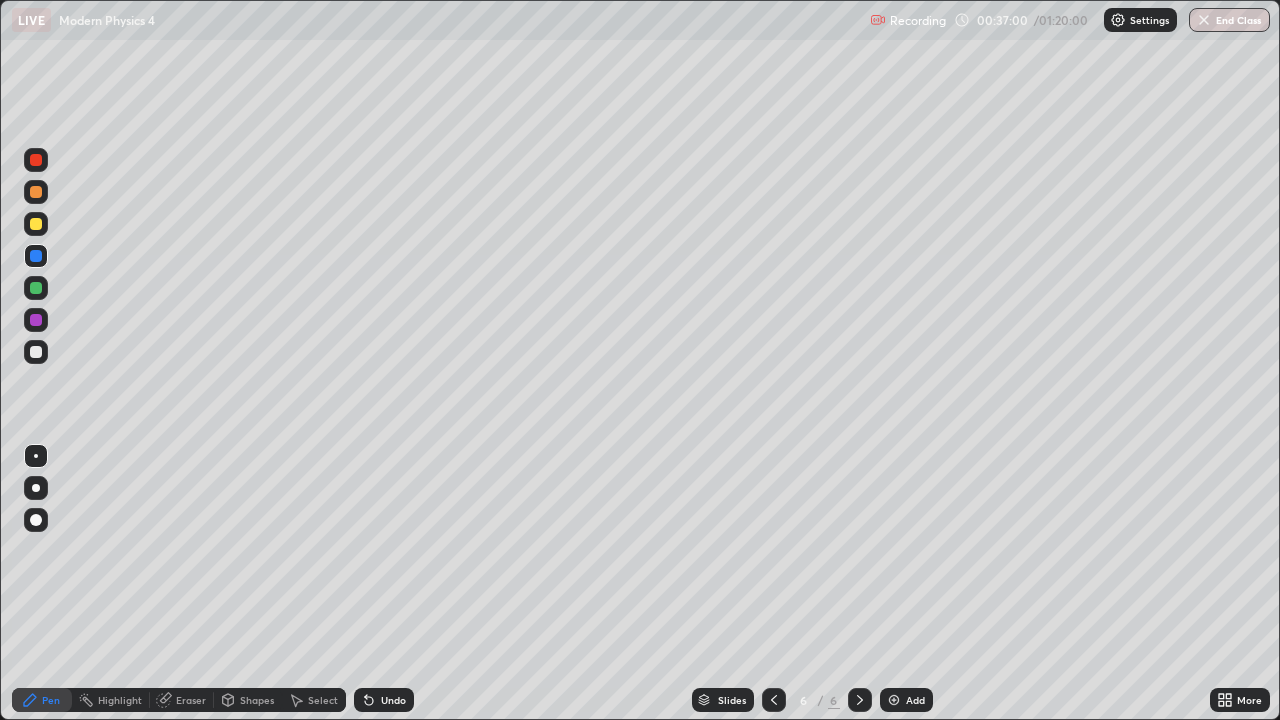 click on "Undo" at bounding box center [384, 700] 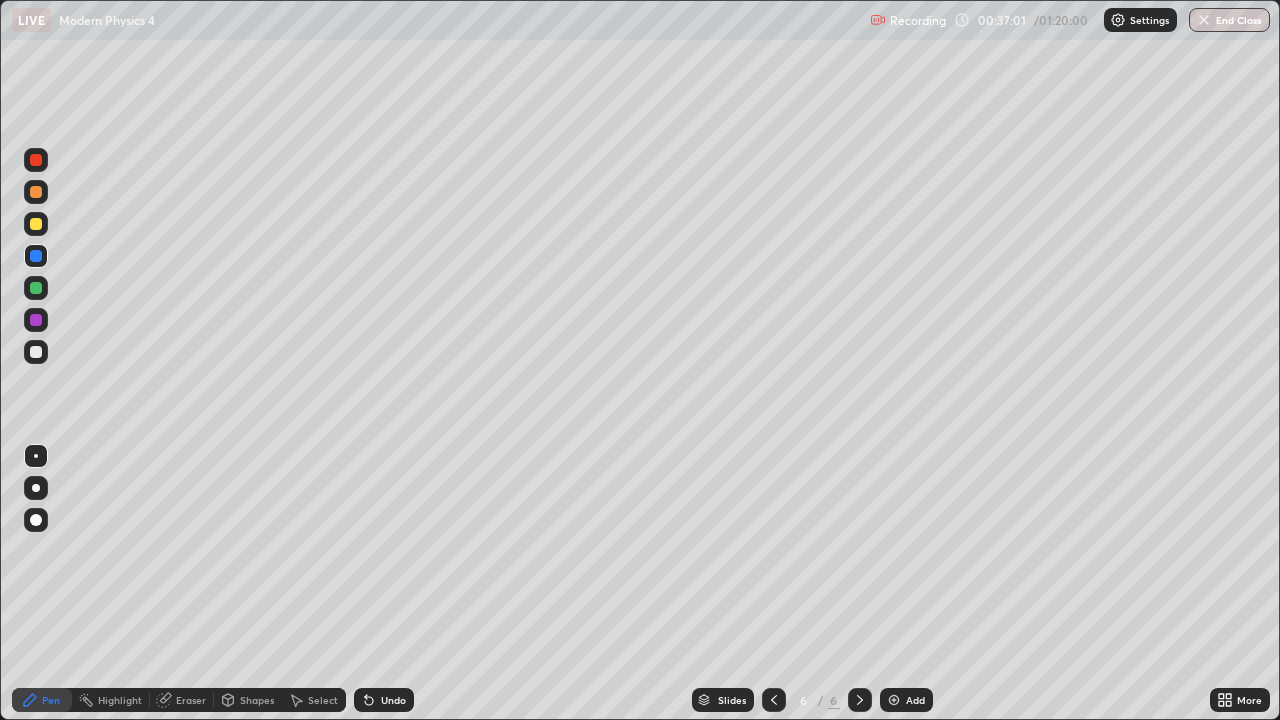 click on "Undo" at bounding box center [393, 700] 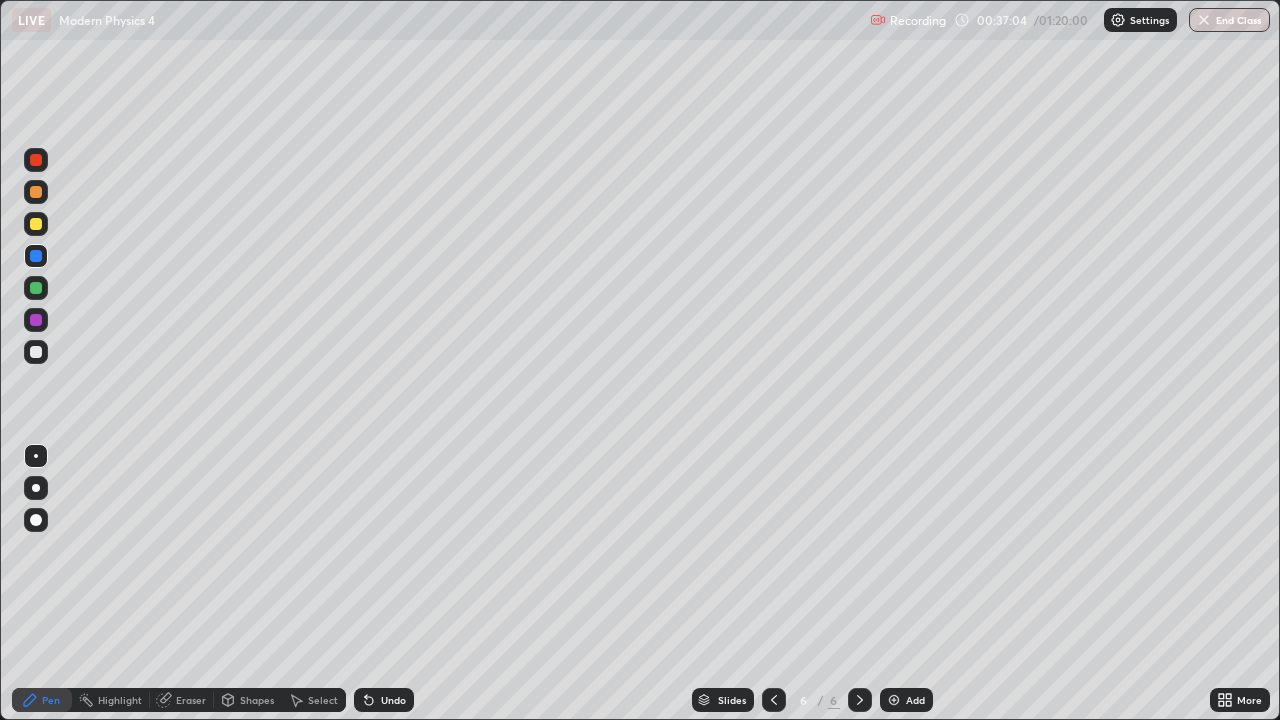 click at bounding box center [36, 352] 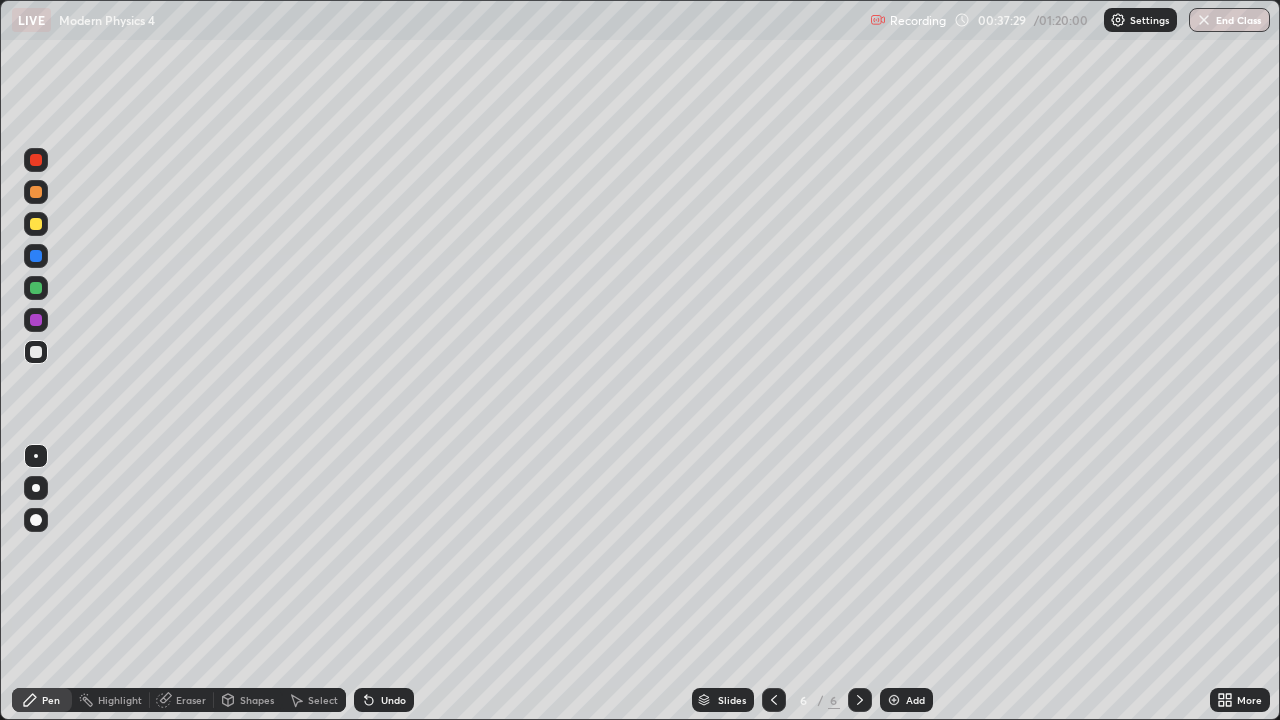 click at bounding box center (36, 288) 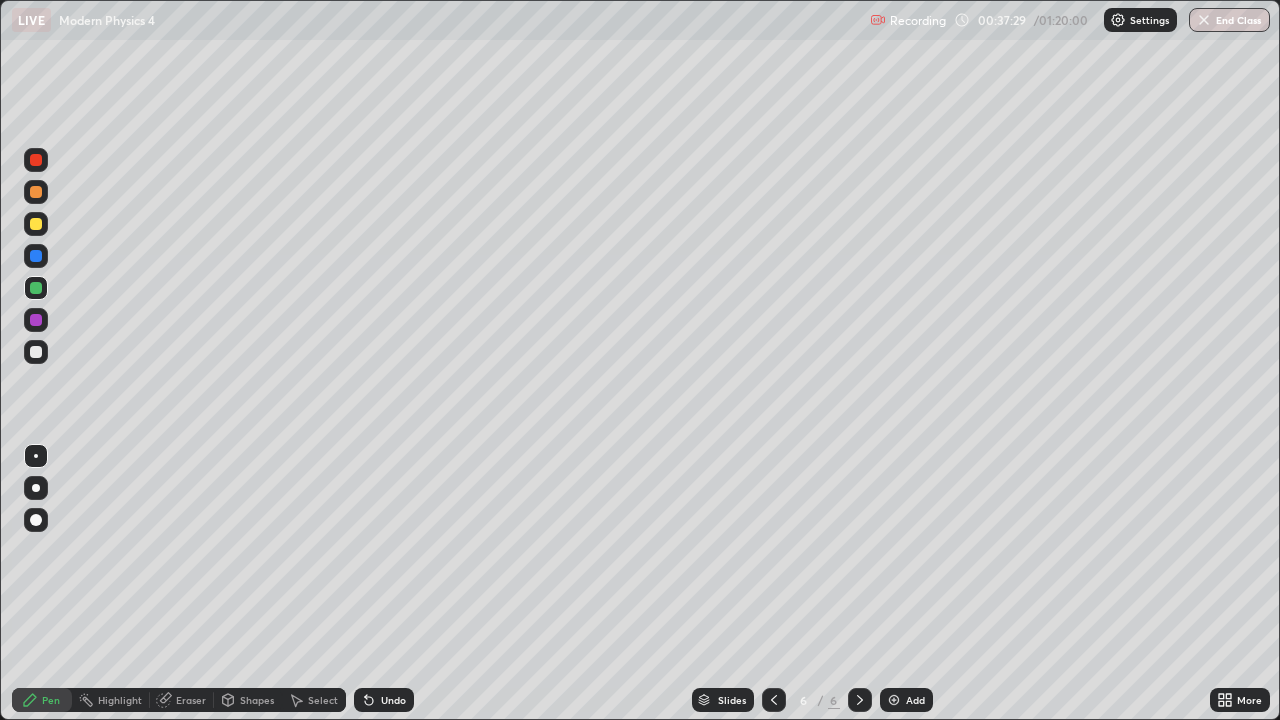 click at bounding box center [36, 288] 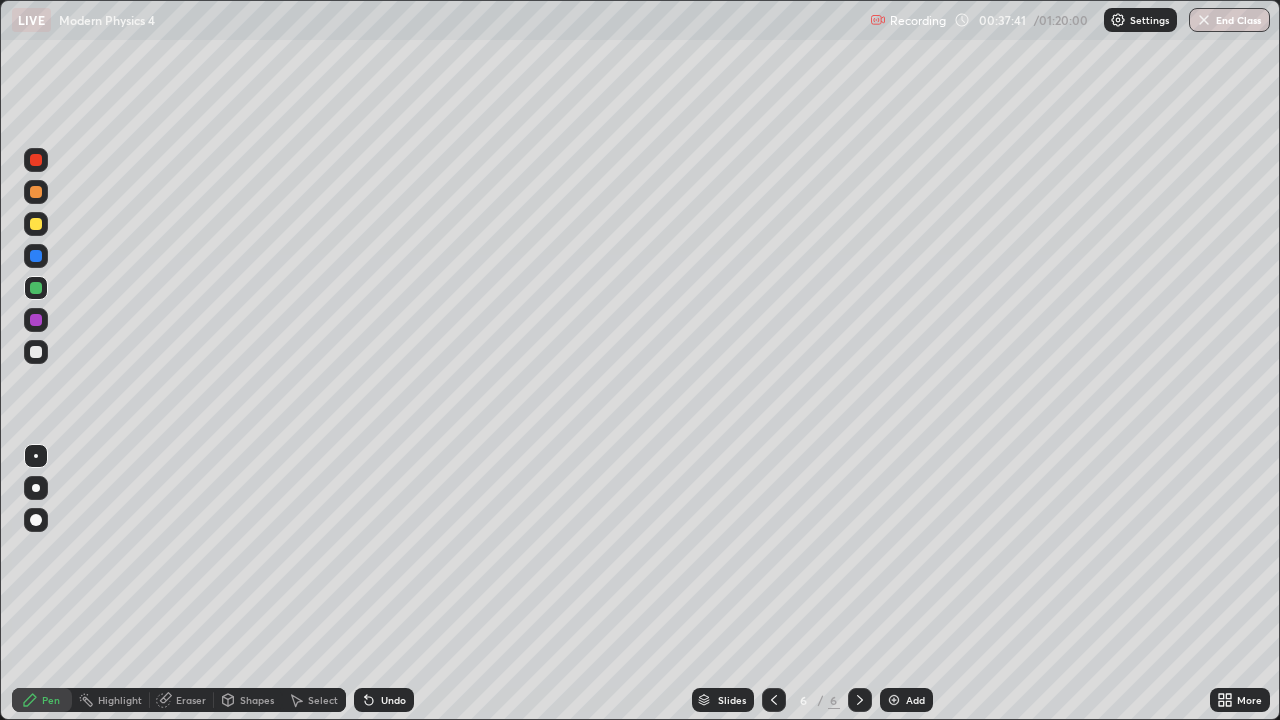 click on "Undo" at bounding box center (393, 700) 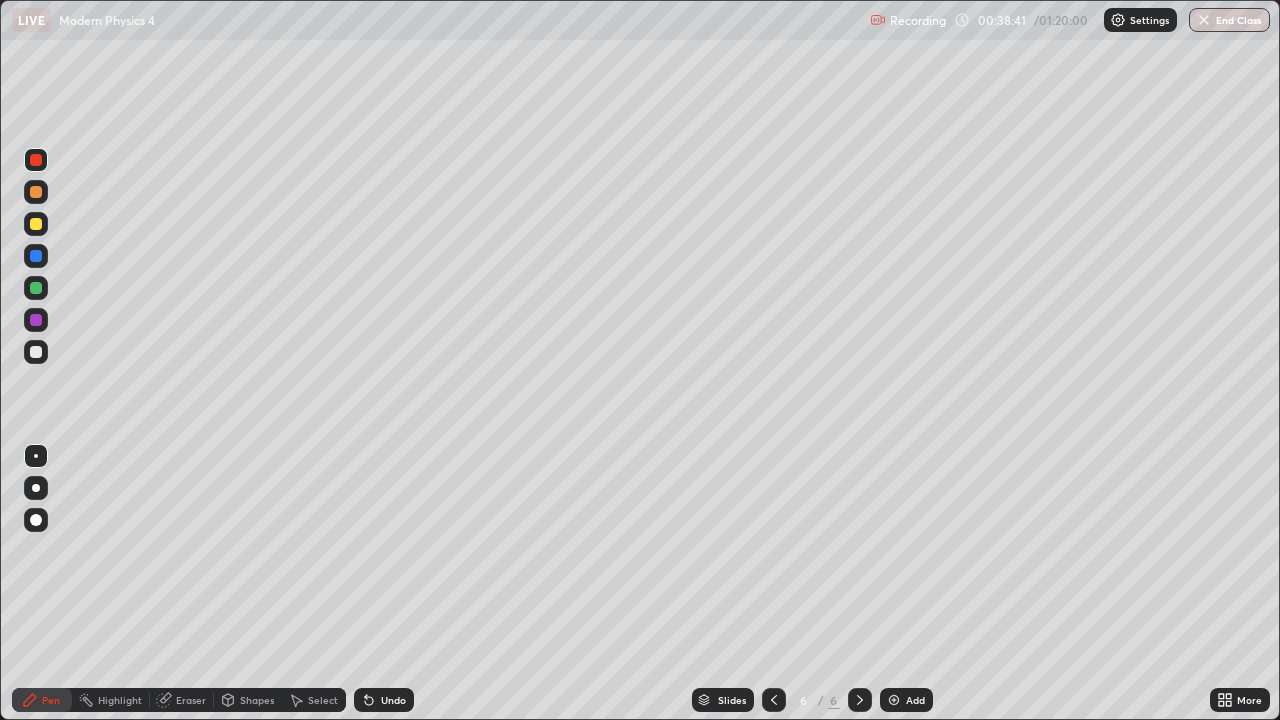 click 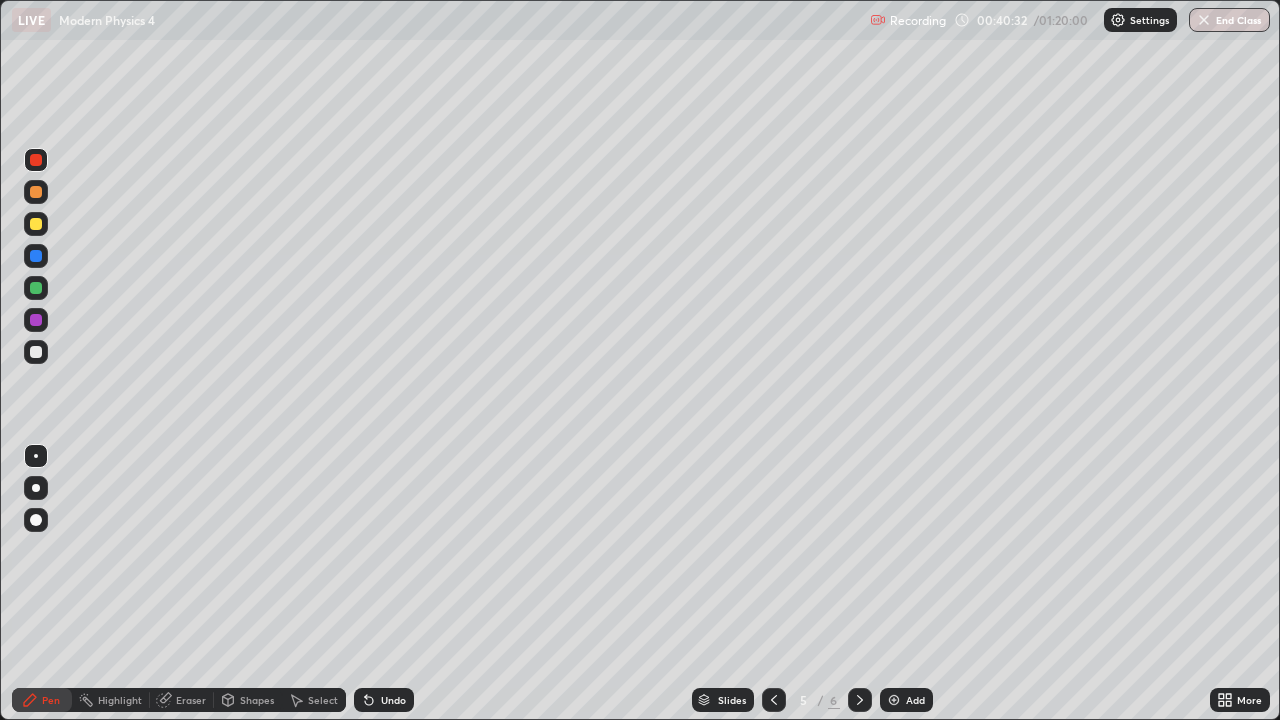 click 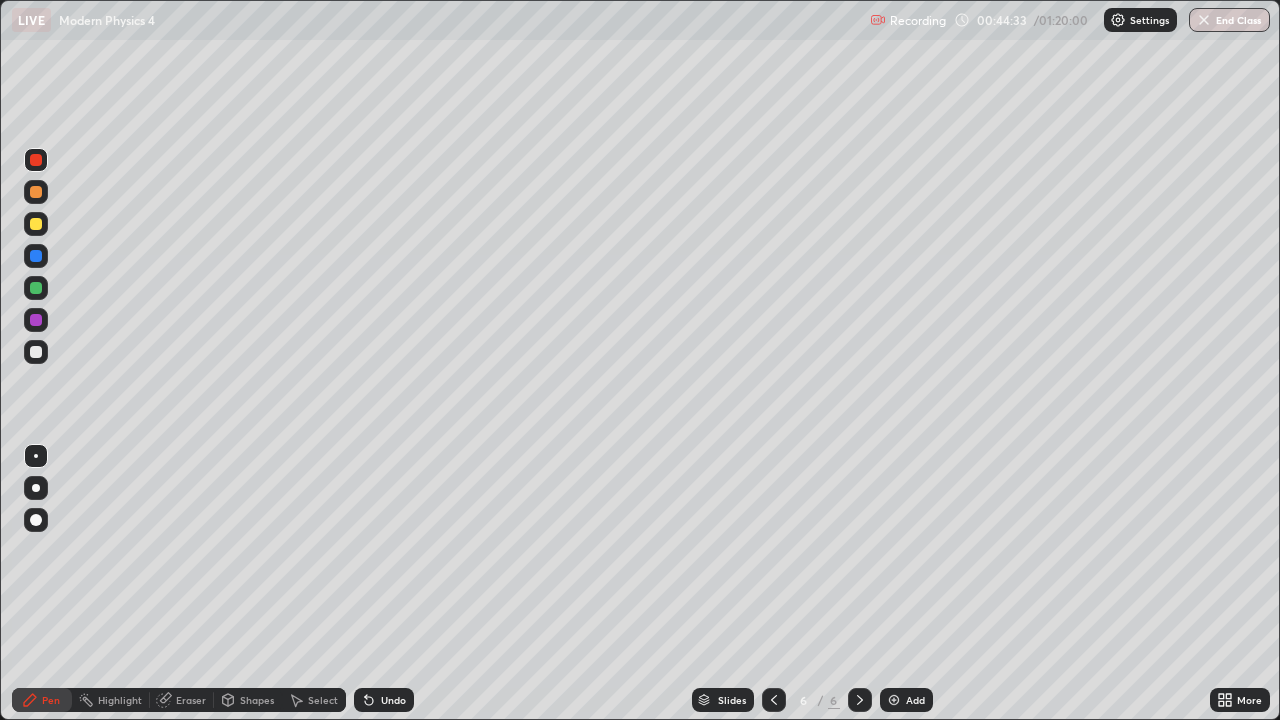 click on "Add" at bounding box center [915, 700] 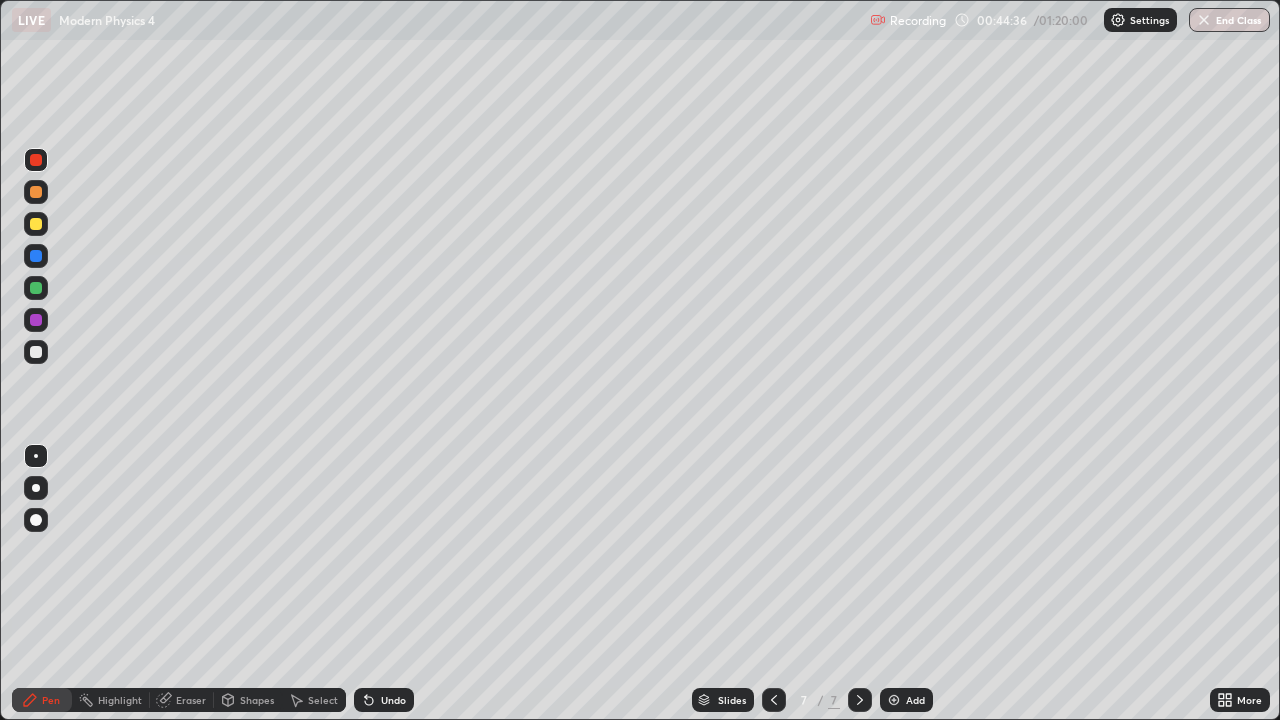 click at bounding box center (36, 224) 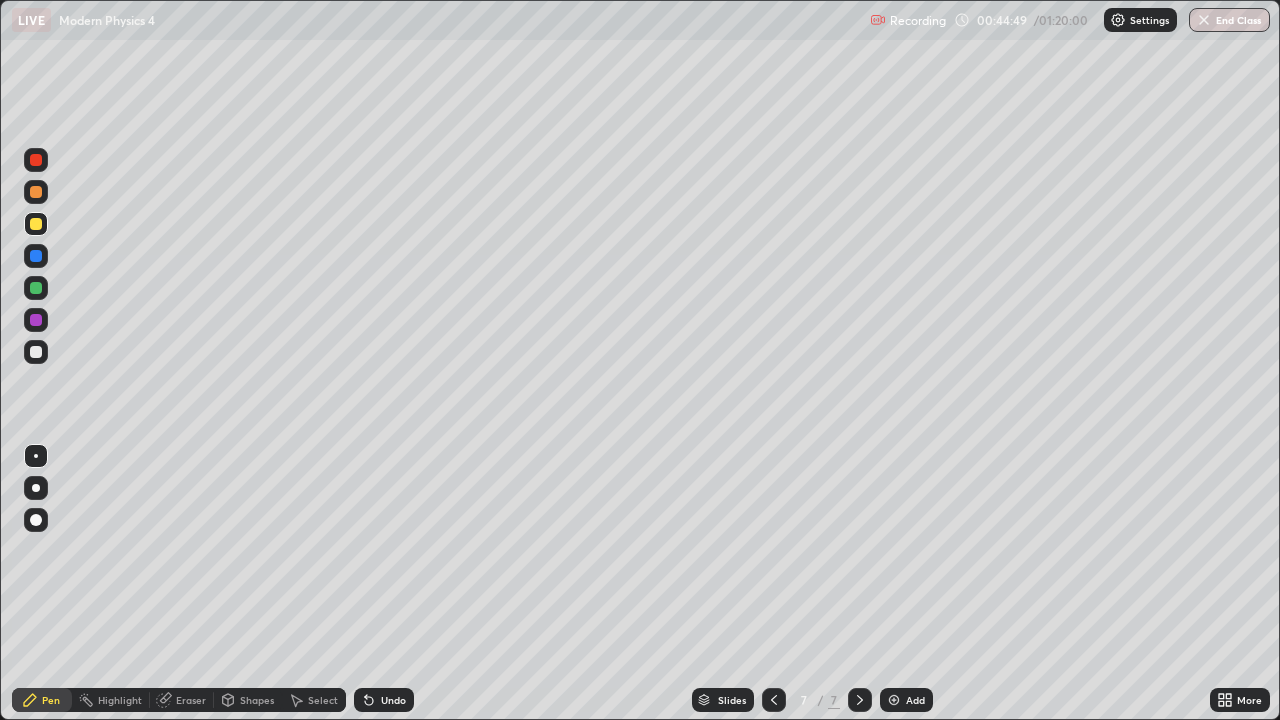 click on "Undo" at bounding box center (393, 700) 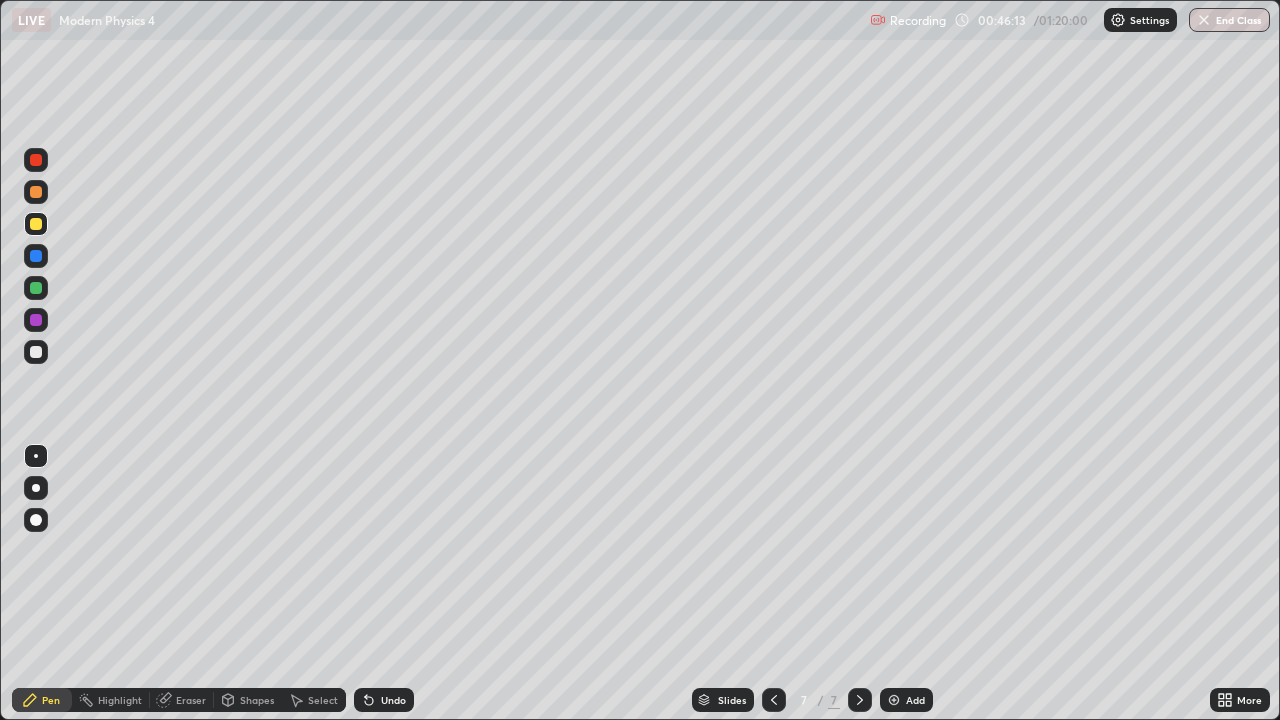 click on "Eraser" at bounding box center (191, 700) 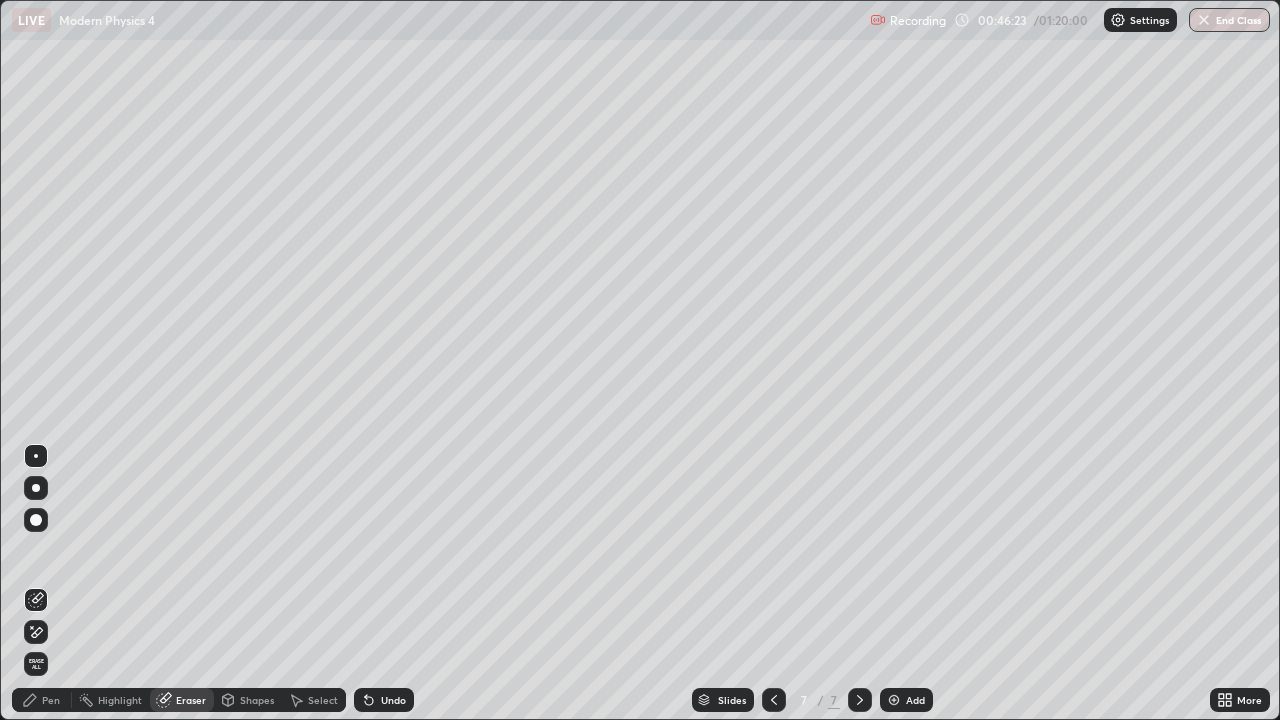 click on "Pen" at bounding box center (51, 700) 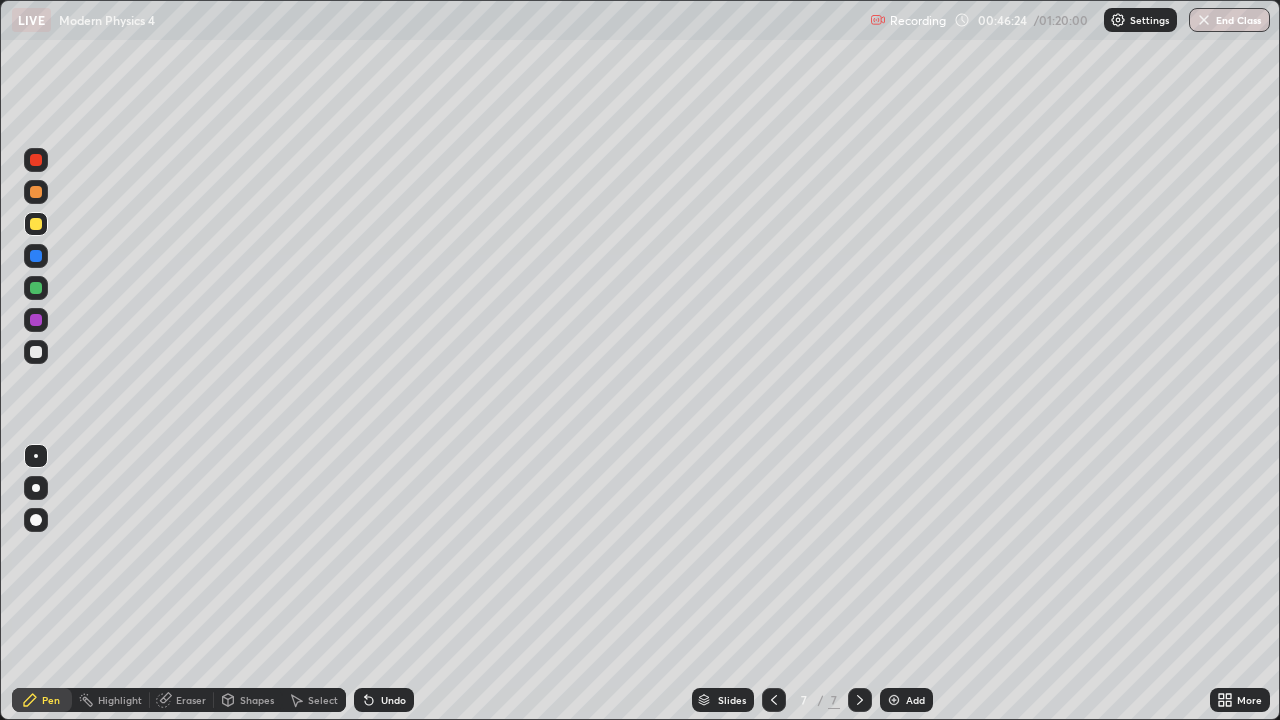 click on "Pen" at bounding box center [51, 700] 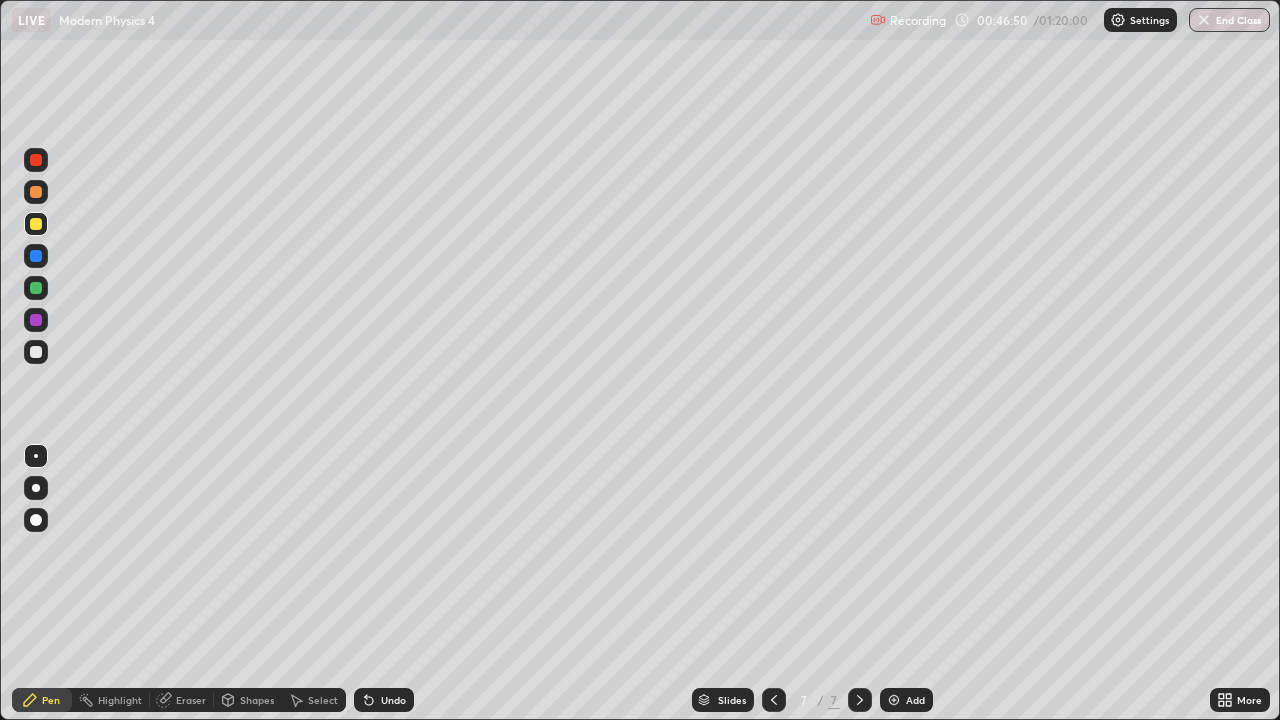 click on "Undo" at bounding box center [393, 700] 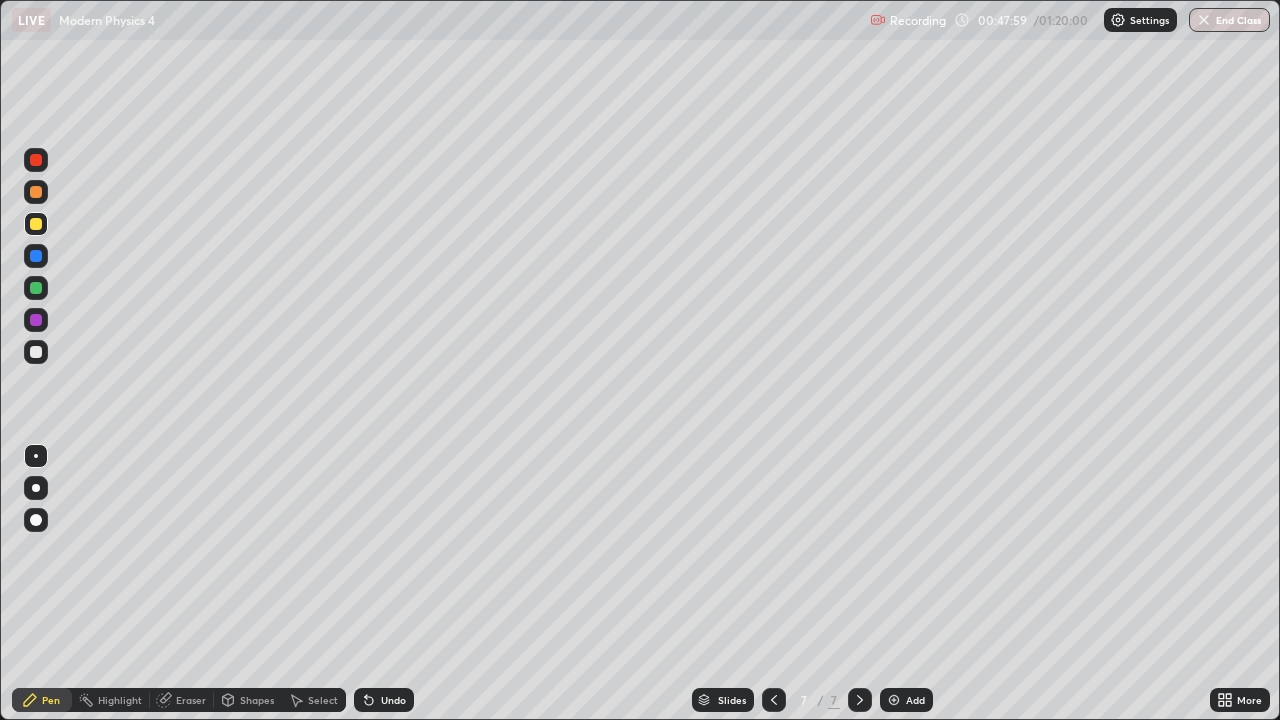click on "Undo" at bounding box center [393, 700] 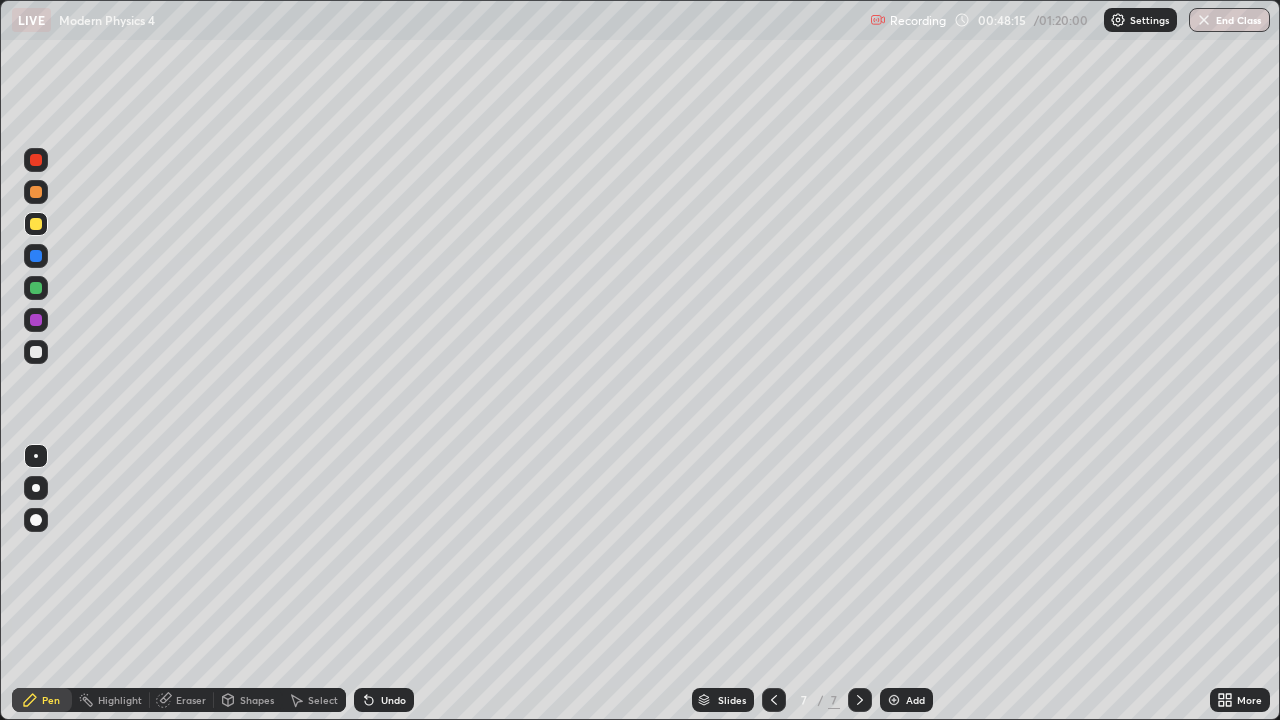 click on "Undo" at bounding box center (393, 700) 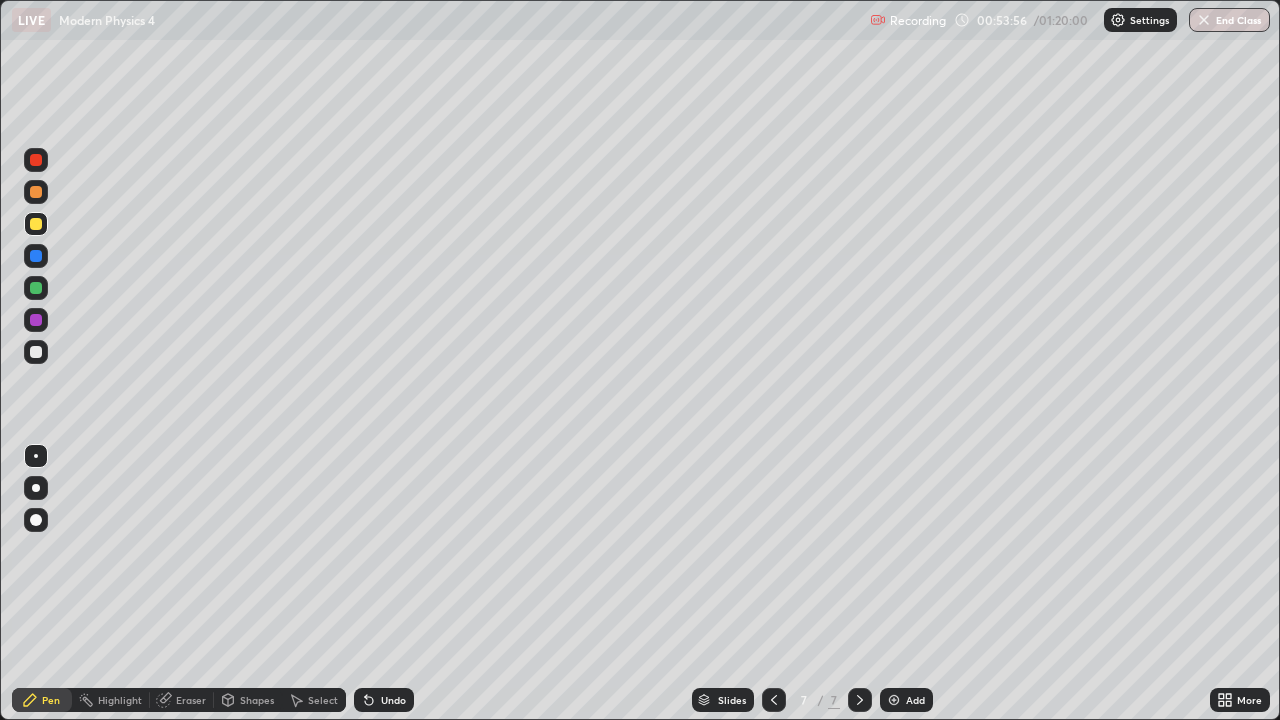 click on "Add" at bounding box center [915, 700] 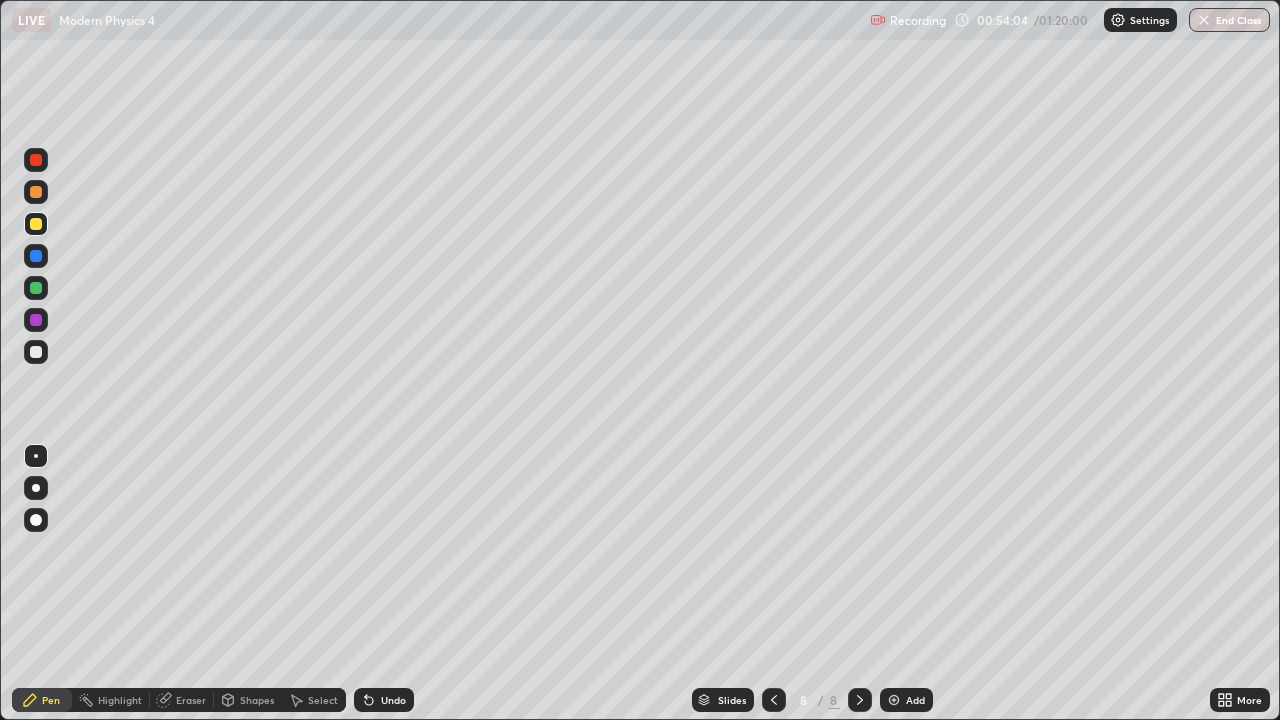 click on "Undo" at bounding box center (393, 700) 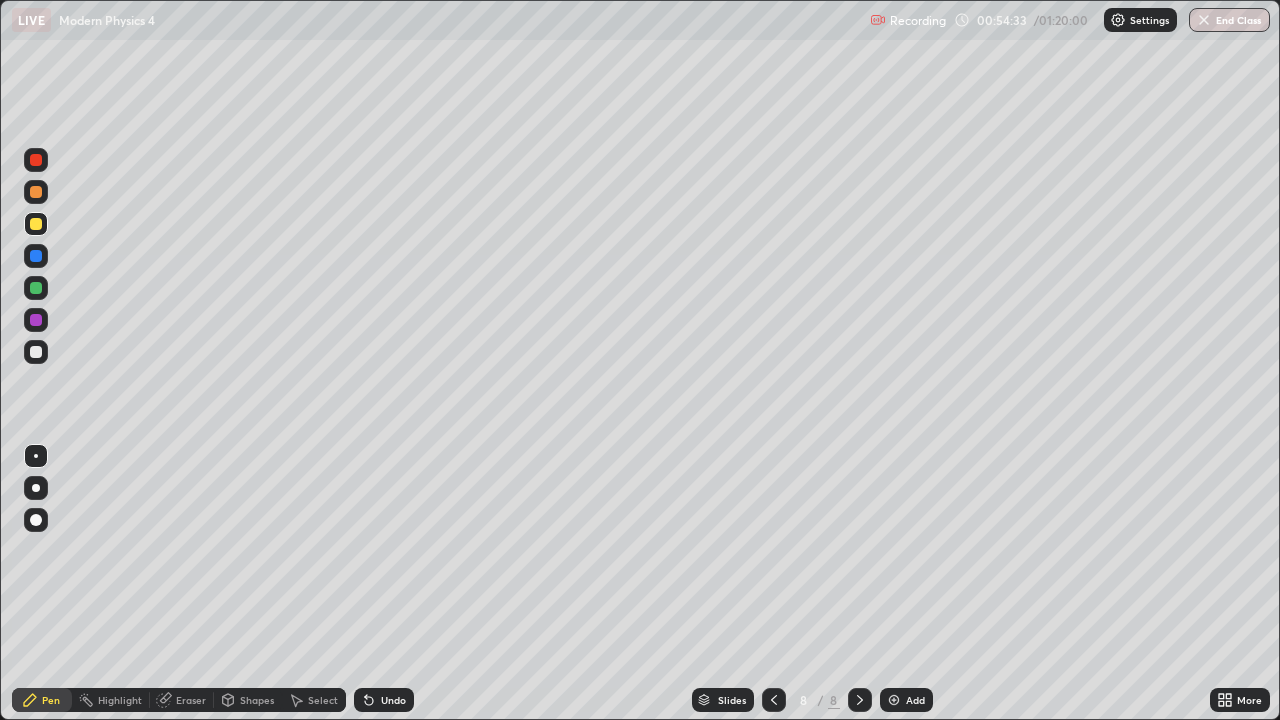 click on "Eraser" at bounding box center (191, 700) 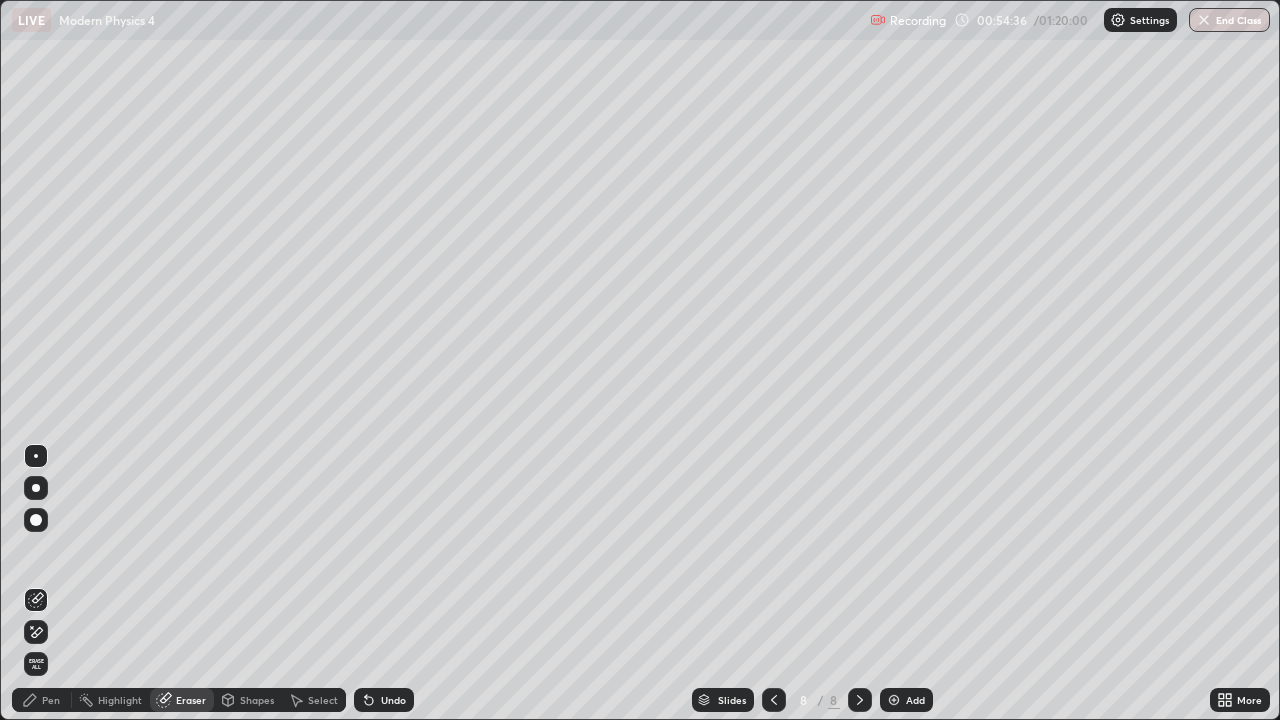 click on "Pen" at bounding box center (51, 700) 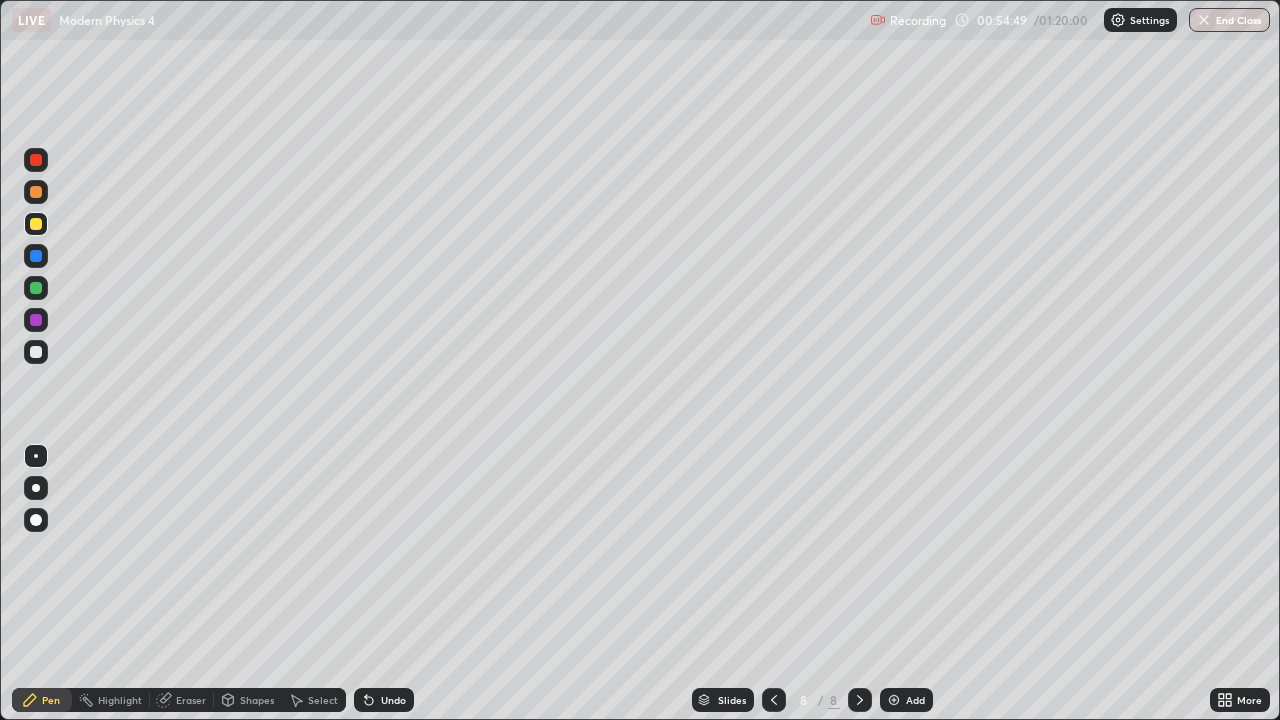 click at bounding box center [36, 192] 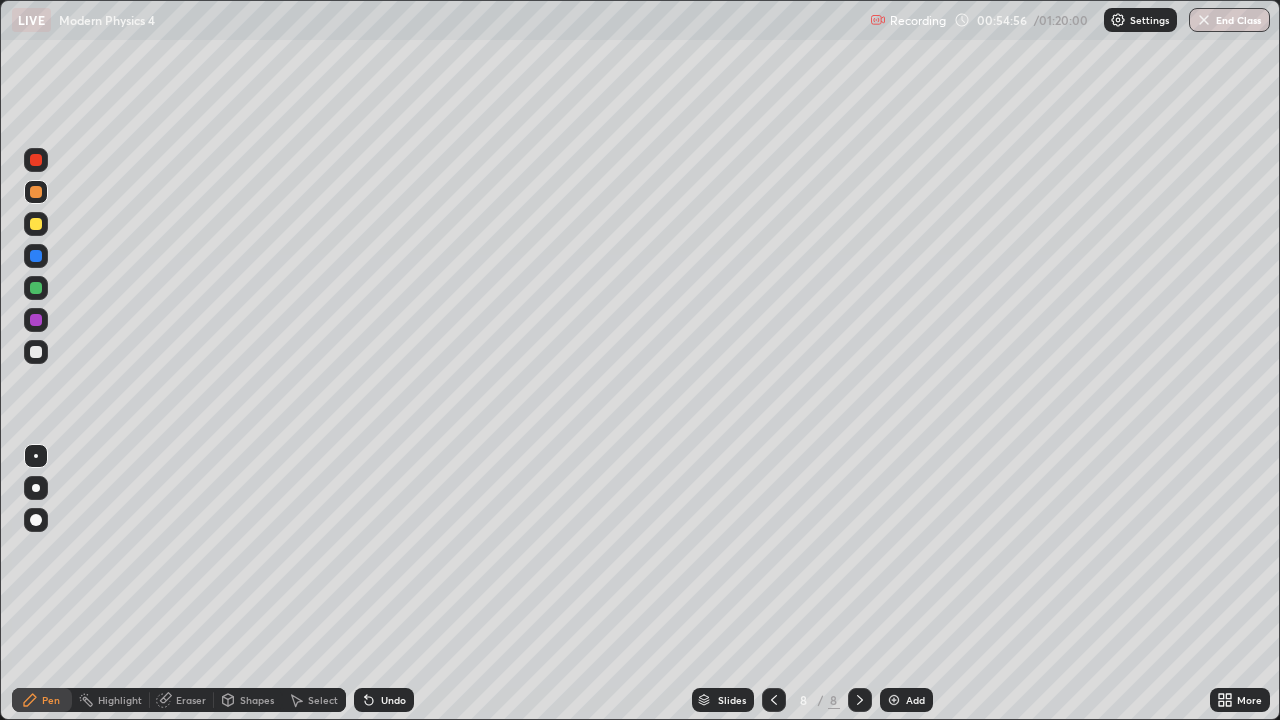 click on "Undo" at bounding box center (393, 700) 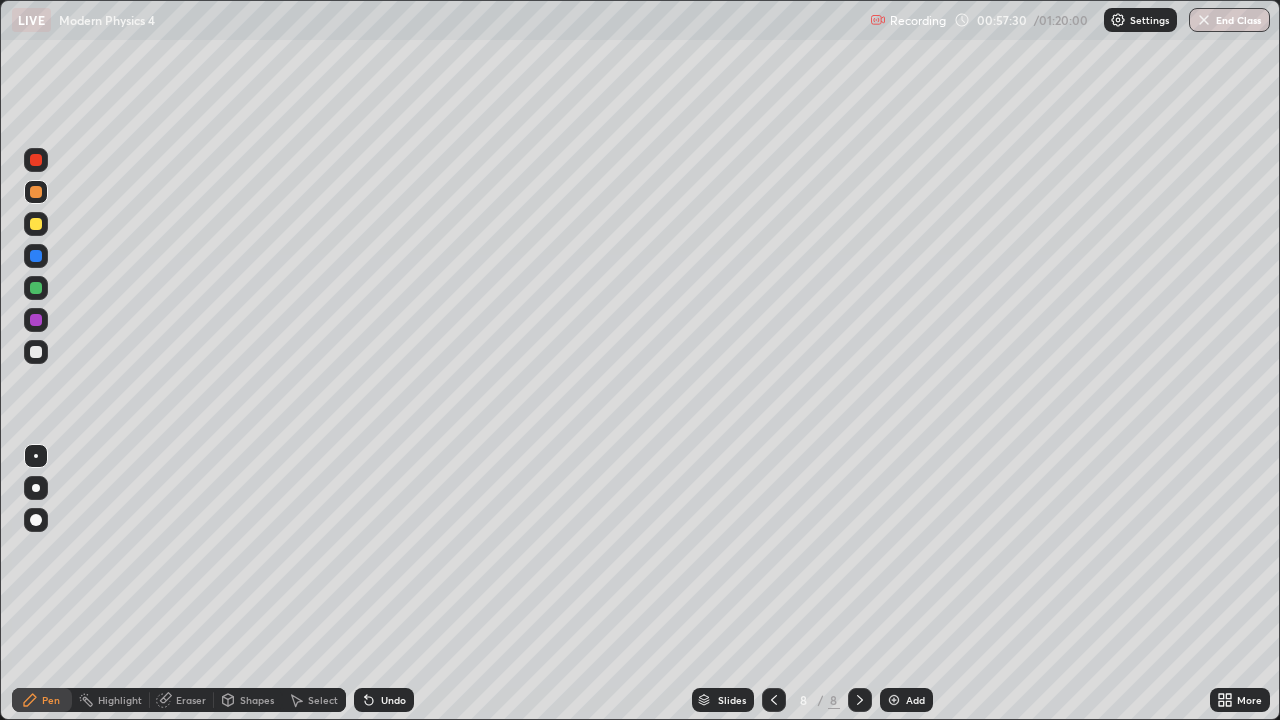 click on "Add" at bounding box center [915, 700] 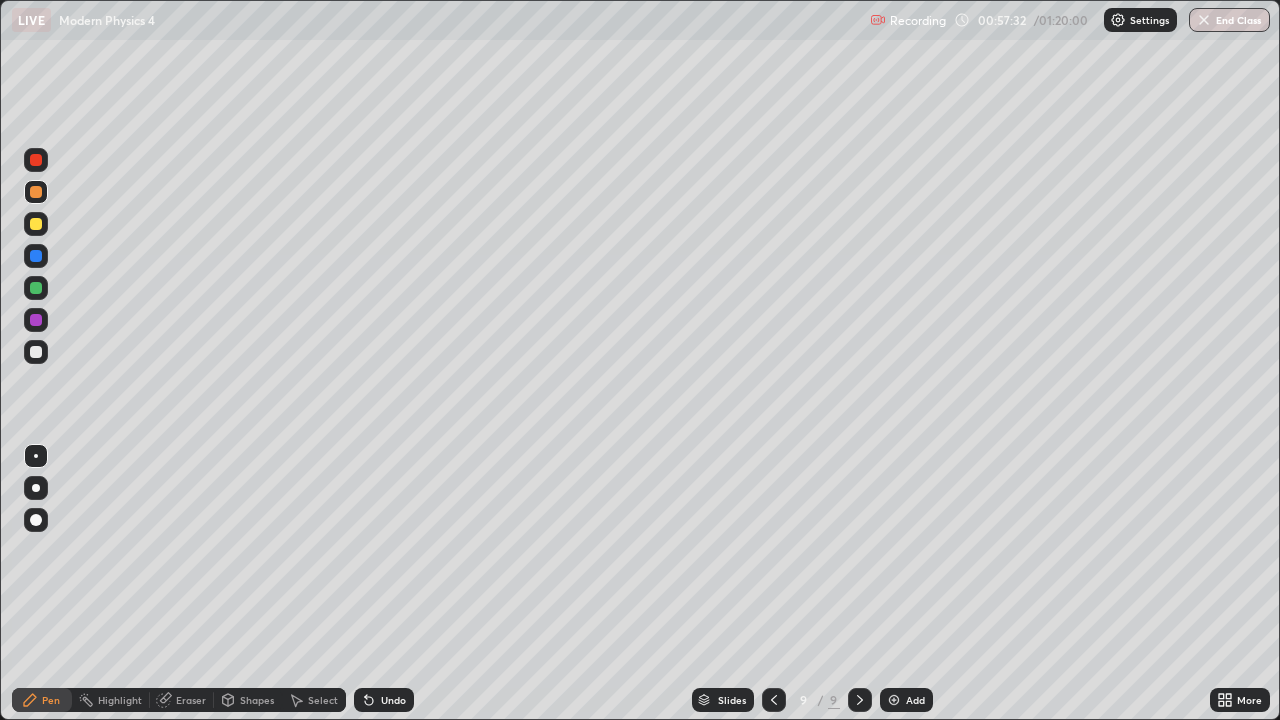 click 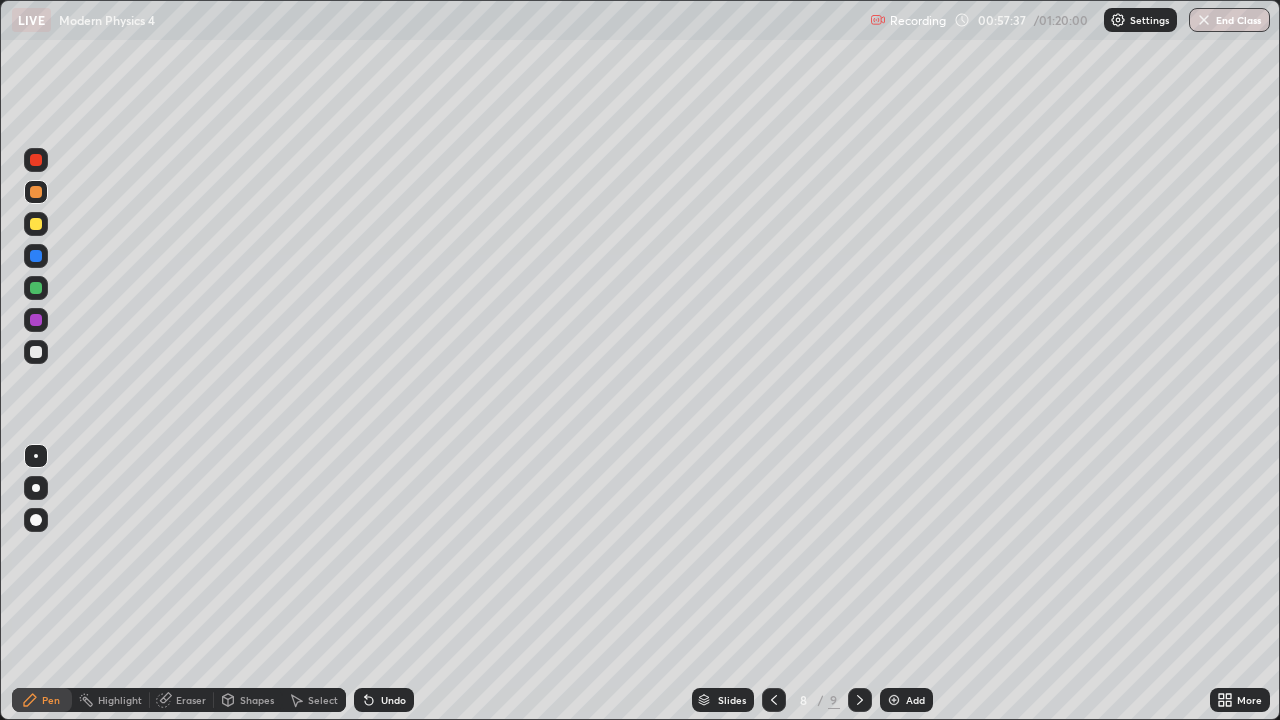 click 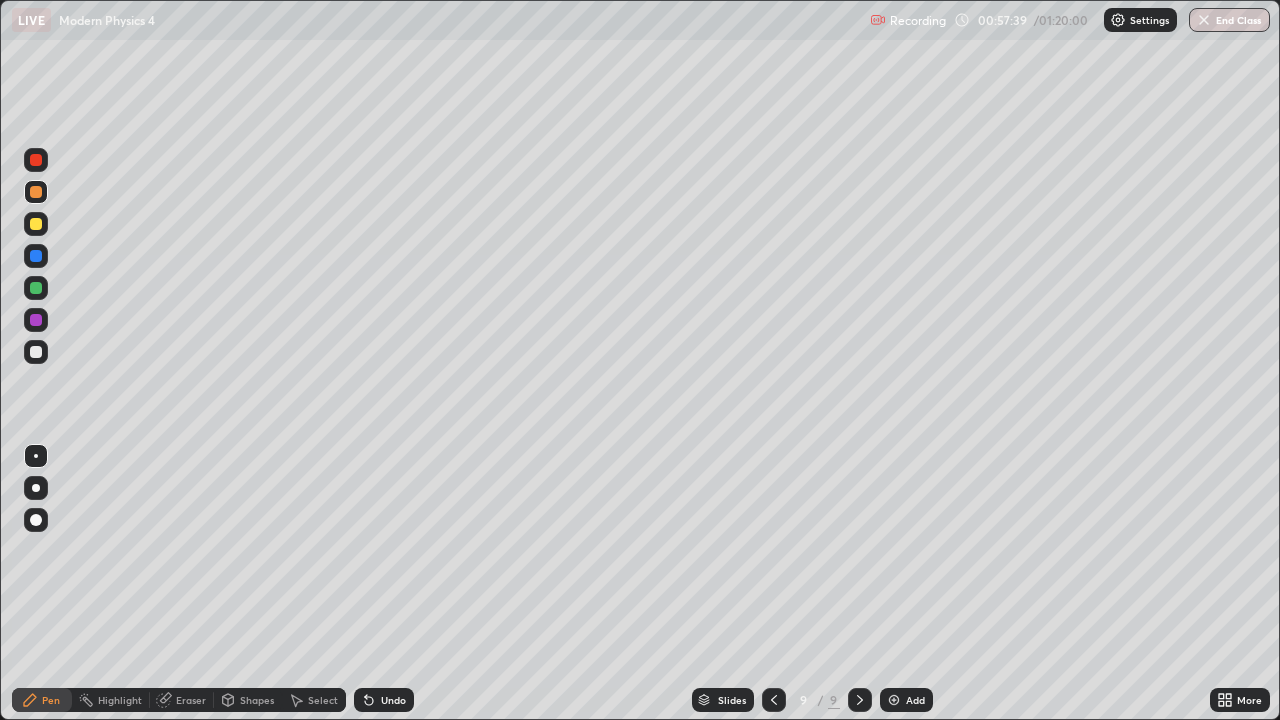 click at bounding box center [36, 224] 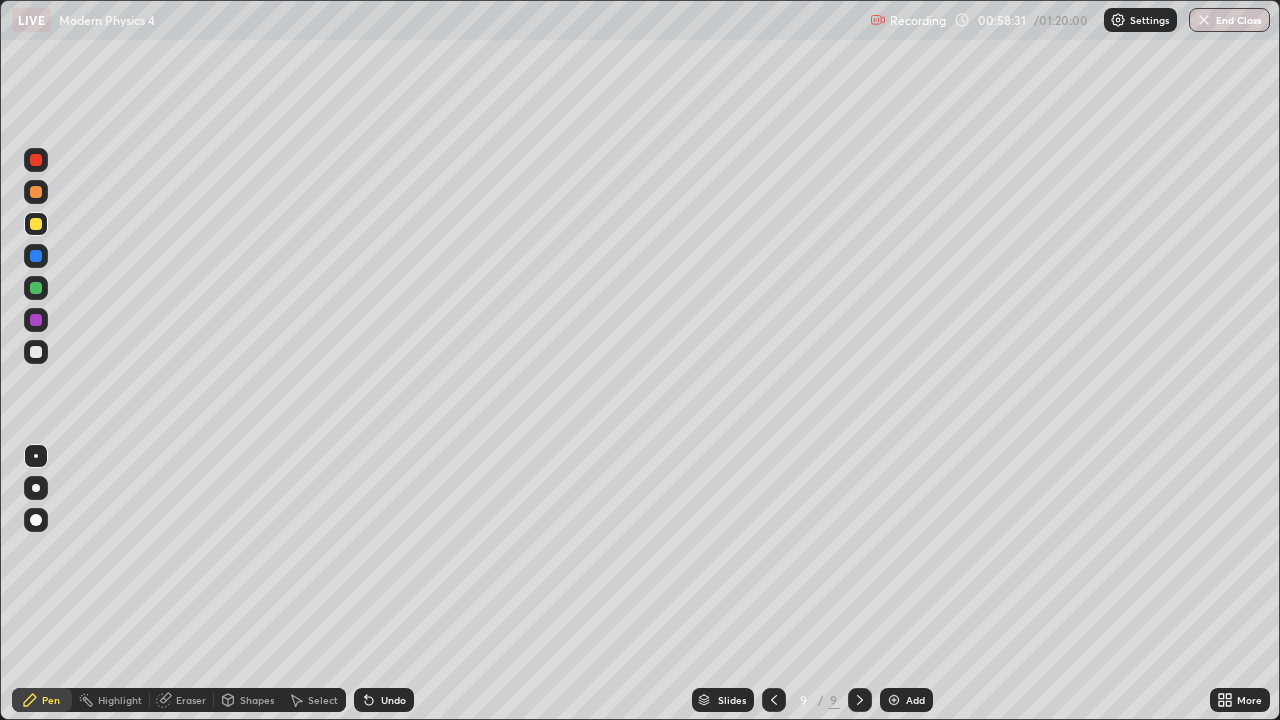 click on "Undo" at bounding box center (384, 700) 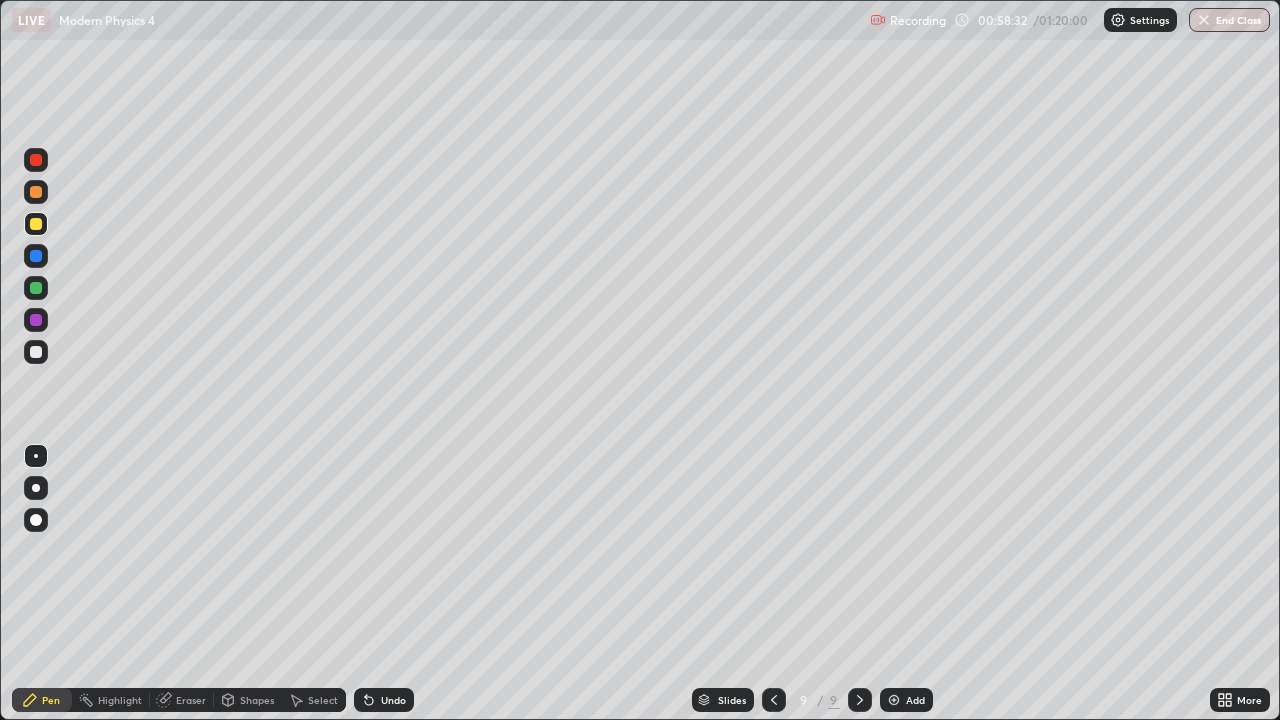 click on "Undo" at bounding box center (384, 700) 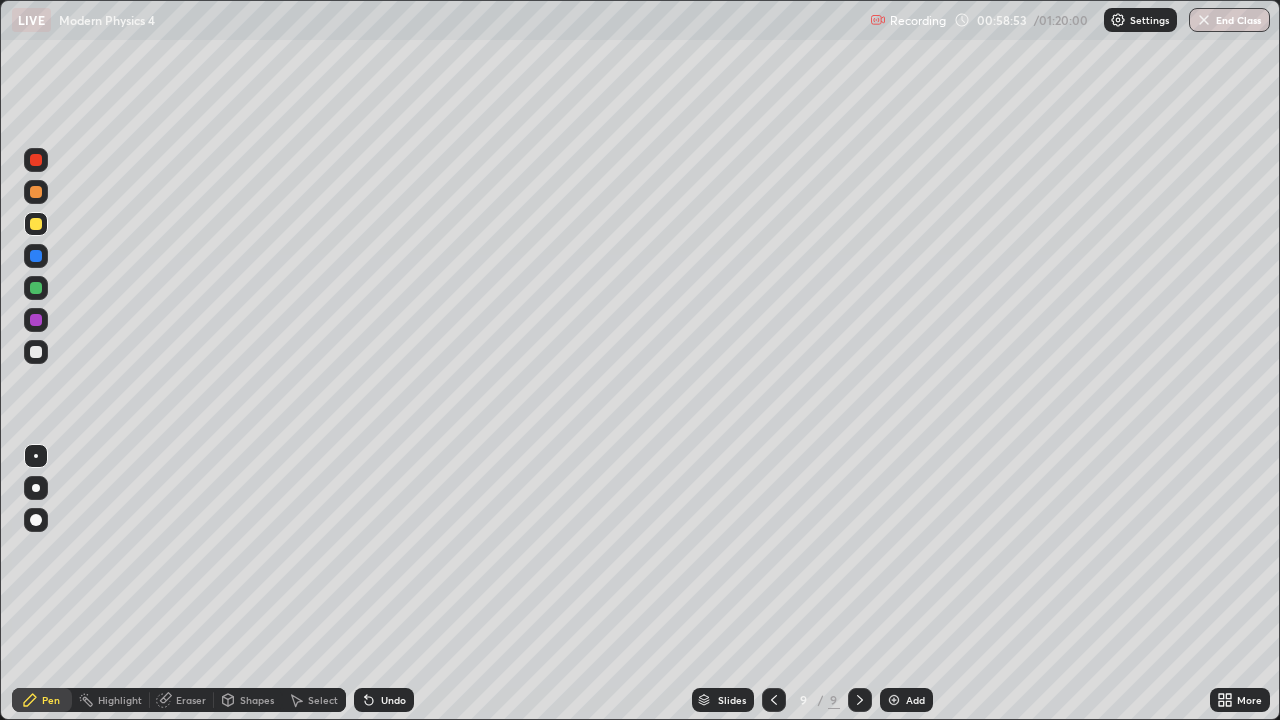 click at bounding box center [36, 288] 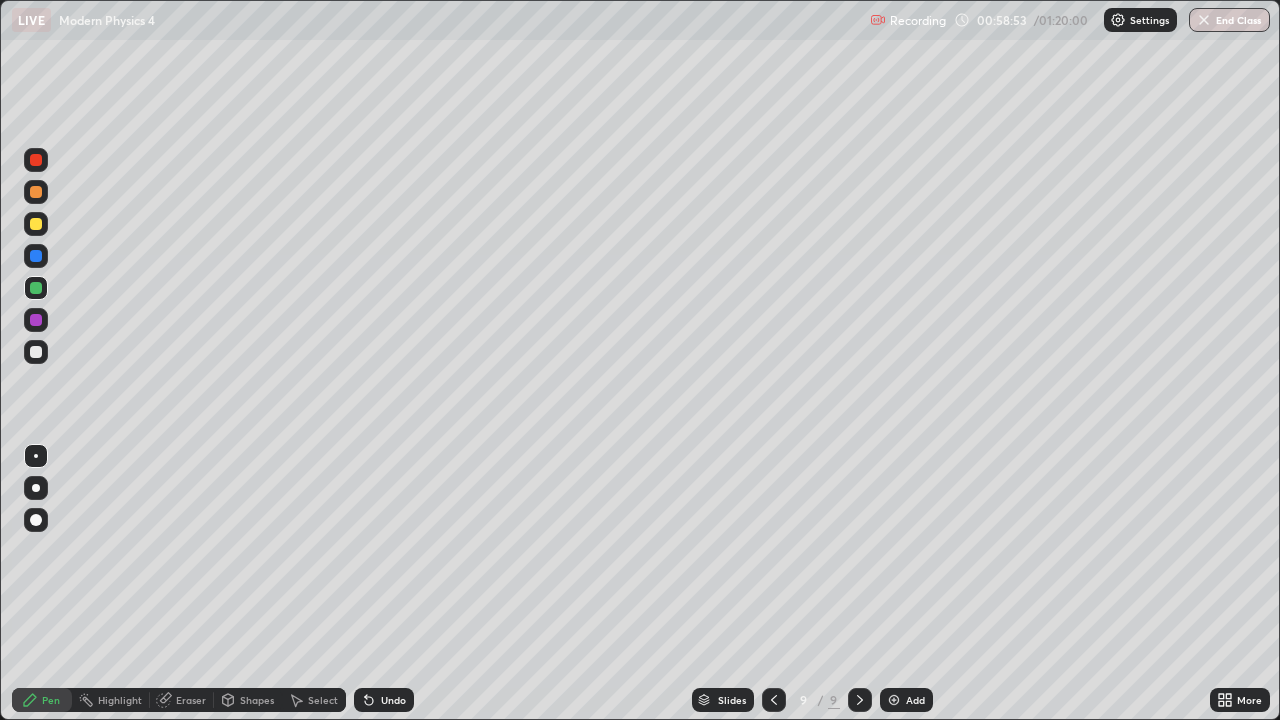 click at bounding box center (36, 288) 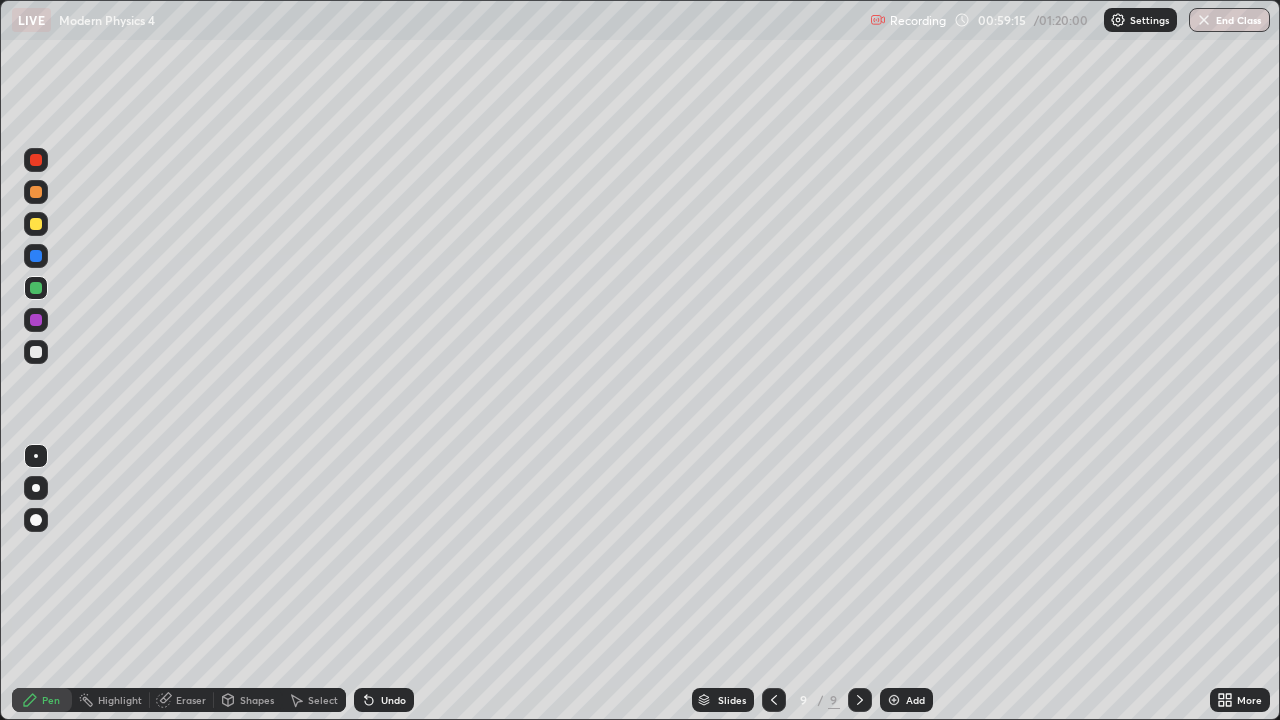 click on "Undo" at bounding box center [393, 700] 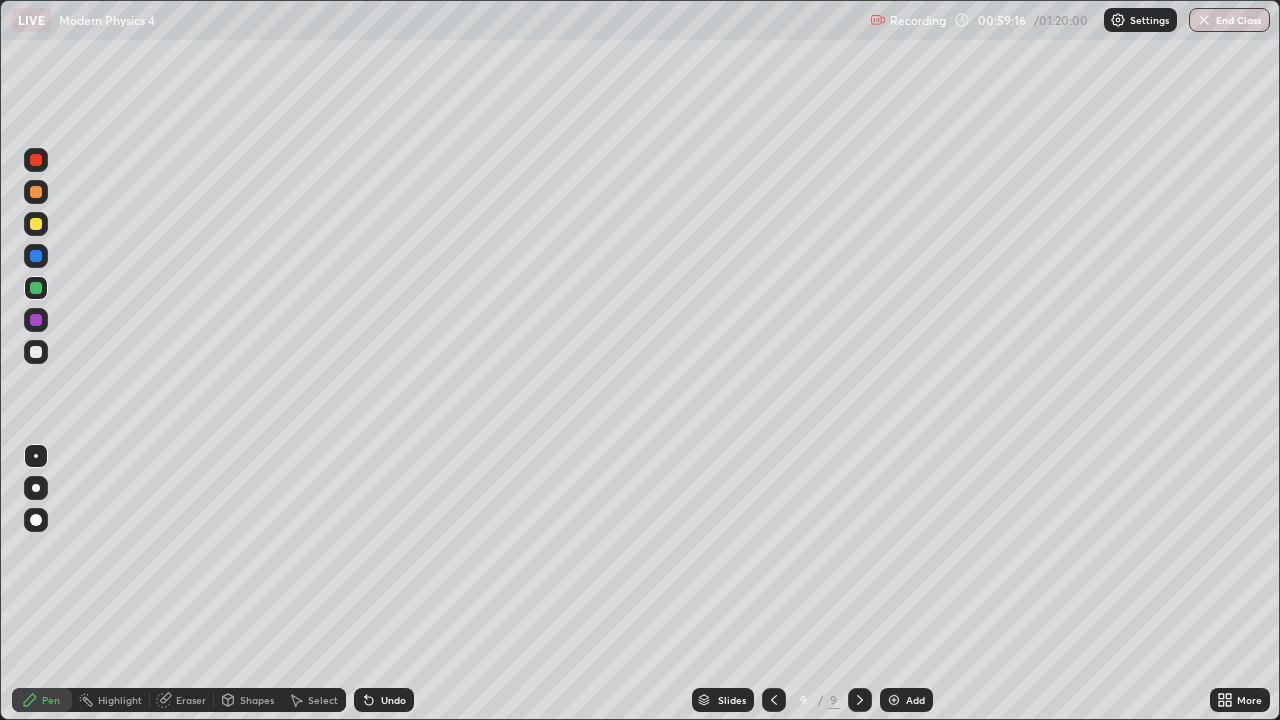 click on "Undo" at bounding box center (384, 700) 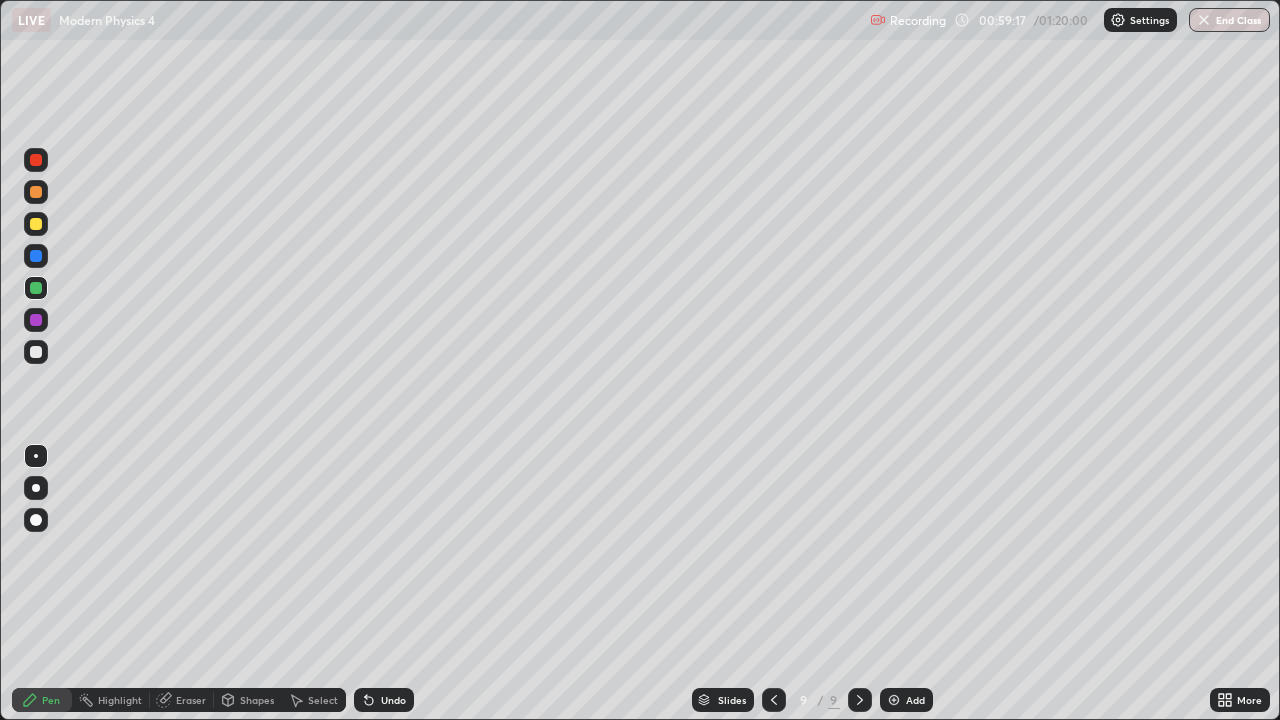 click on "Undo" at bounding box center (384, 700) 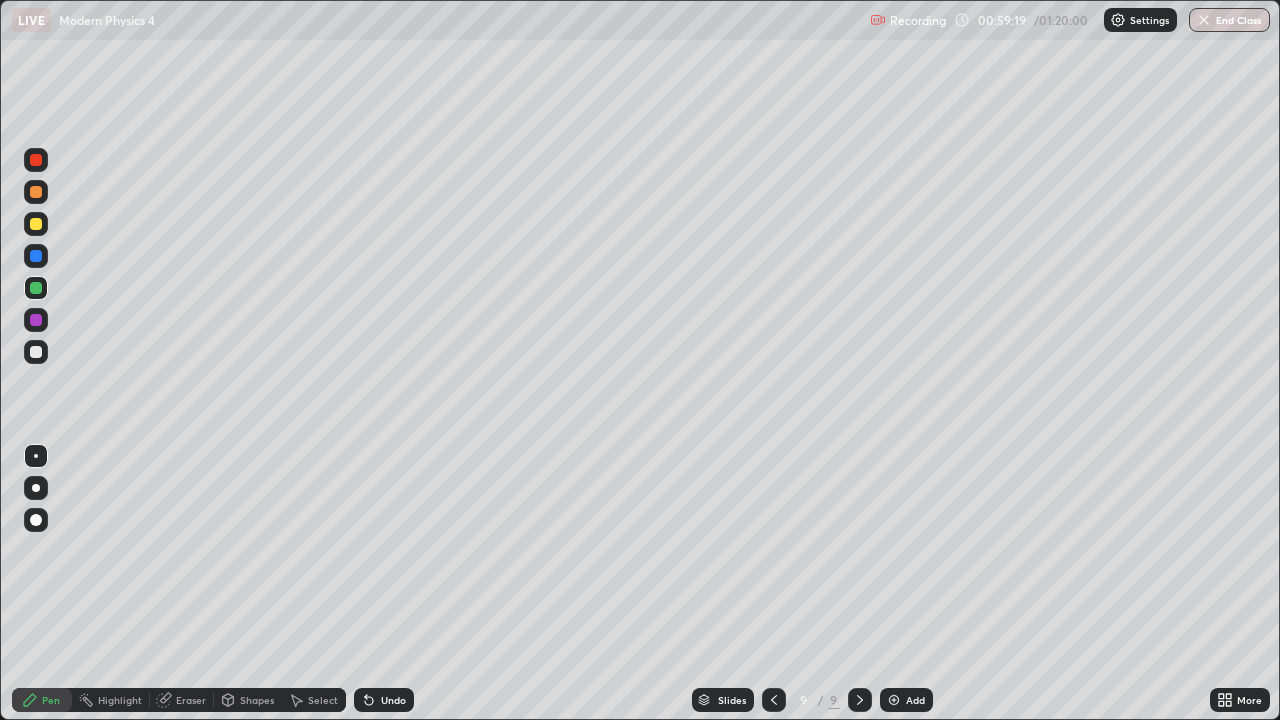 click on "Undo" at bounding box center (384, 700) 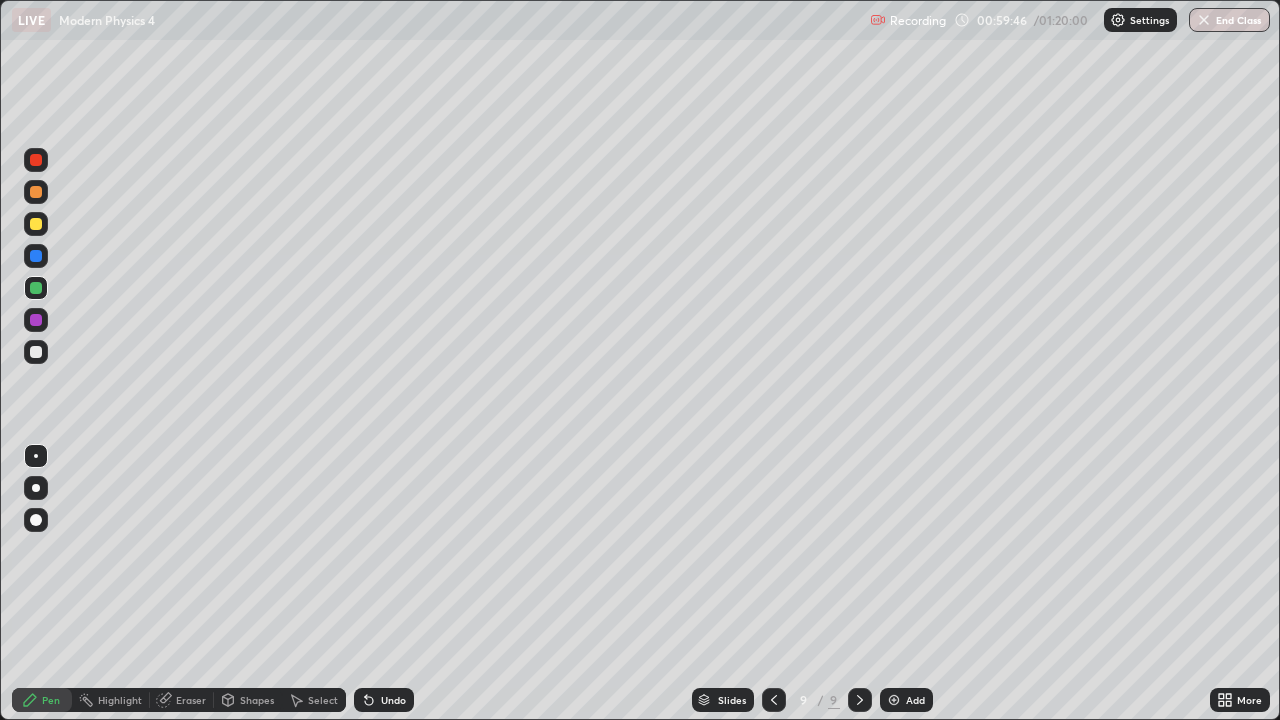 click on "Undo" at bounding box center [393, 700] 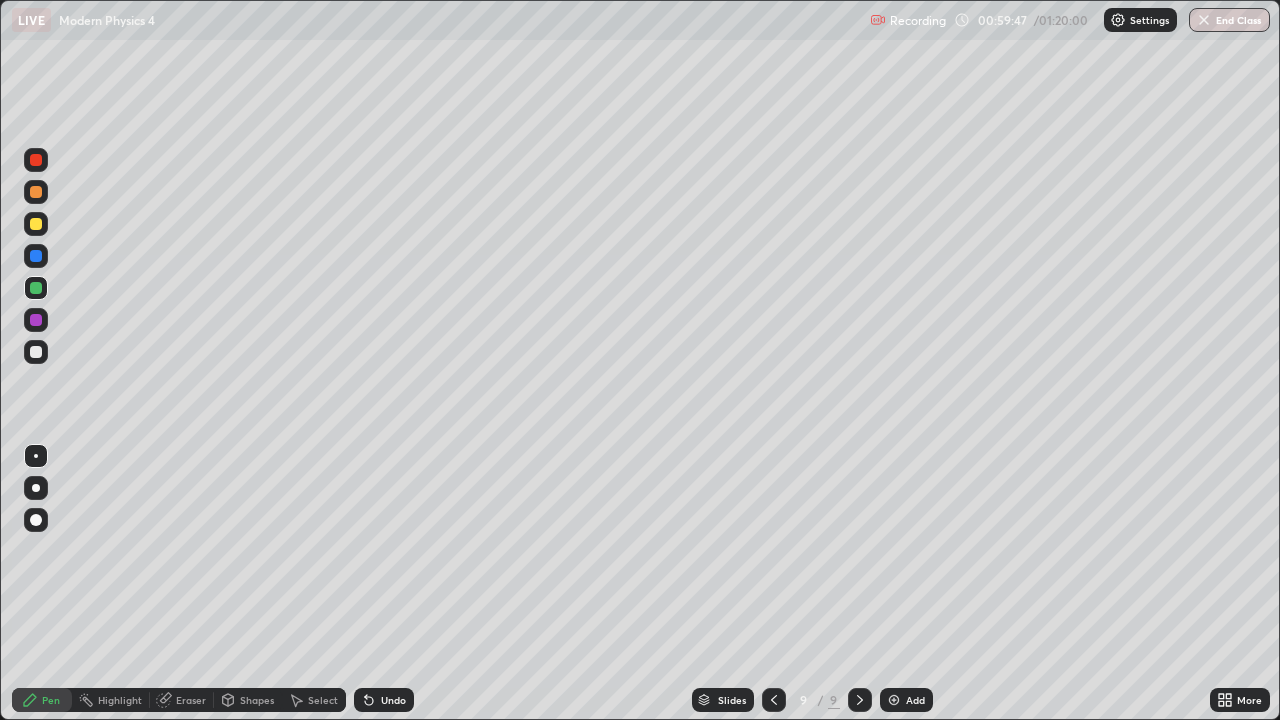 click on "Undo" at bounding box center (384, 700) 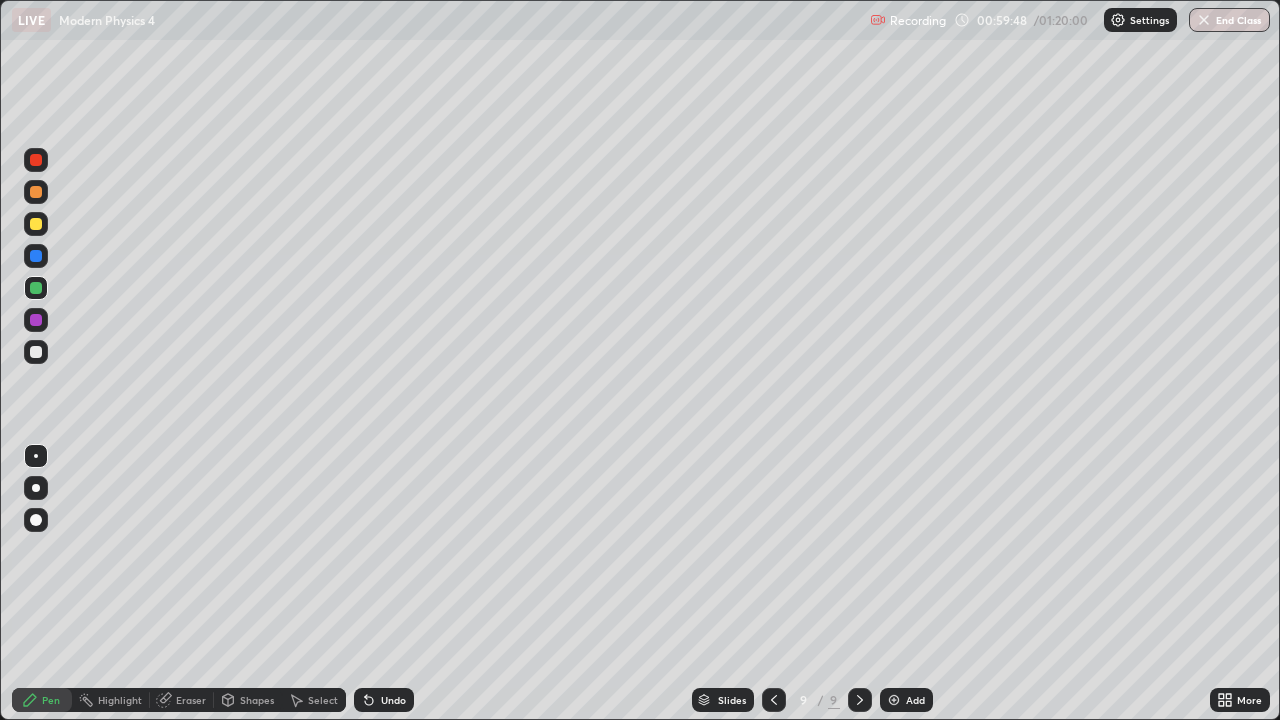 click 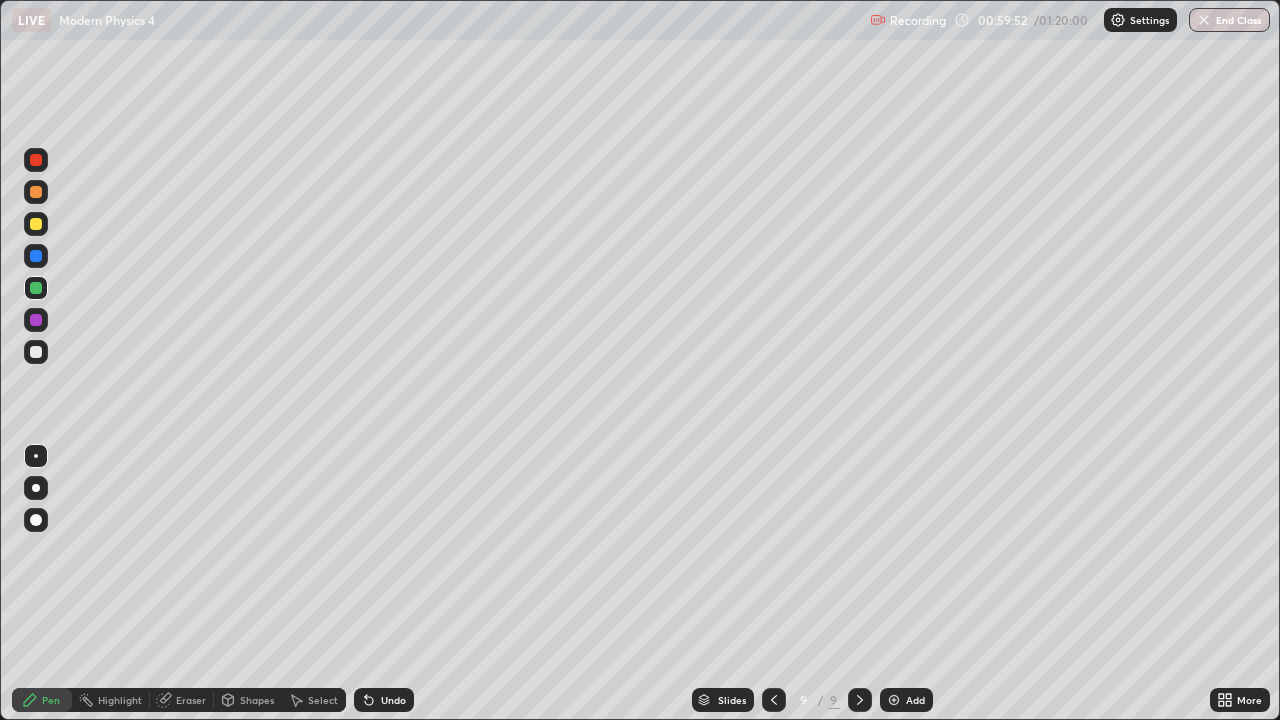 click at bounding box center [36, 160] 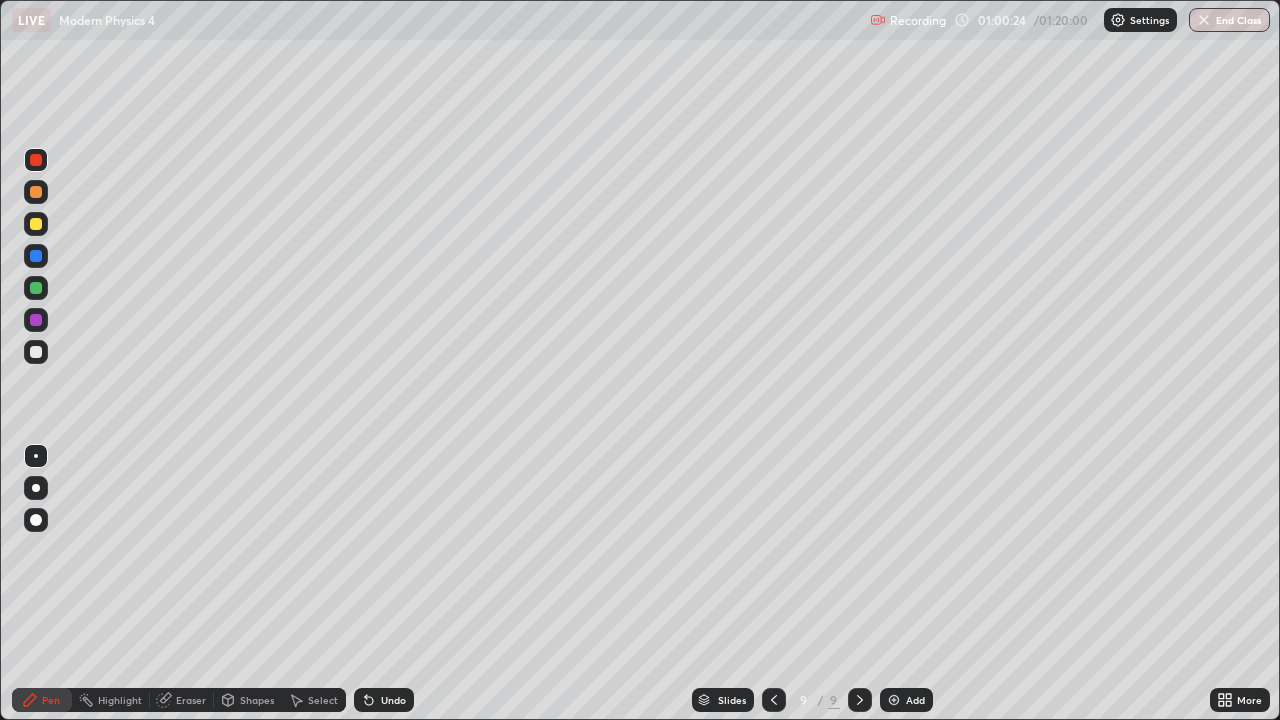 click at bounding box center (36, 224) 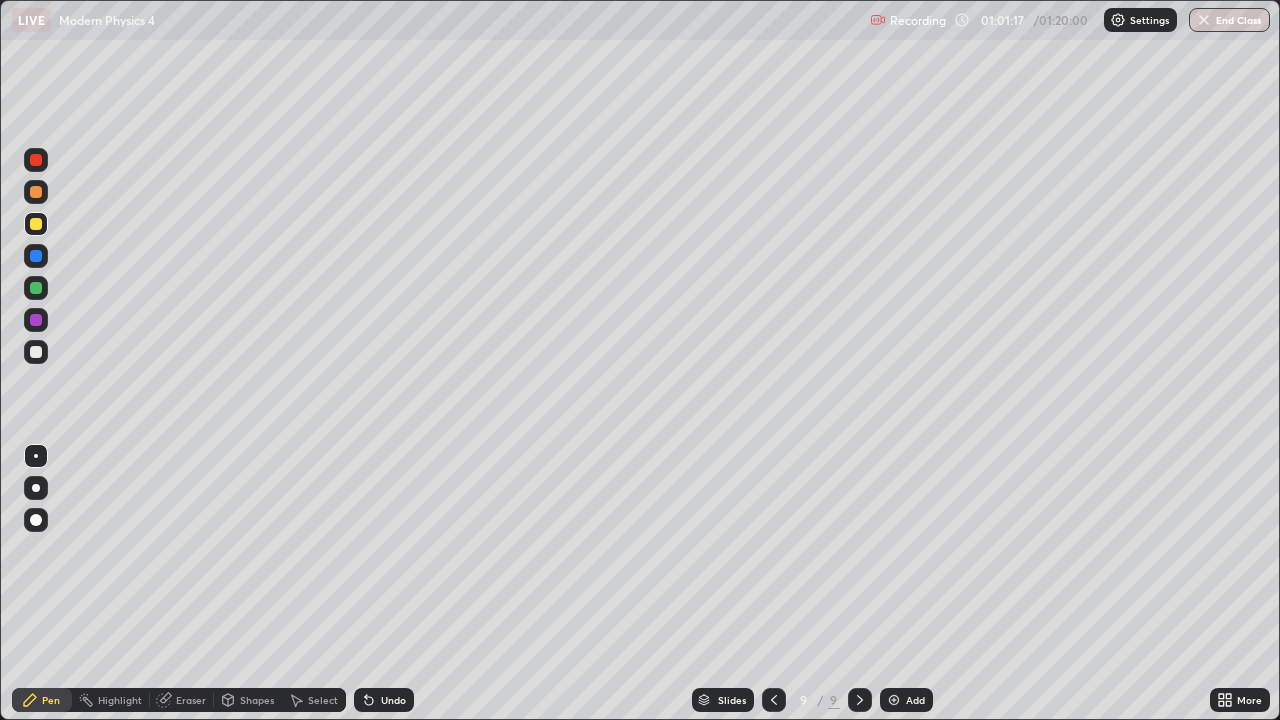 click on "Undo" at bounding box center [384, 700] 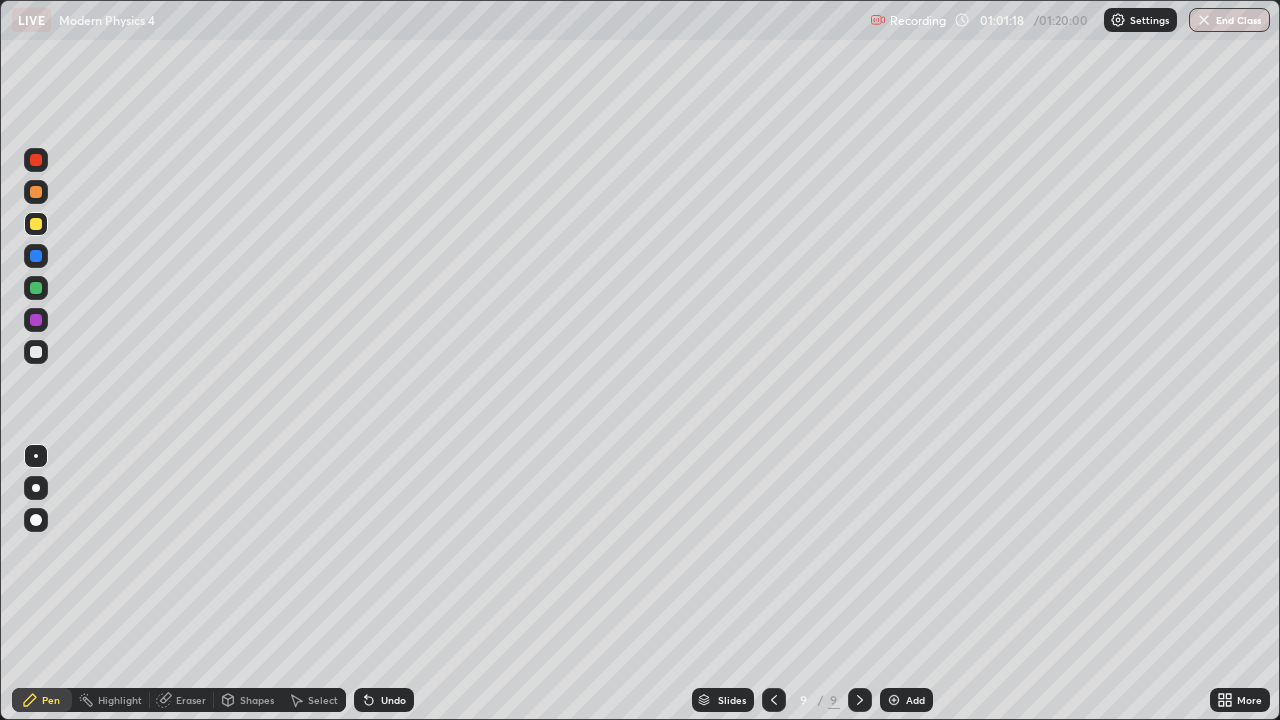 click on "Undo" at bounding box center [384, 700] 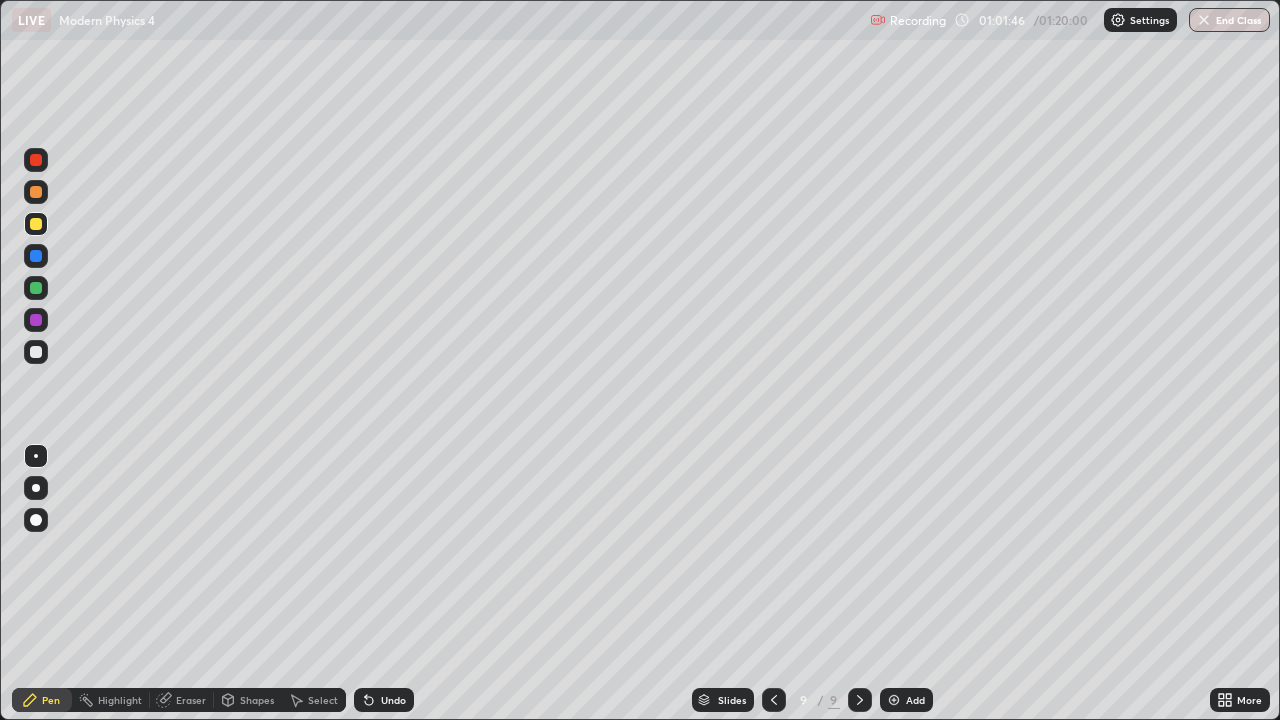 click on "Add" at bounding box center [906, 700] 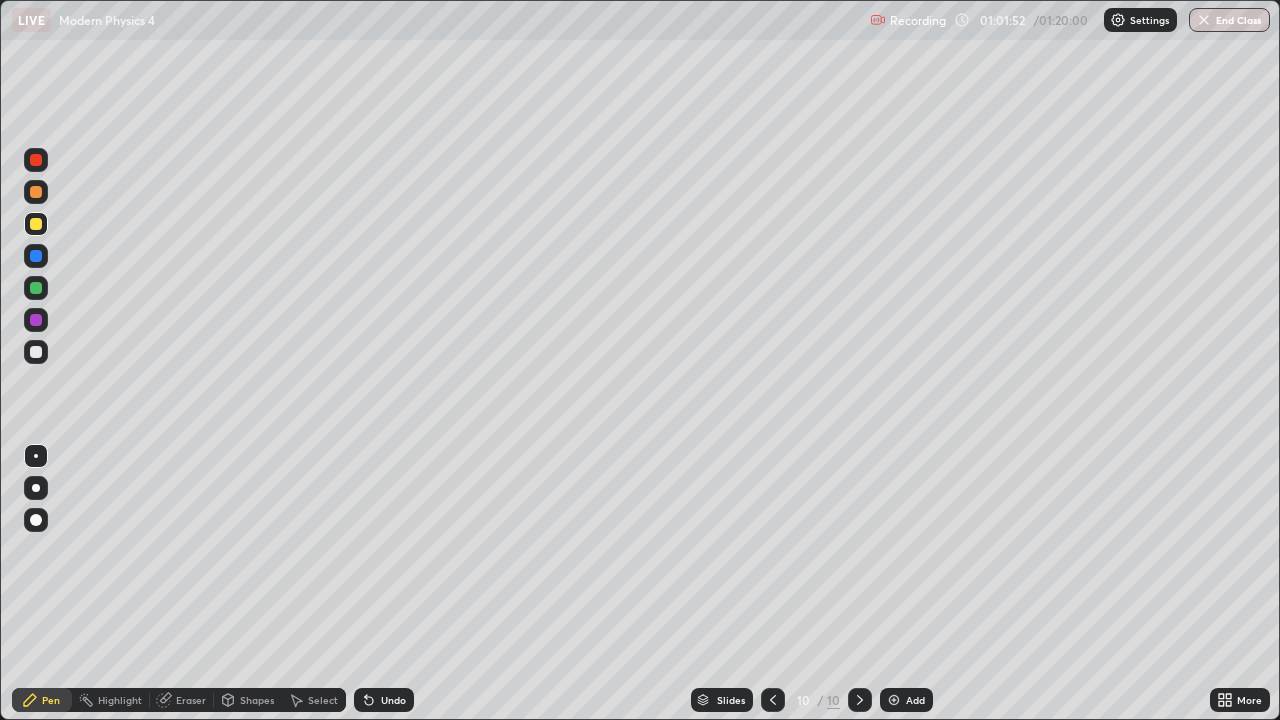 click on "Undo" at bounding box center [393, 700] 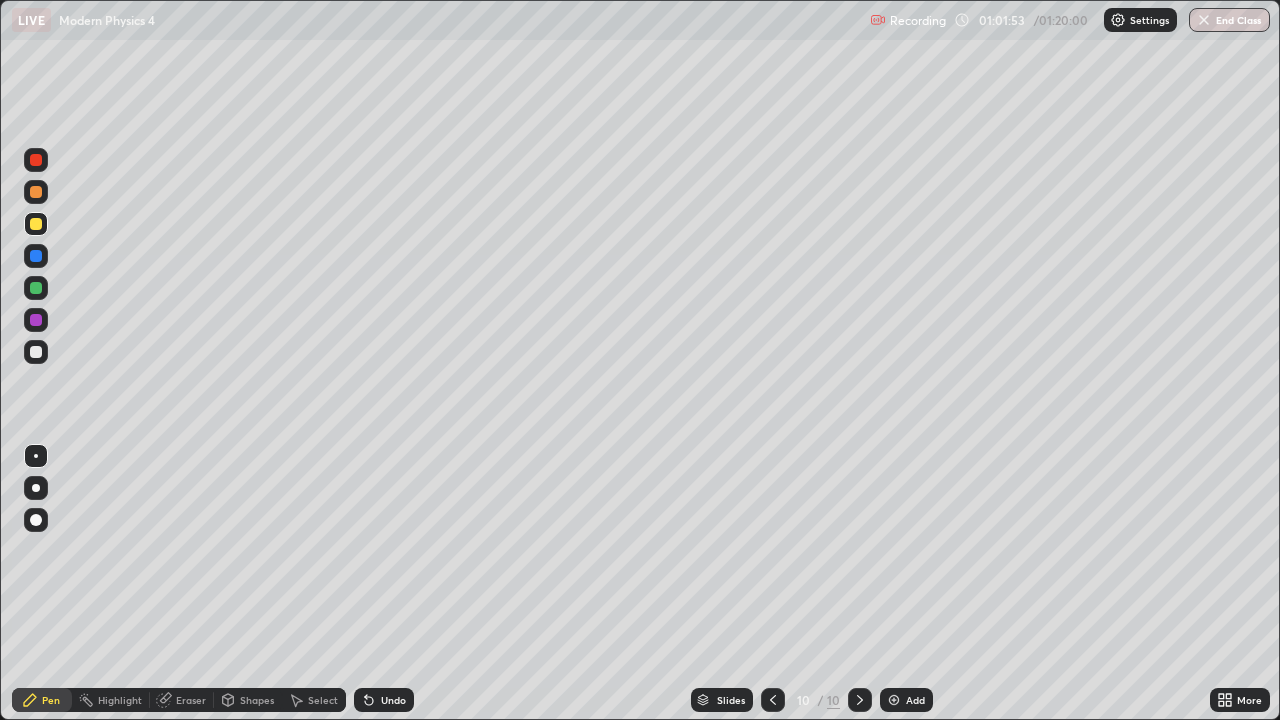 click on "Undo" at bounding box center [393, 700] 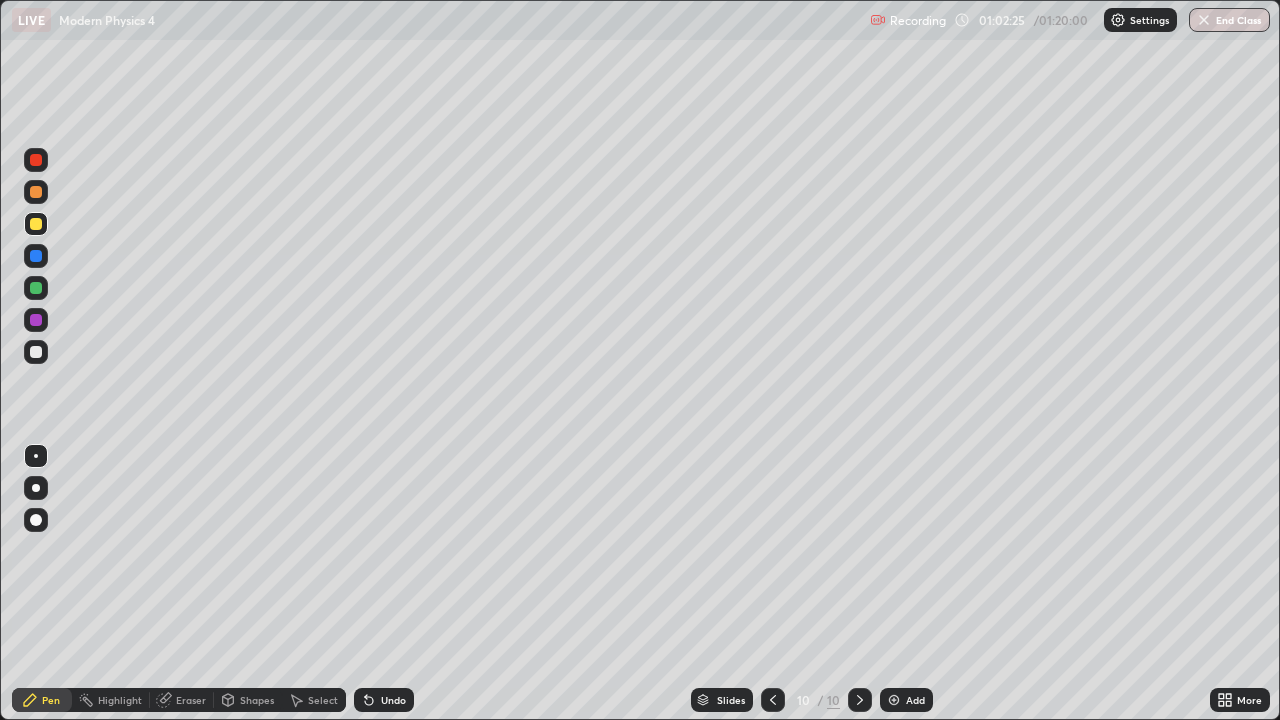 click 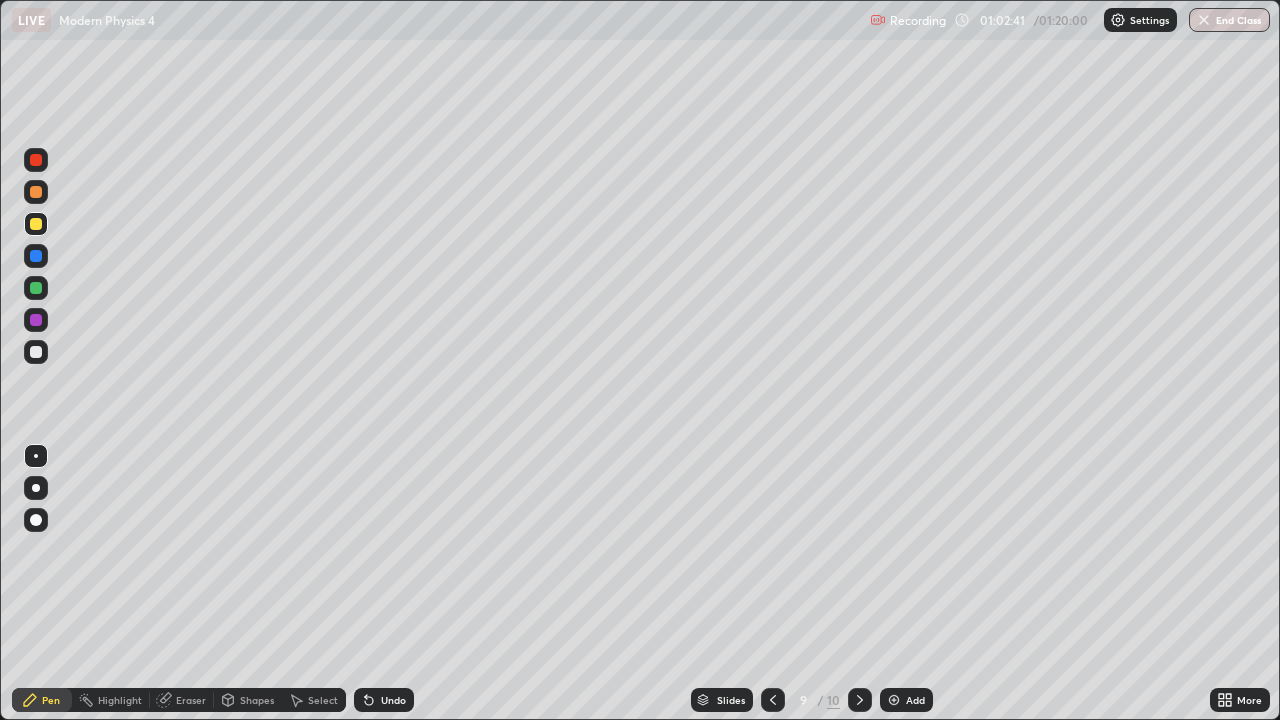 click 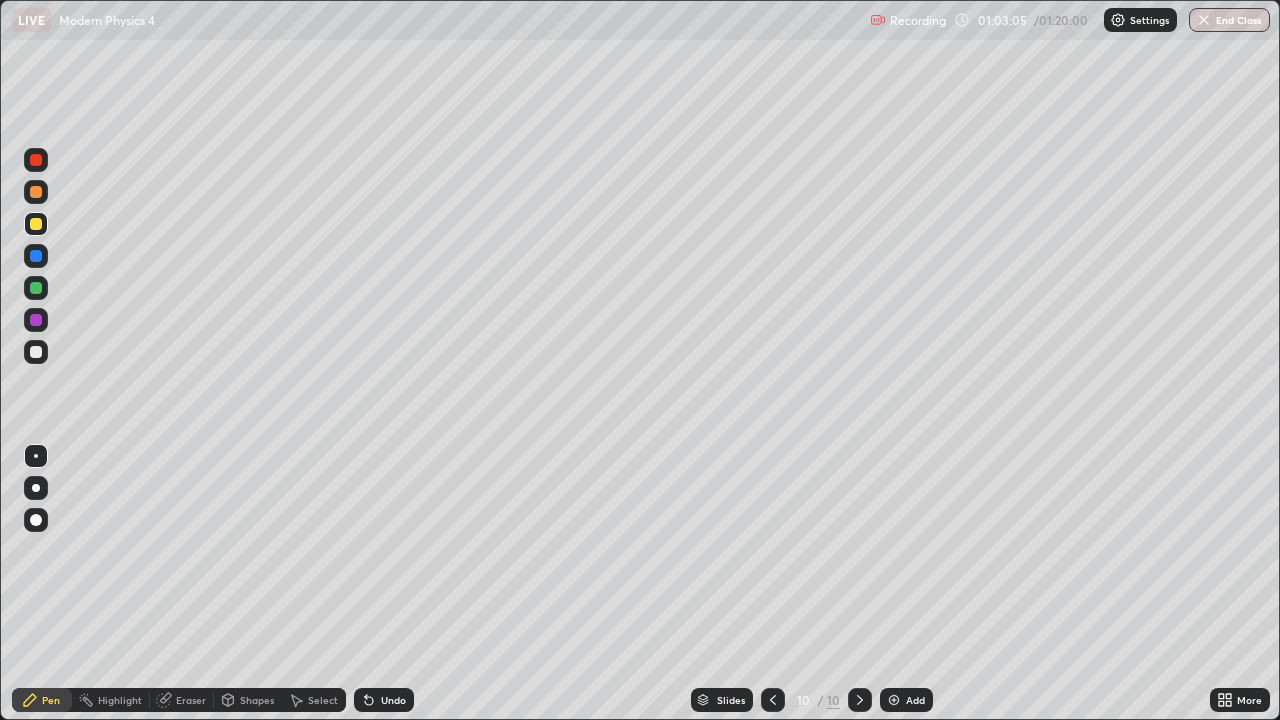 click at bounding box center [36, 320] 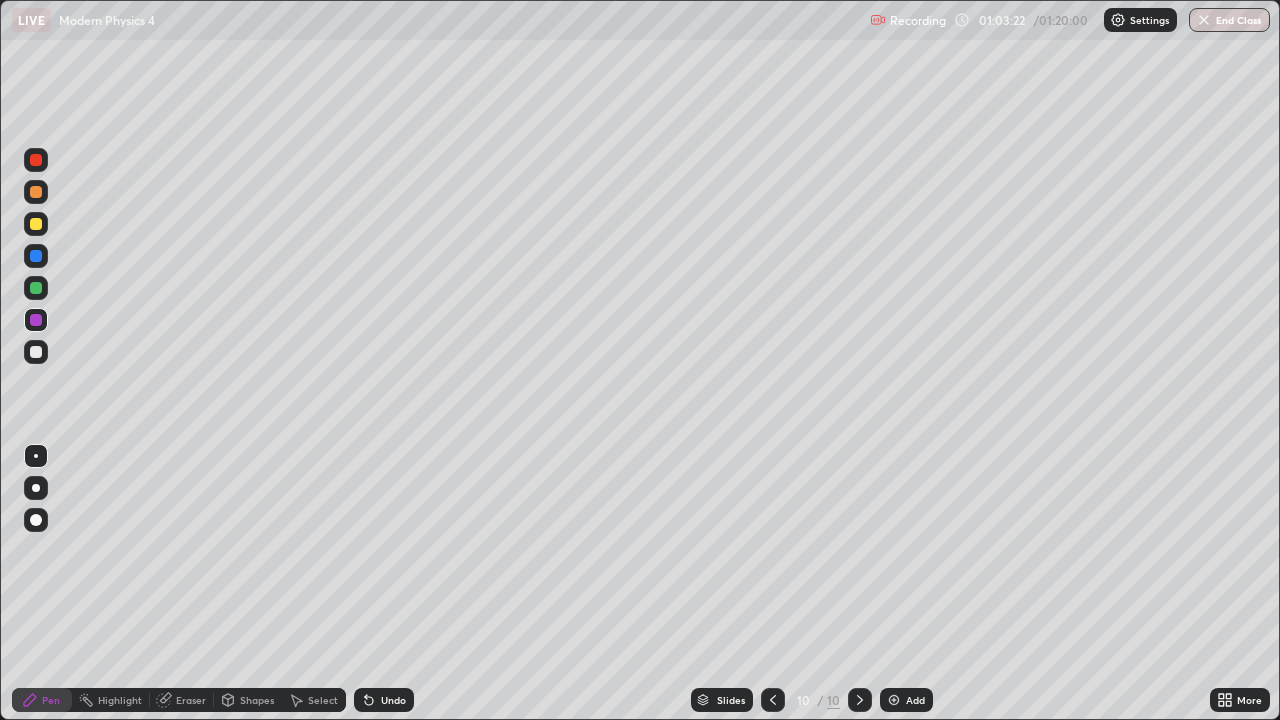 click at bounding box center (36, 224) 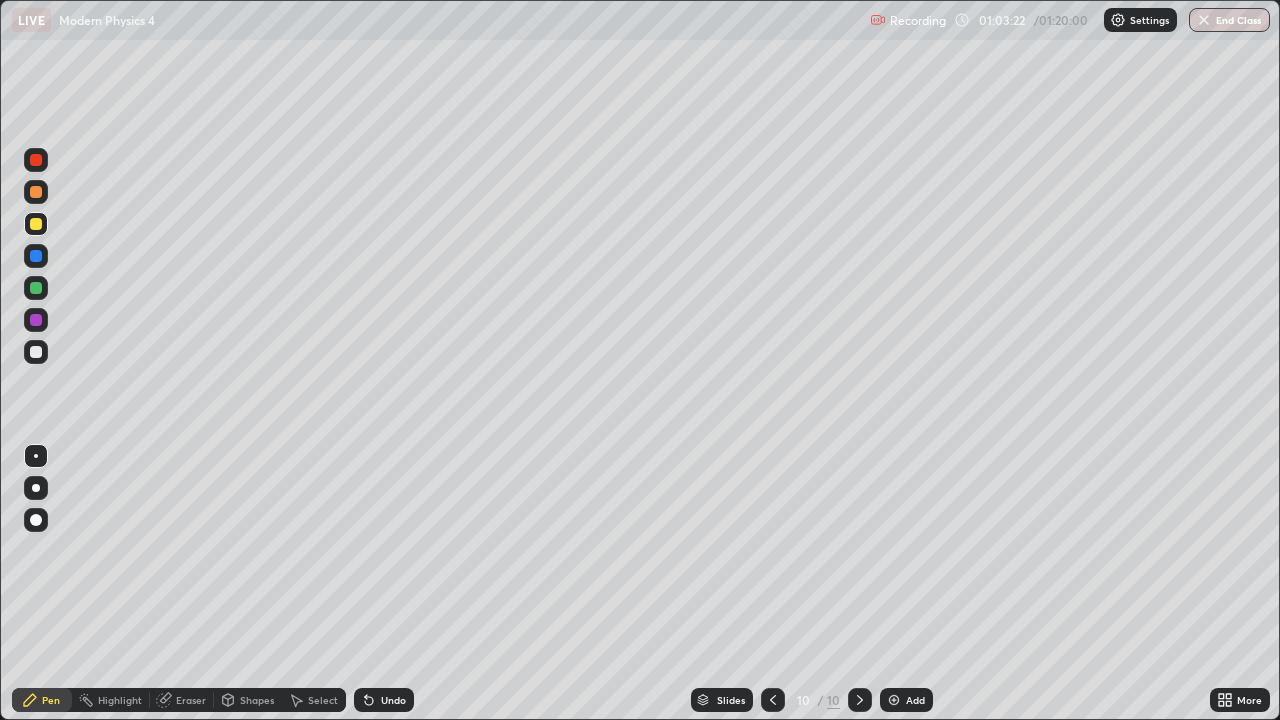 click at bounding box center (36, 224) 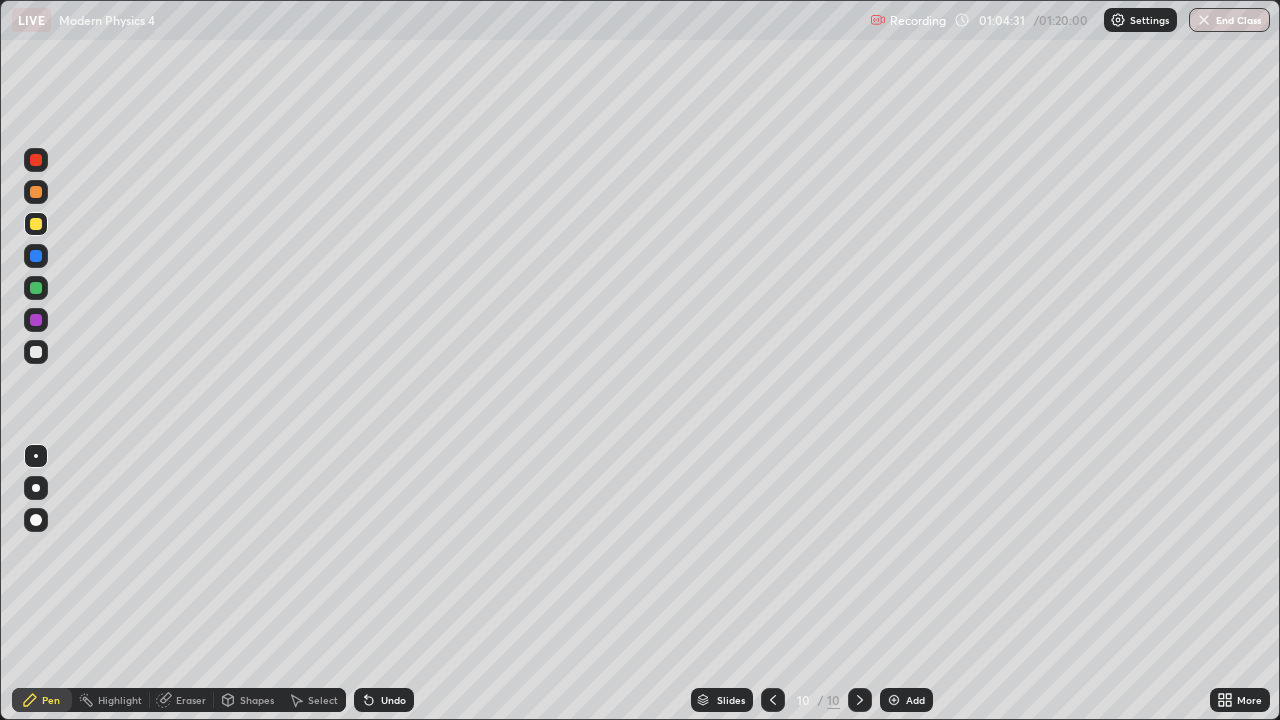 click at bounding box center (36, 352) 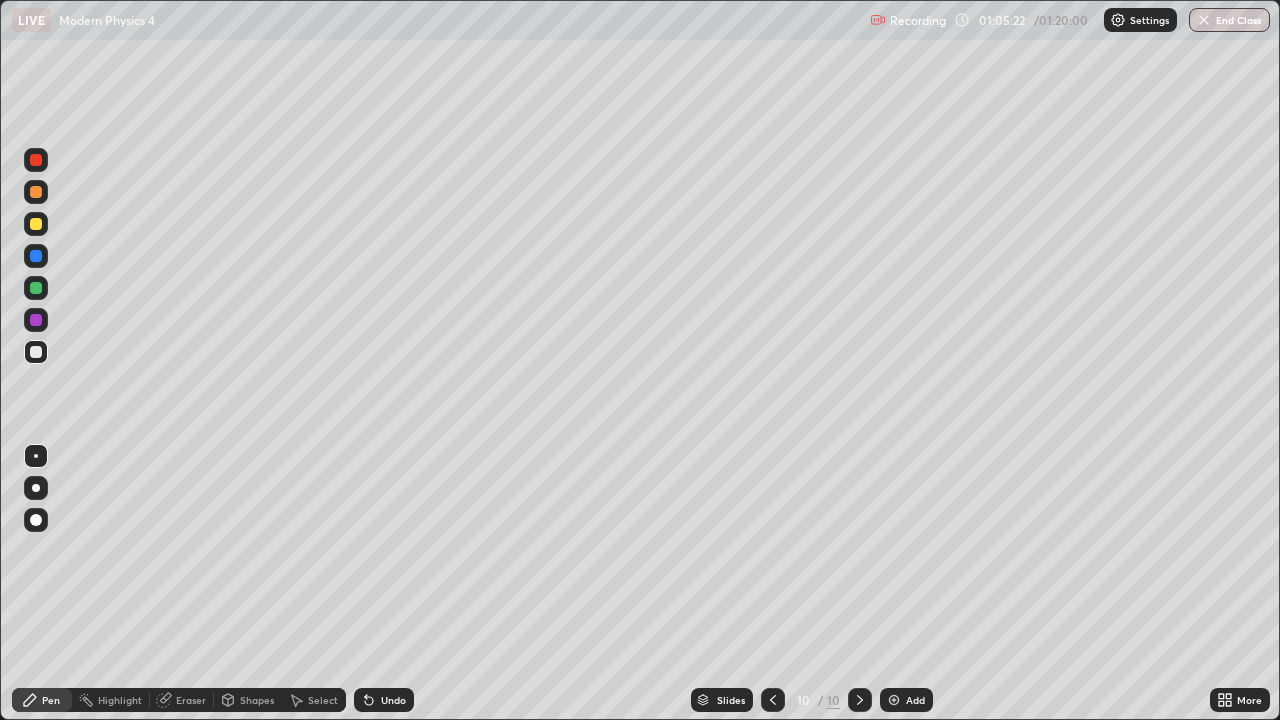 click 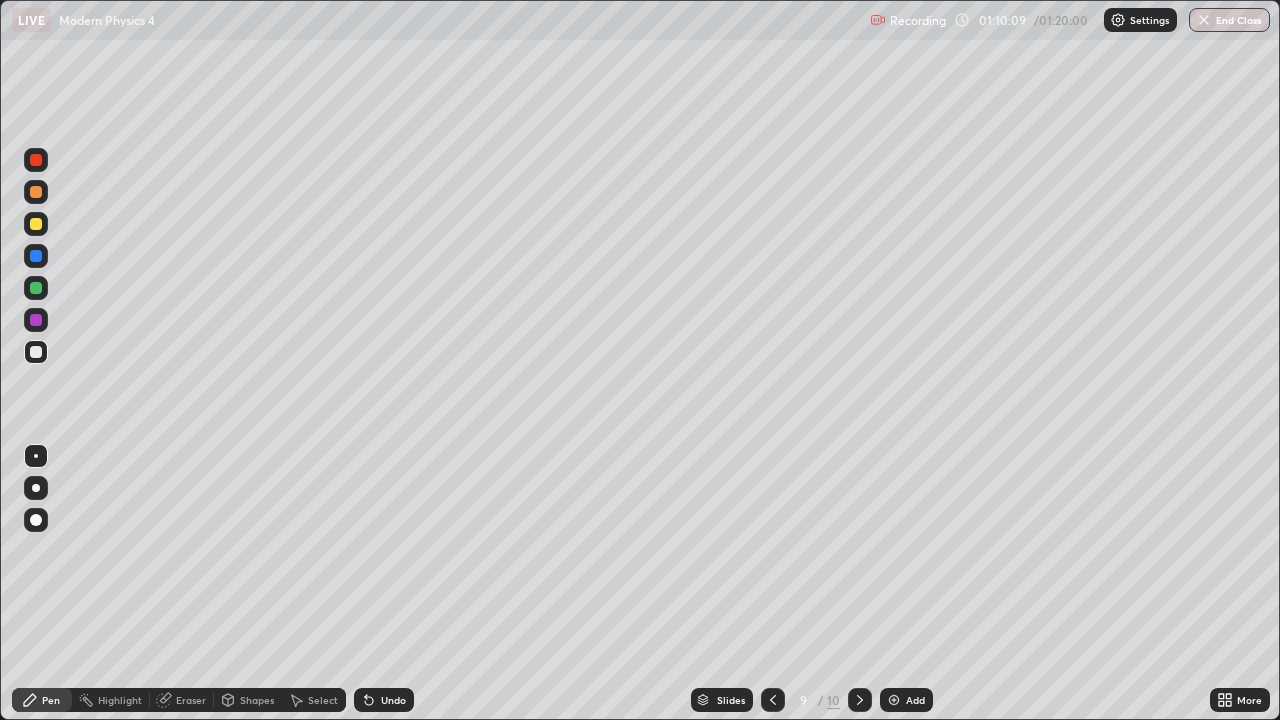 click 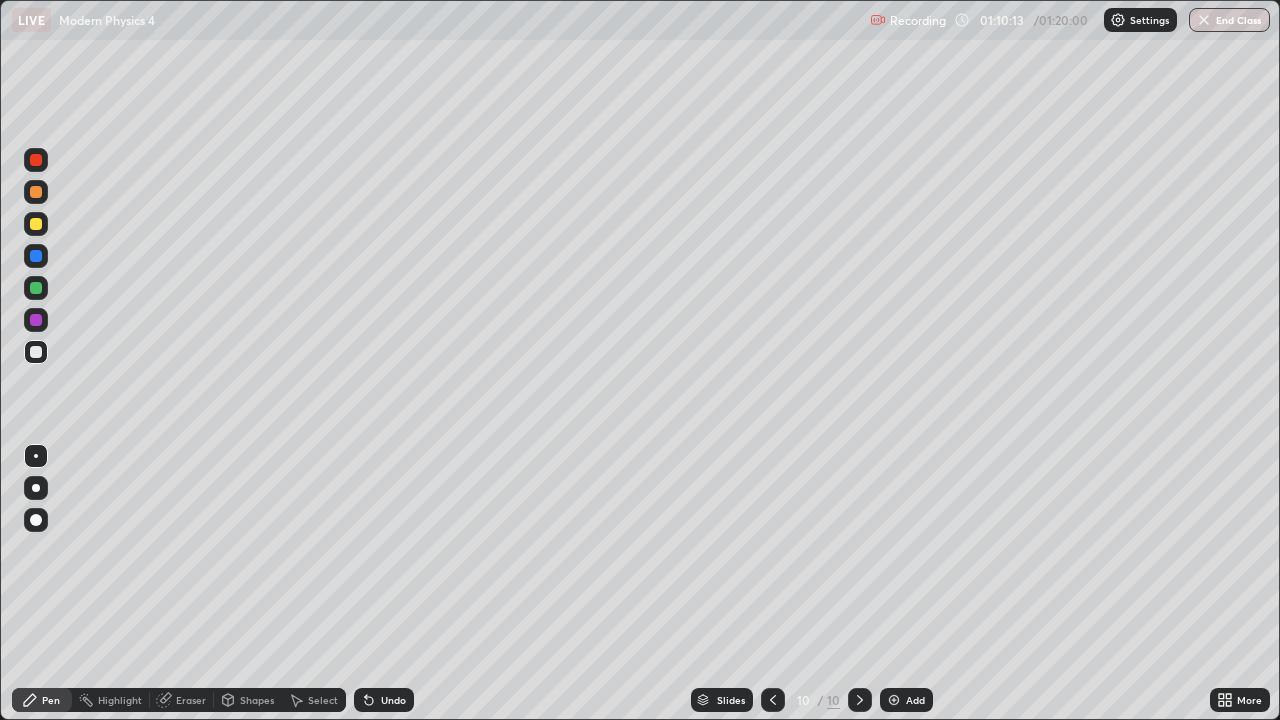 click 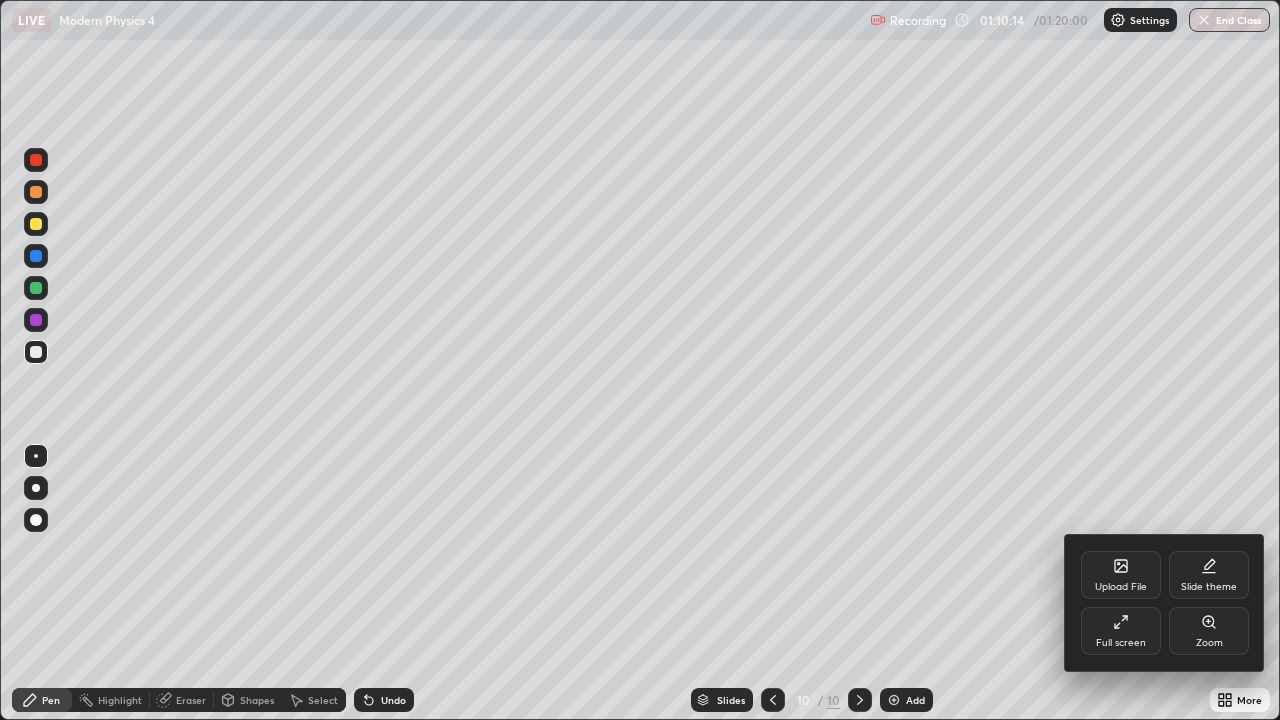 click on "Full screen" at bounding box center [1121, 631] 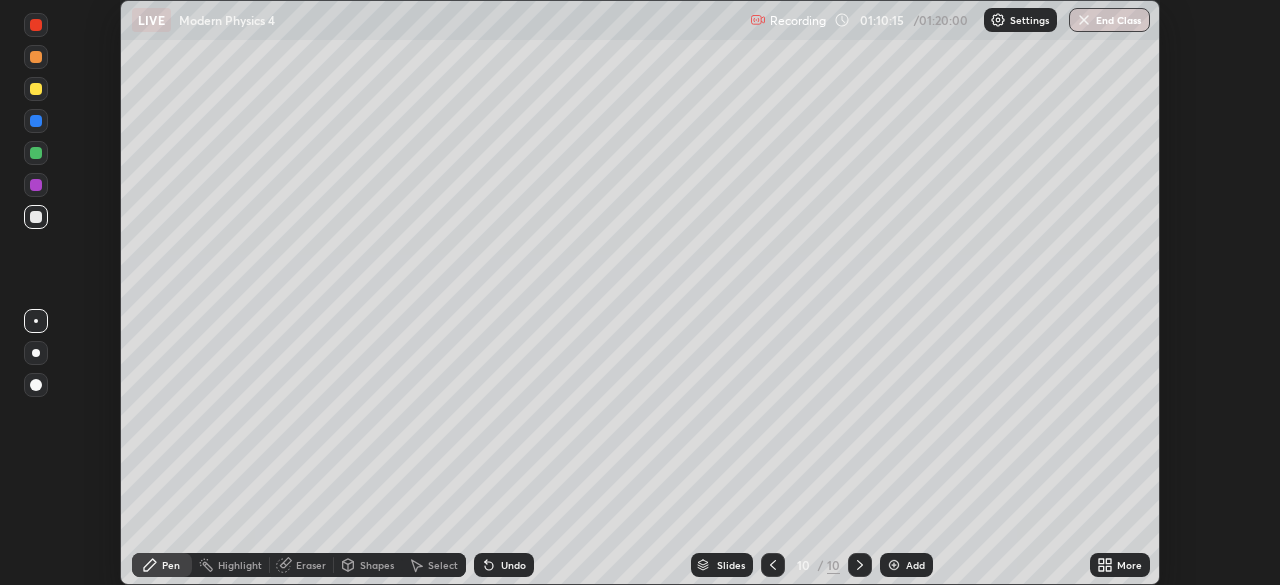 scroll, scrollTop: 585, scrollLeft: 1280, axis: both 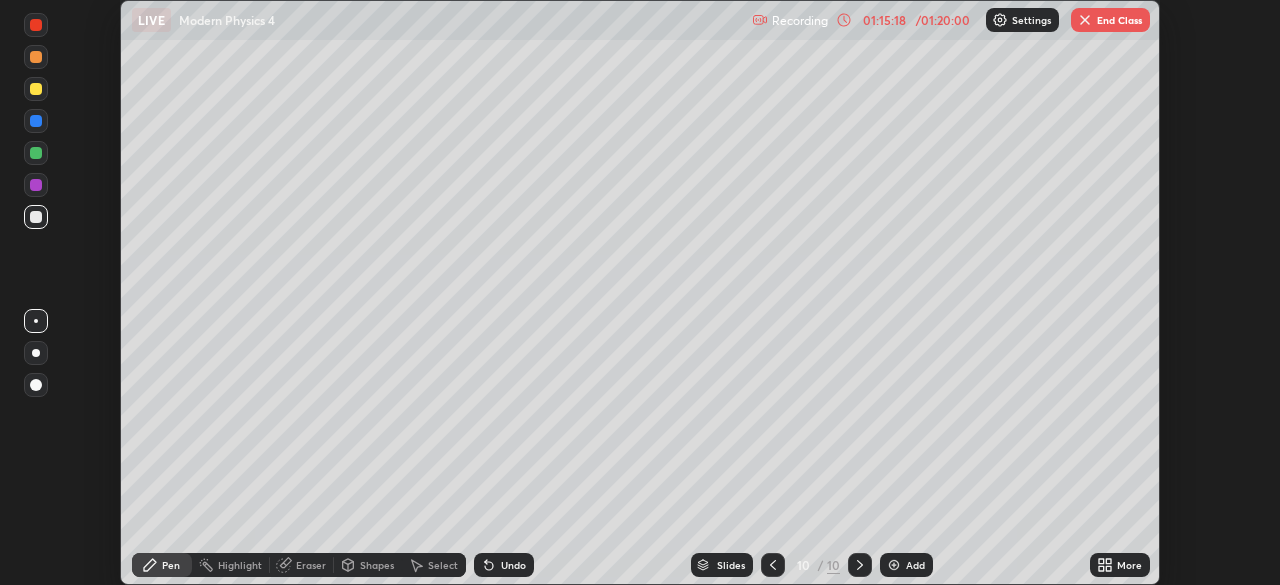click on "End Class" at bounding box center [1110, 20] 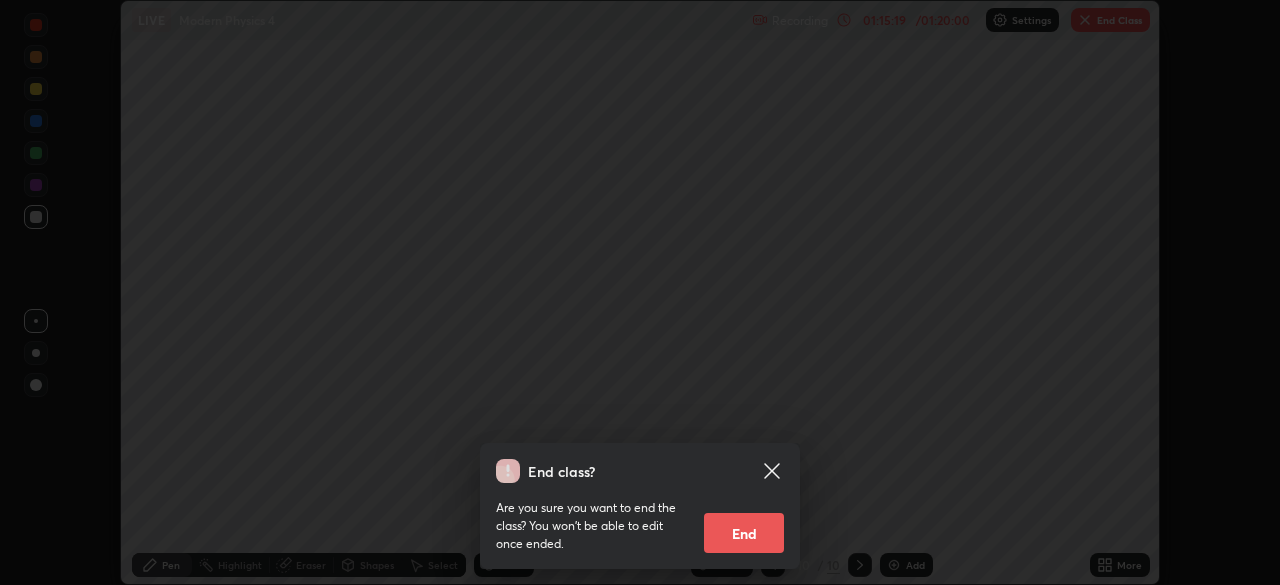 click on "End" at bounding box center [744, 533] 